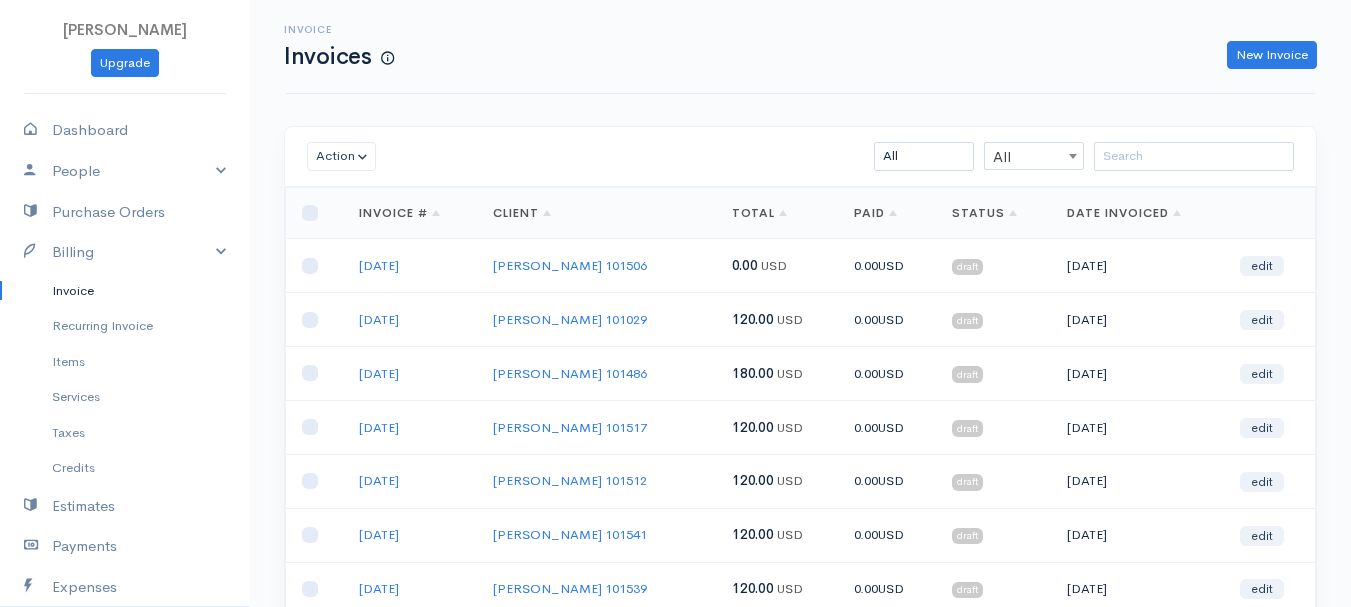 scroll, scrollTop: 0, scrollLeft: 0, axis: both 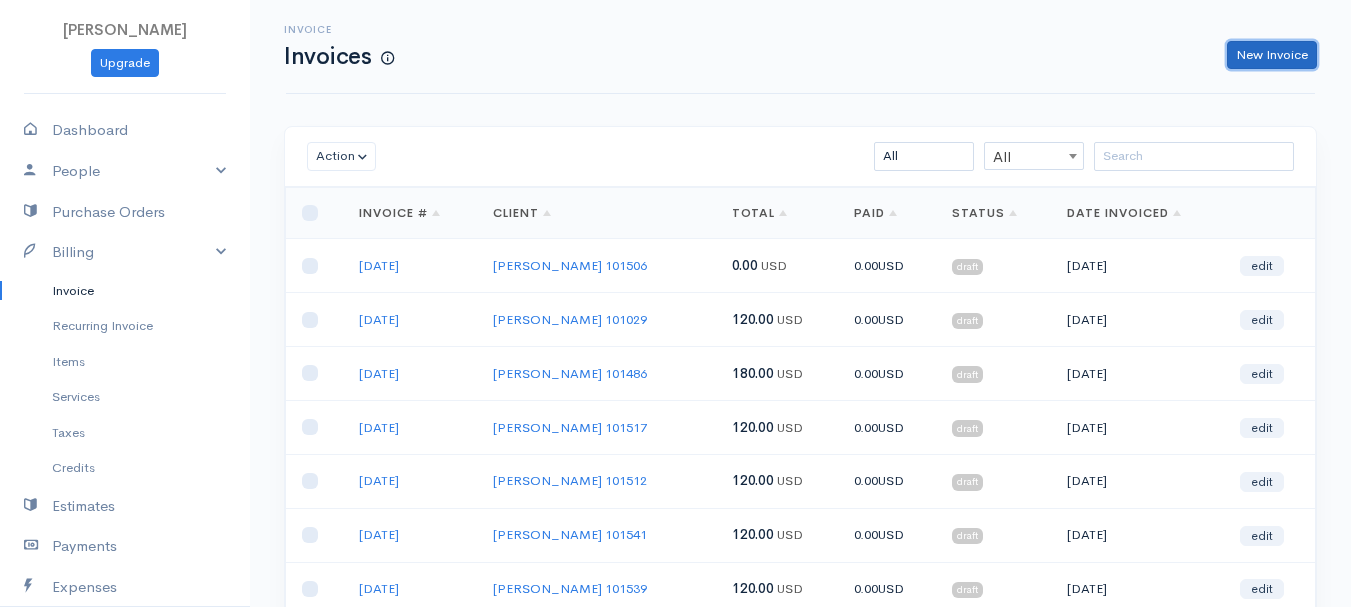 click on "New Invoice" at bounding box center [1272, 55] 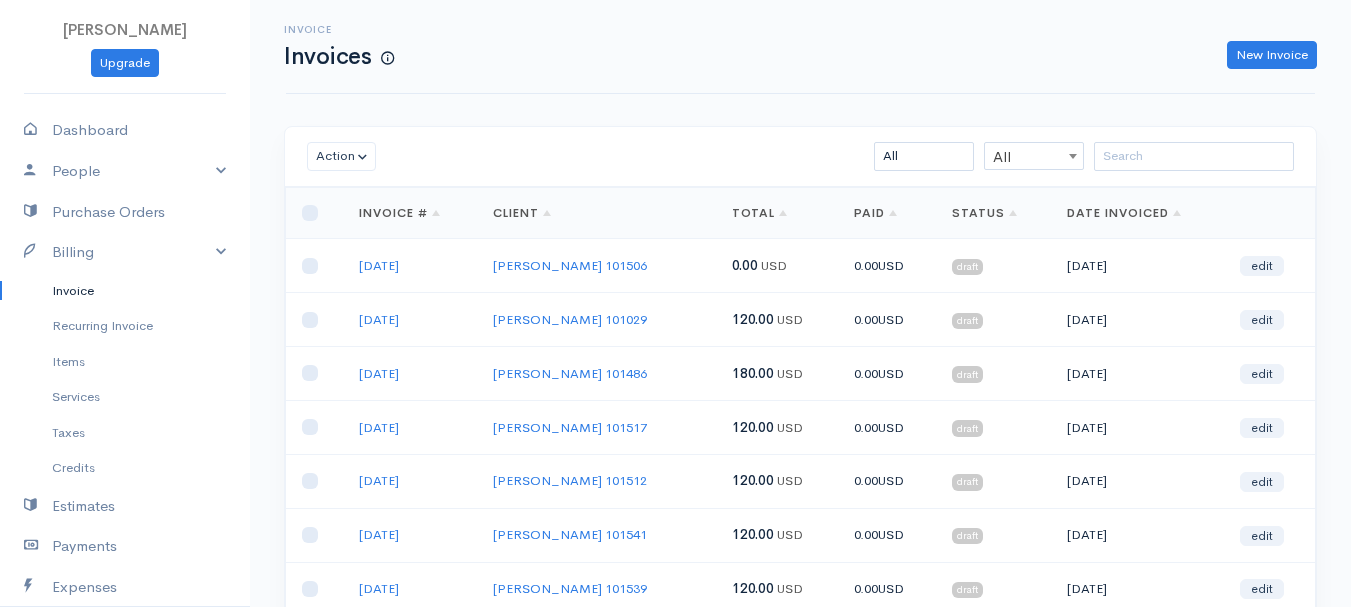 select on "[GEOGRAPHIC_DATA]" 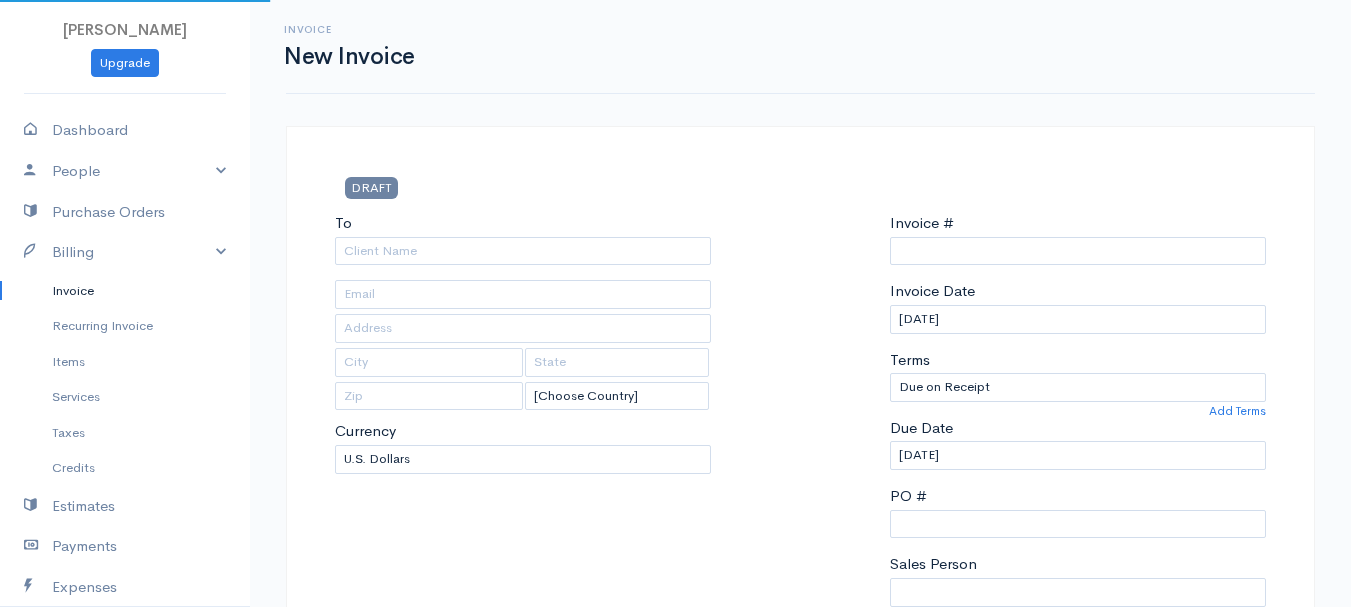 type on "0011212024" 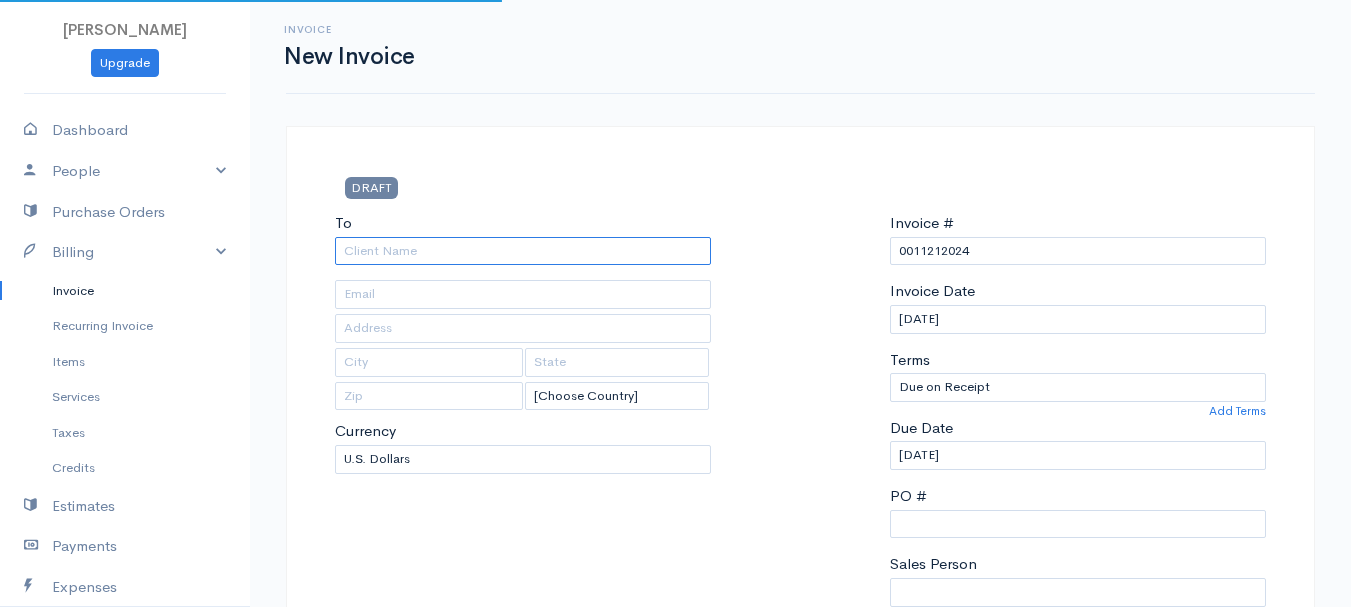 click on "To" at bounding box center [523, 251] 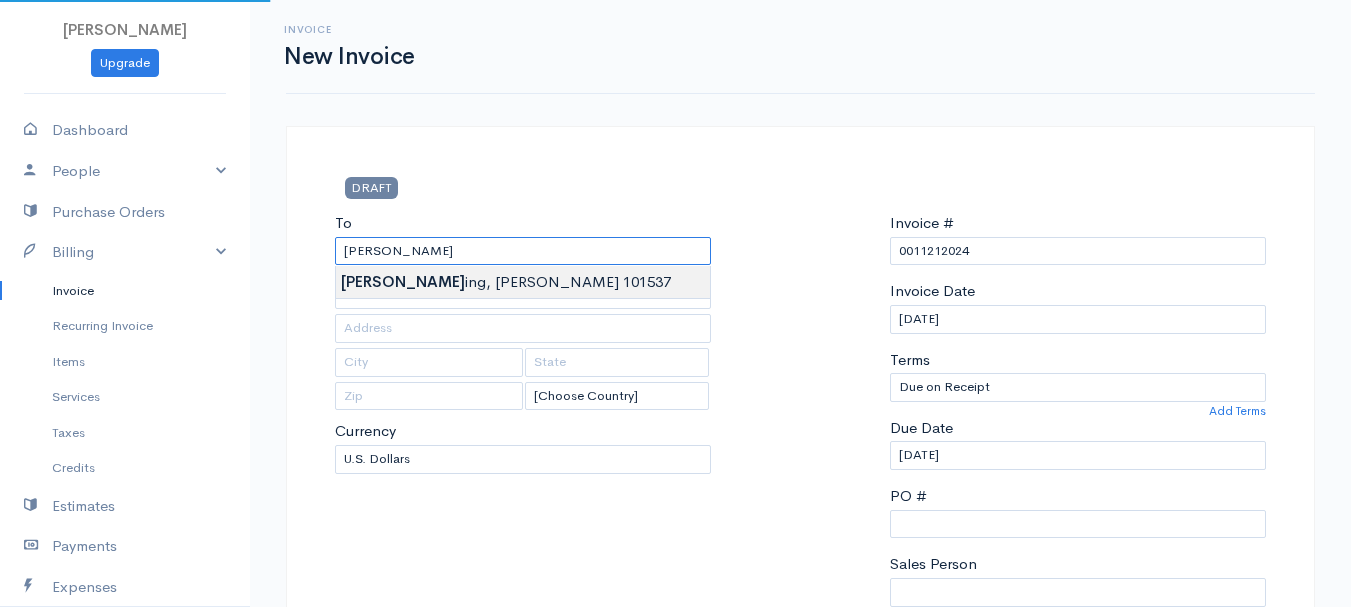 type on "[PERSON_NAME], [PERSON_NAME]     101537" 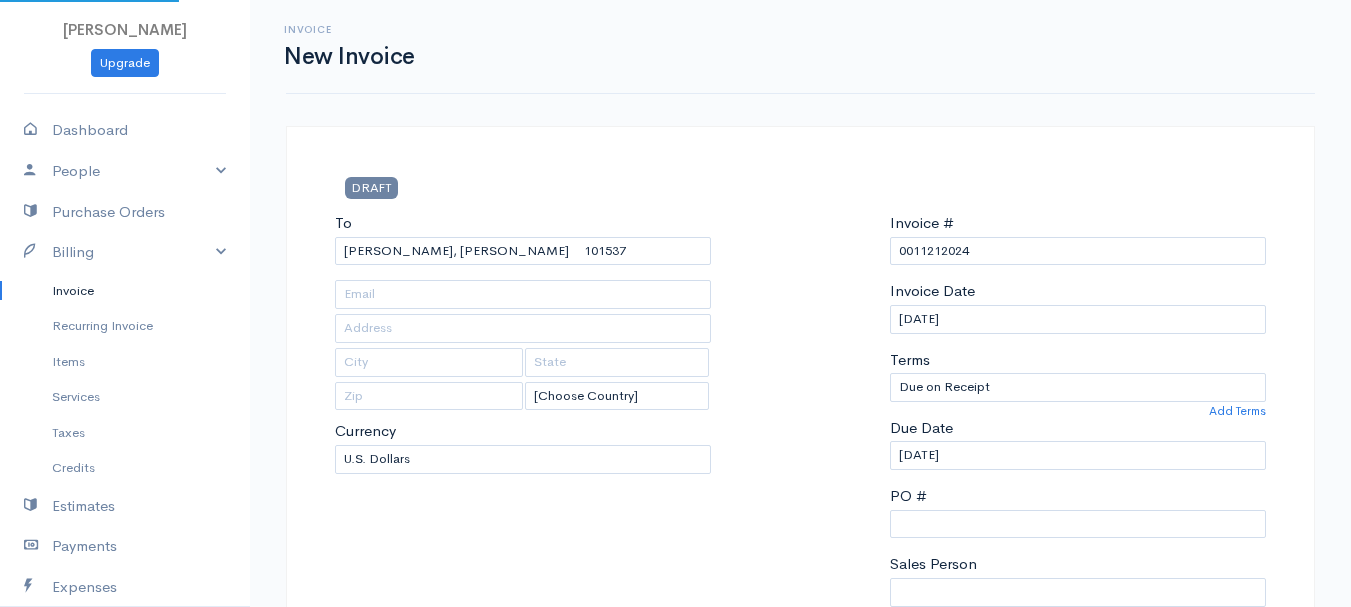 click on "[PERSON_NAME]
Upgrade
Dashboard
People
Clients
Vendors
Staff Users
Purchase Orders
Billing
Invoice
Recurring Invoice
Items
Services
Taxes
Credits
Estimates
Payments
Expenses
Track Time
Projects
Reports
Settings
My Organizations
Logout
Help
@CloudBooksApp 2022
Invoice
New Invoice
DRAFT To [GEOGRAPHIC_DATA], [PERSON_NAME]     101537 [Choose Country] [GEOGRAPHIC_DATA] [GEOGRAPHIC_DATA] [GEOGRAPHIC_DATA] [GEOGRAPHIC_DATA] [GEOGRAPHIC_DATA] [GEOGRAPHIC_DATA] [US_STATE] [GEOGRAPHIC_DATA] [GEOGRAPHIC_DATA] [GEOGRAPHIC_DATA] [GEOGRAPHIC_DATA] [GEOGRAPHIC_DATA]" at bounding box center (675, 864) 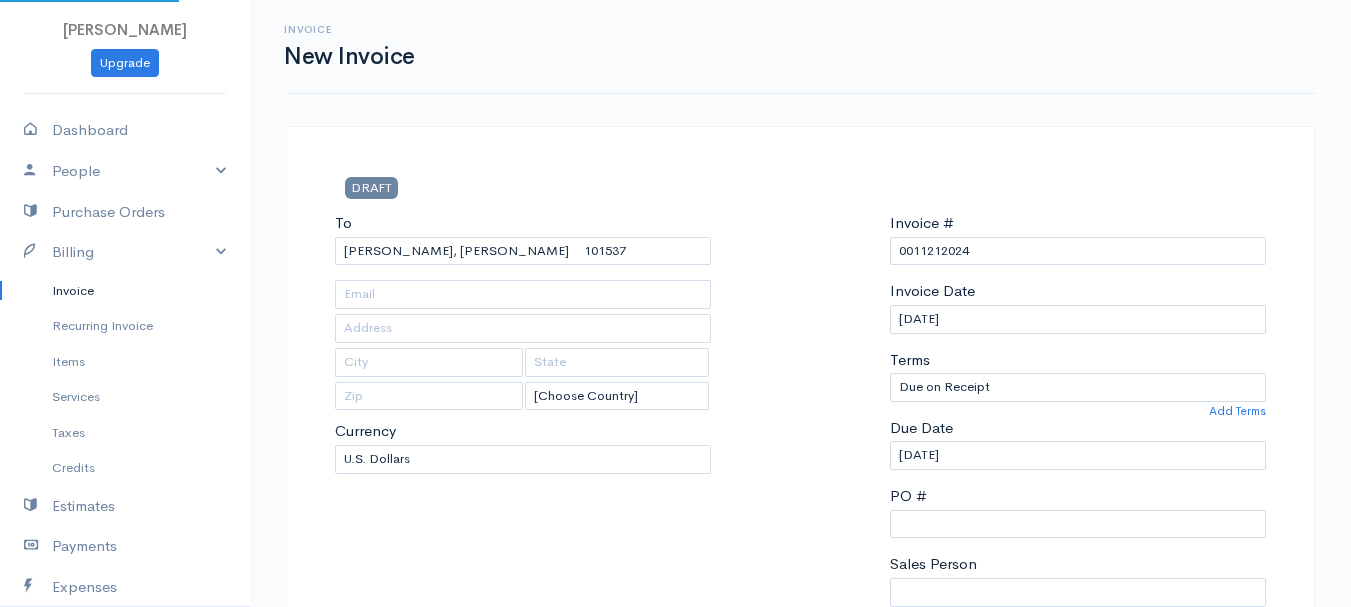 type on "[STREET_ADDRESS]" 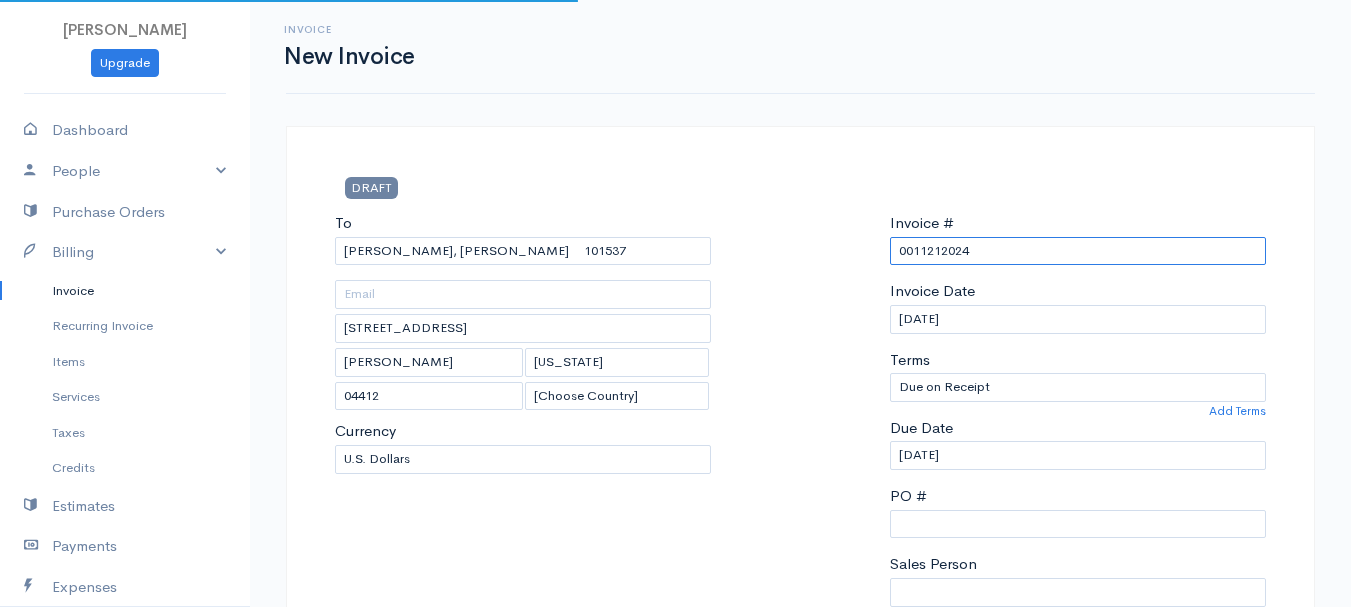 click on "0011212024" at bounding box center [1078, 251] 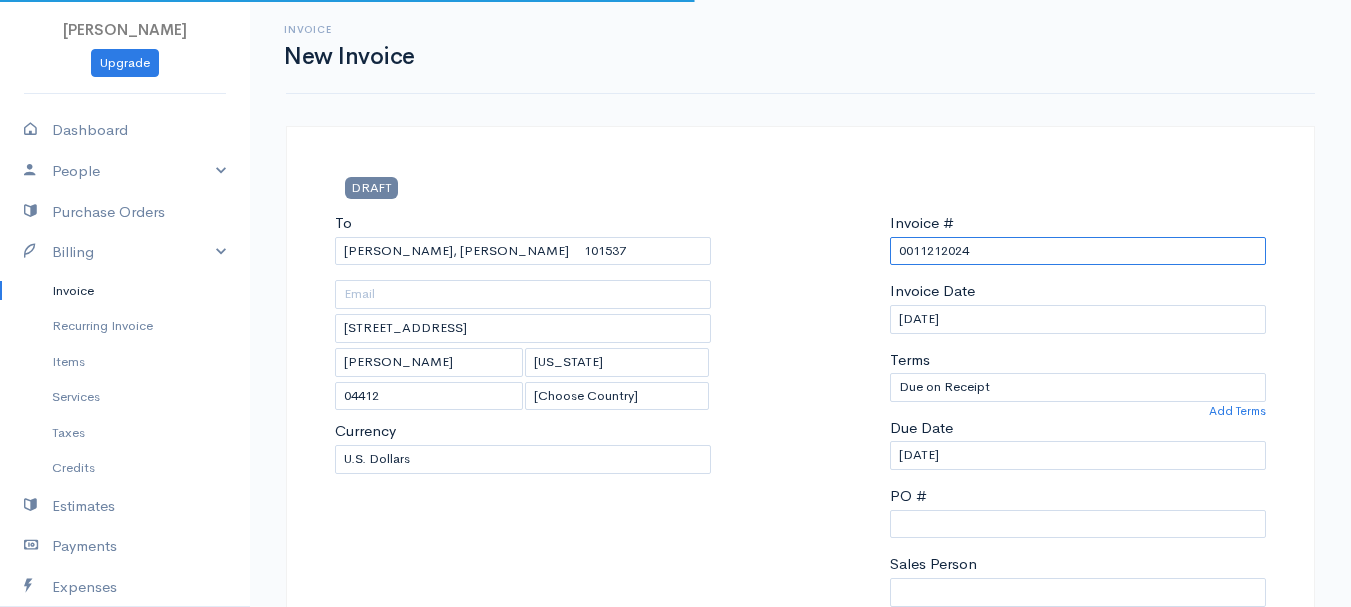 click on "0011212024" at bounding box center (1078, 251) 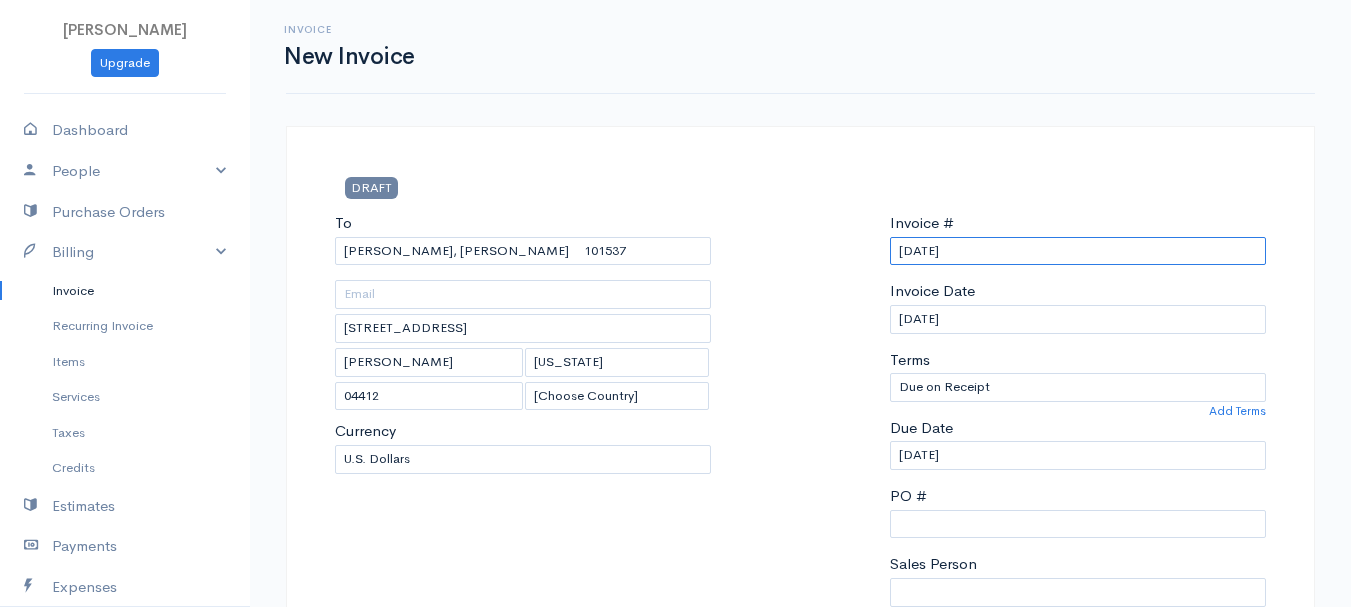 drag, startPoint x: 979, startPoint y: 251, endPoint x: 867, endPoint y: 253, distance: 112.01785 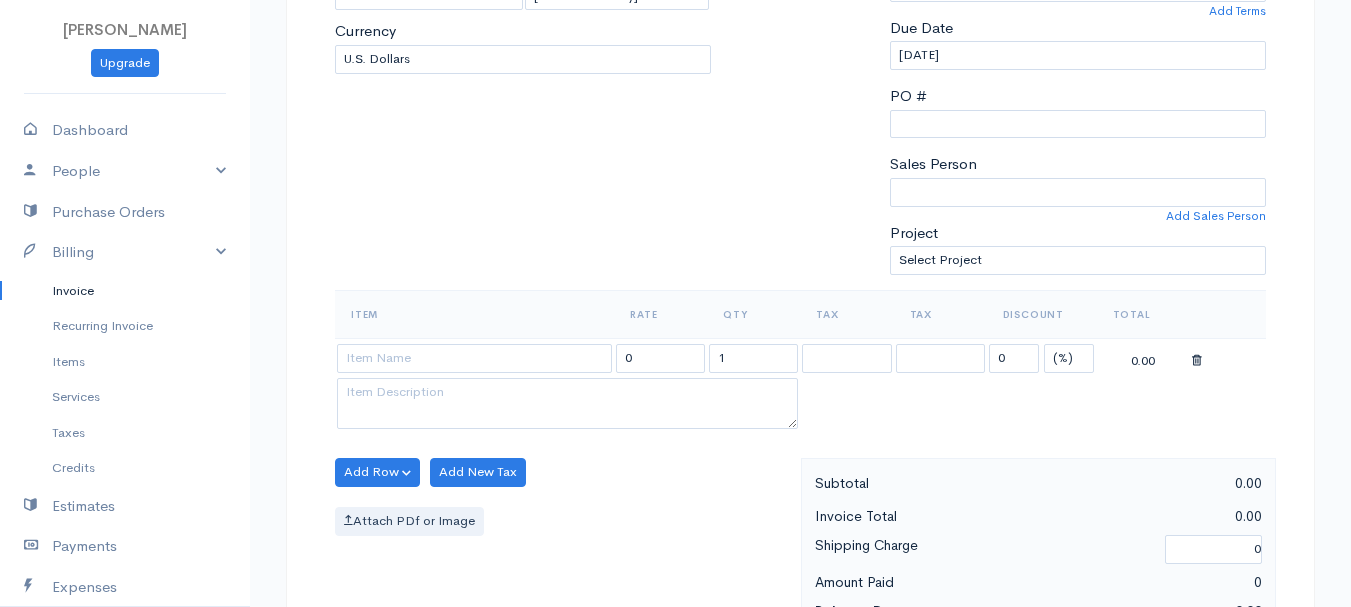 type on "[DATE]" 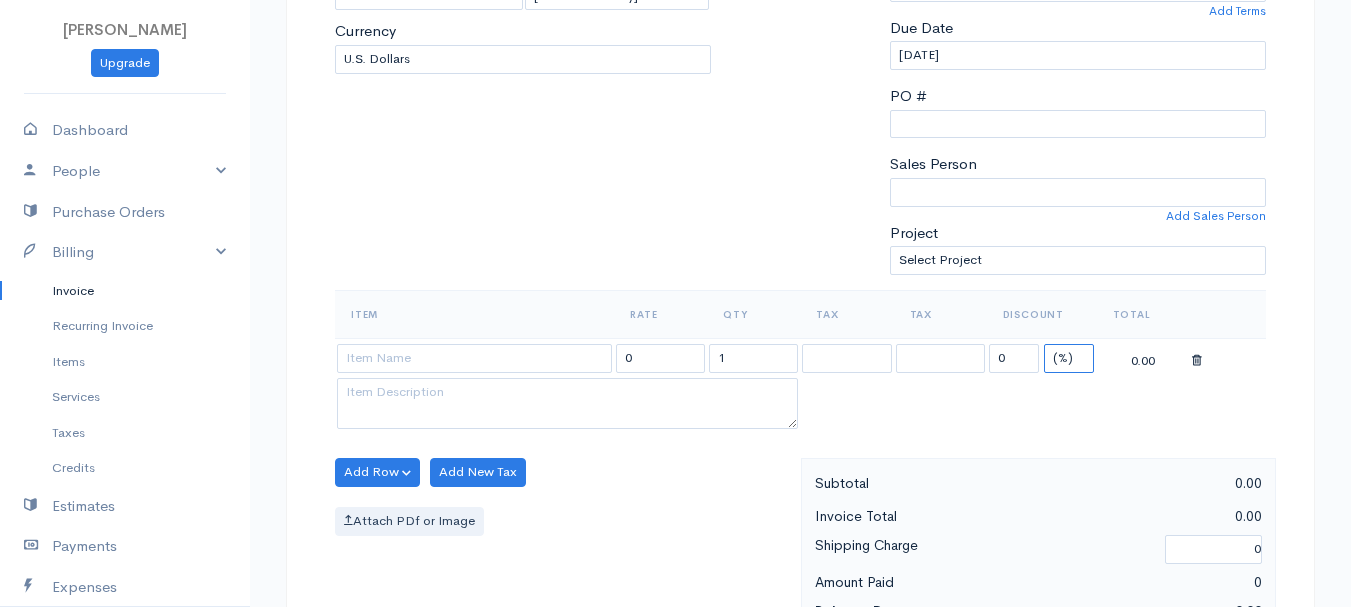 drag, startPoint x: 1082, startPoint y: 362, endPoint x: 1079, endPoint y: 372, distance: 10.440307 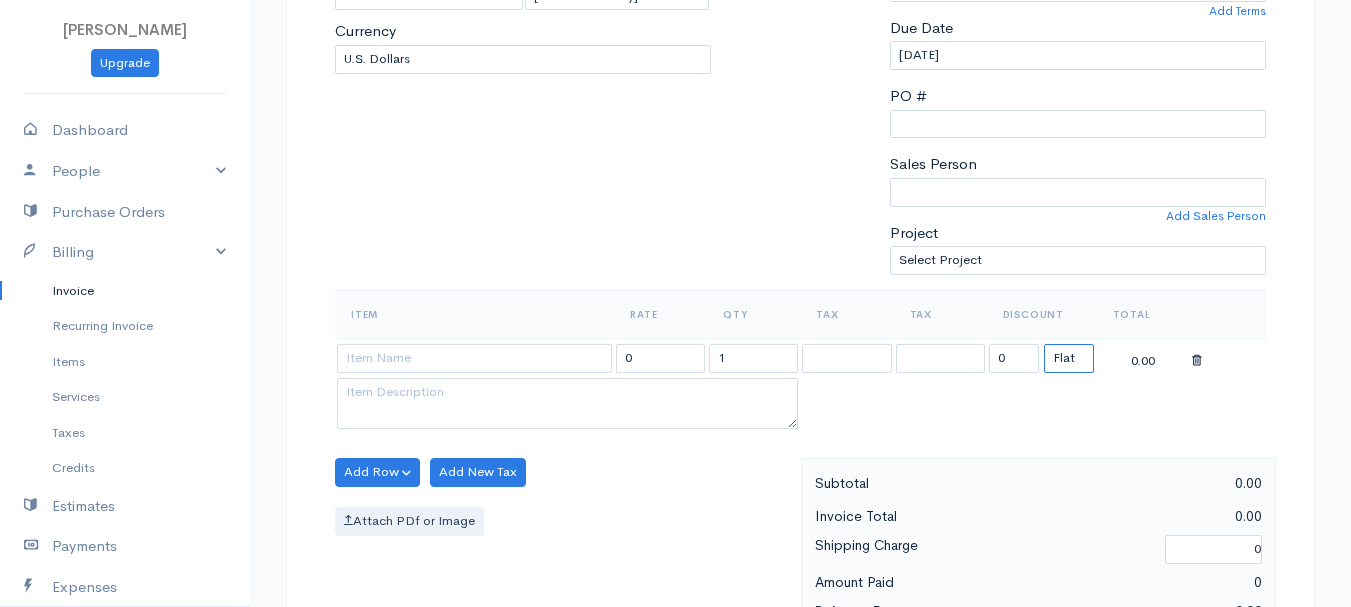 click on "(%) Flat" at bounding box center (1069, 358) 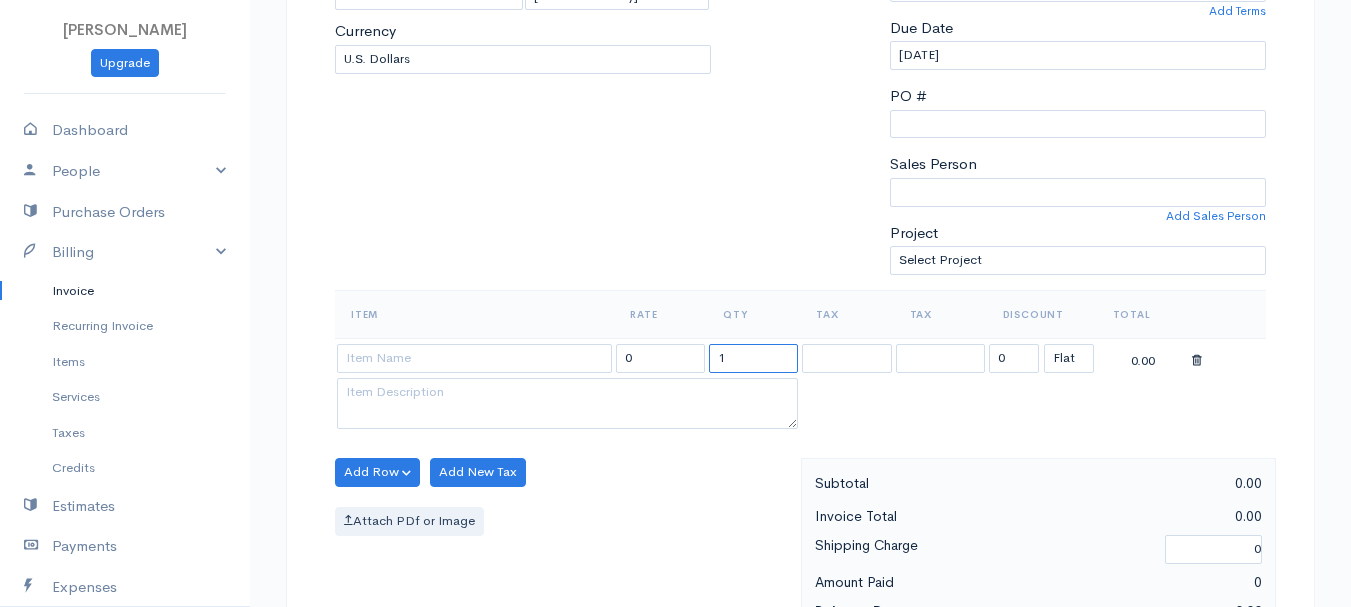 click on "1" at bounding box center [753, 358] 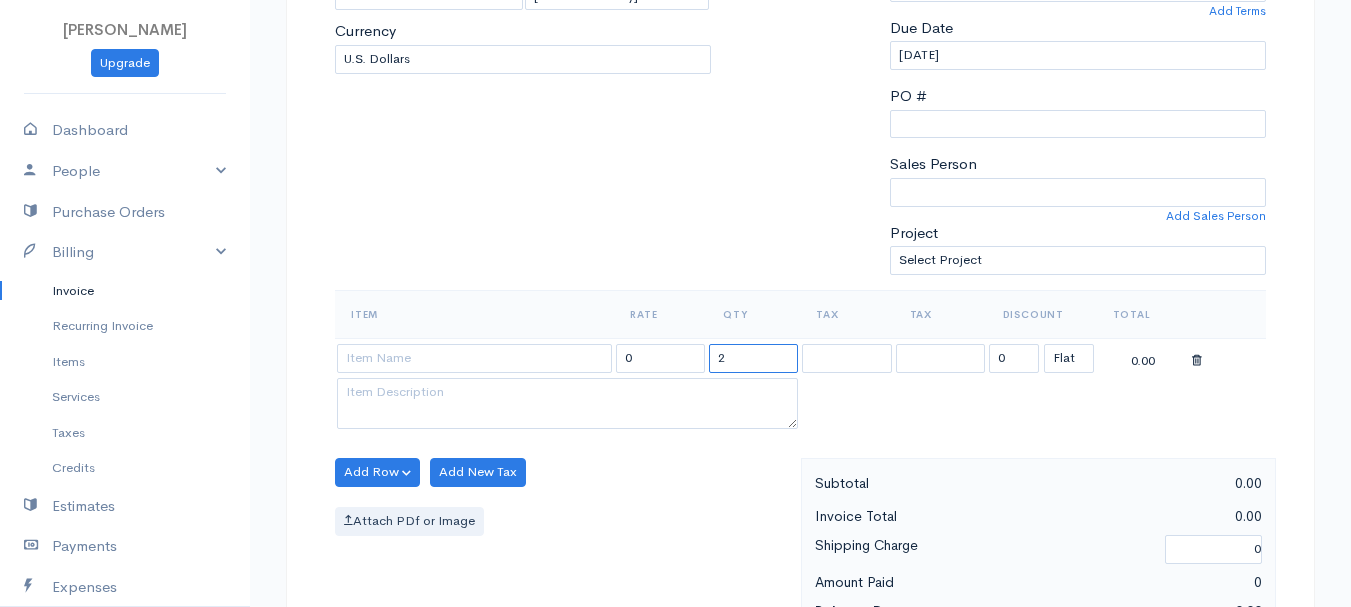 type on "2" 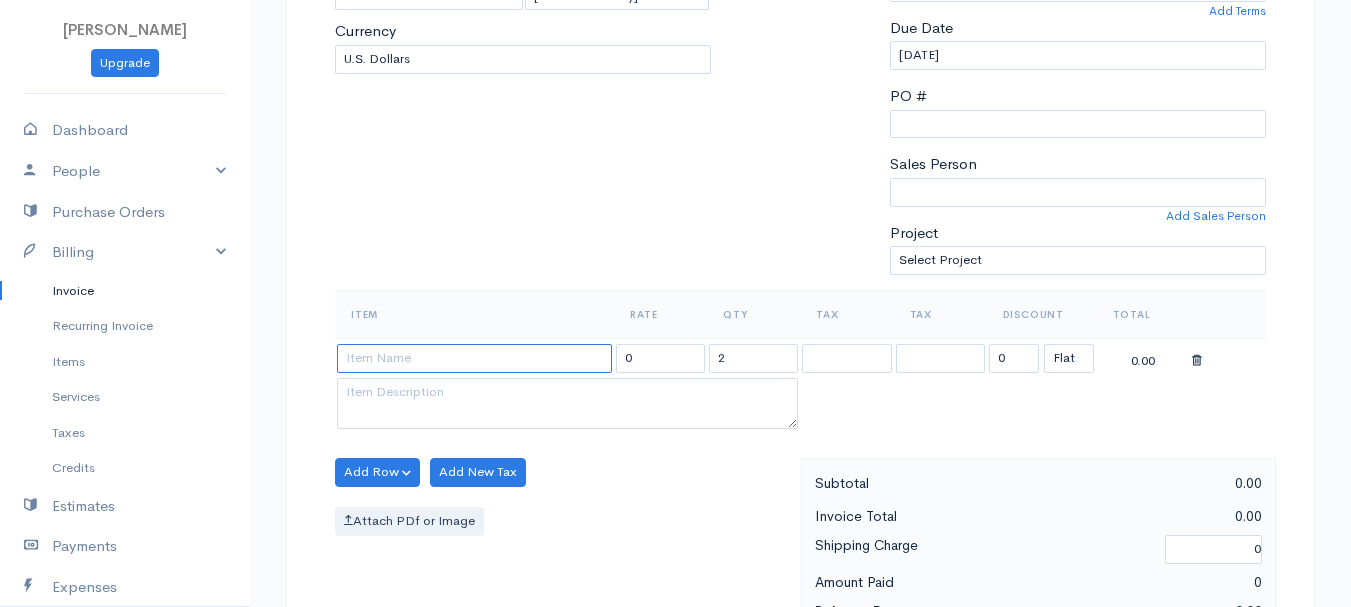 click at bounding box center (474, 358) 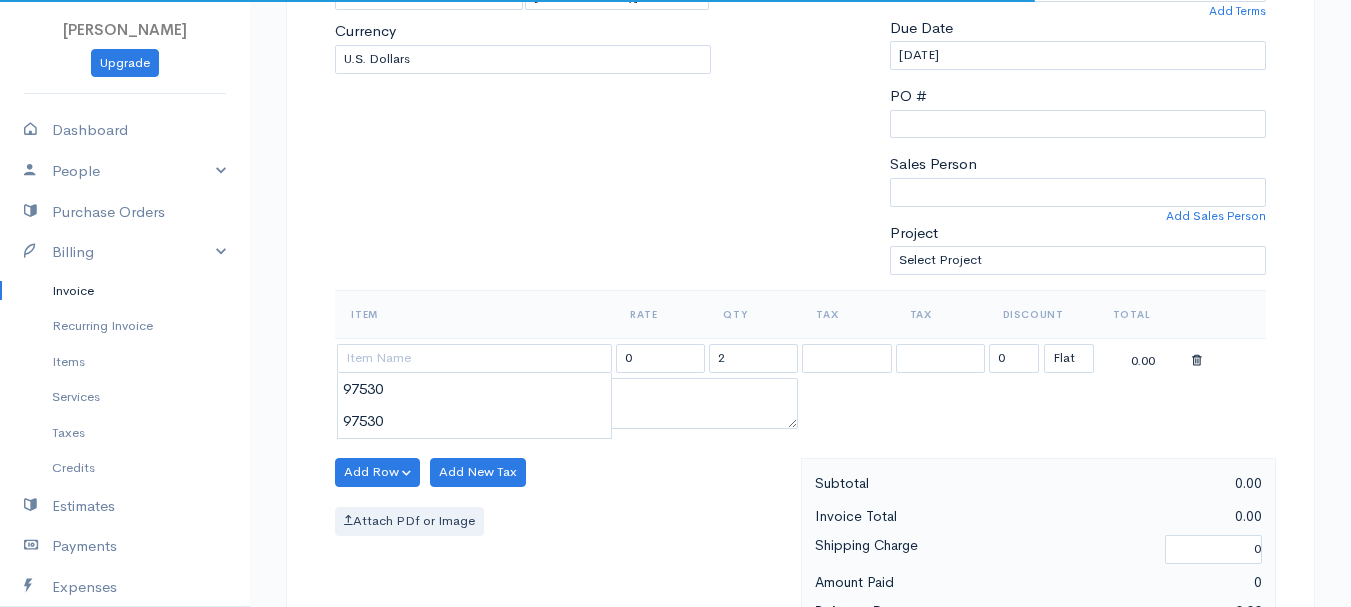 click on "[PERSON_NAME]
Upgrade
Dashboard
People
Clients
Vendors
Staff Users
Purchase Orders
Billing
Invoice
Recurring Invoice
Items
Services
Taxes
Credits
Estimates
Payments
Expenses
Track Time
Projects
Reports
Settings
My Organizations
Logout
Help
@CloudBooksApp 2022
Invoice
New Invoice
DRAFT To [GEOGRAPHIC_DATA], [PERSON_NAME][GEOGRAPHIC_DATA][STREET_ADDRESS][PERSON_NAME][US_STATE] [Choose Country] [GEOGRAPHIC_DATA] [GEOGRAPHIC_DATA] [GEOGRAPHIC_DATA] [GEOGRAPHIC_DATA] [GEOGRAPHIC_DATA] [GEOGRAPHIC_DATA] [US_STATE] [GEOGRAPHIC_DATA] [GEOGRAPHIC_DATA] 0" at bounding box center (675, 464) 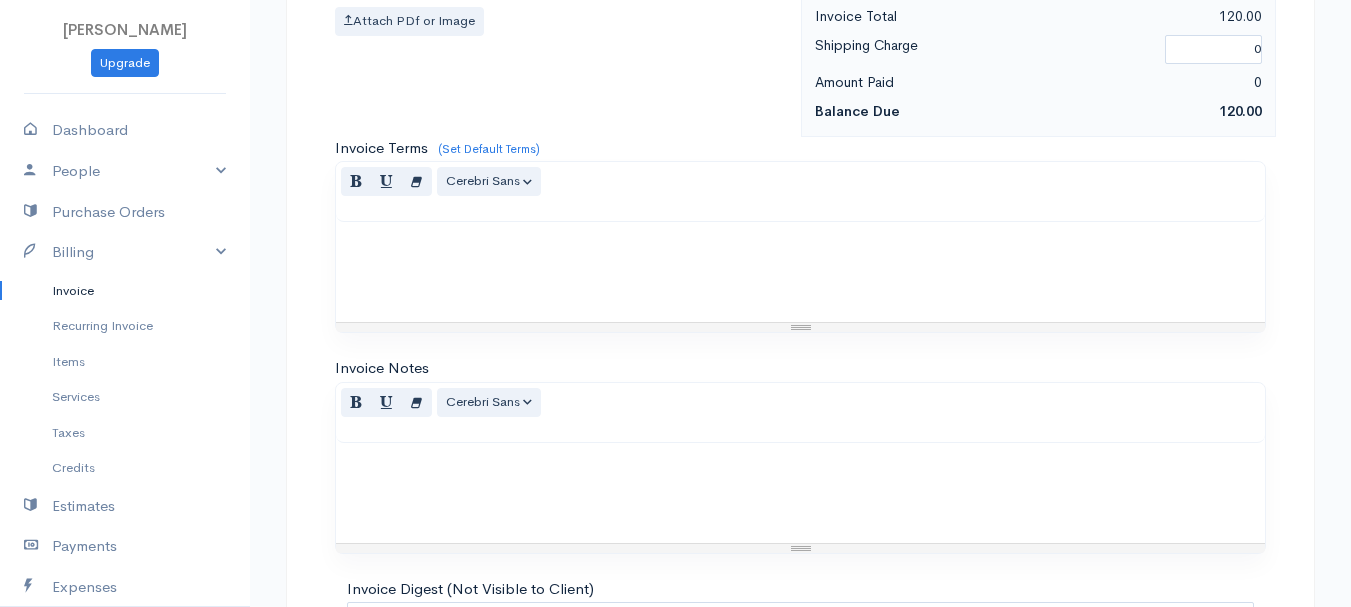 scroll, scrollTop: 1122, scrollLeft: 0, axis: vertical 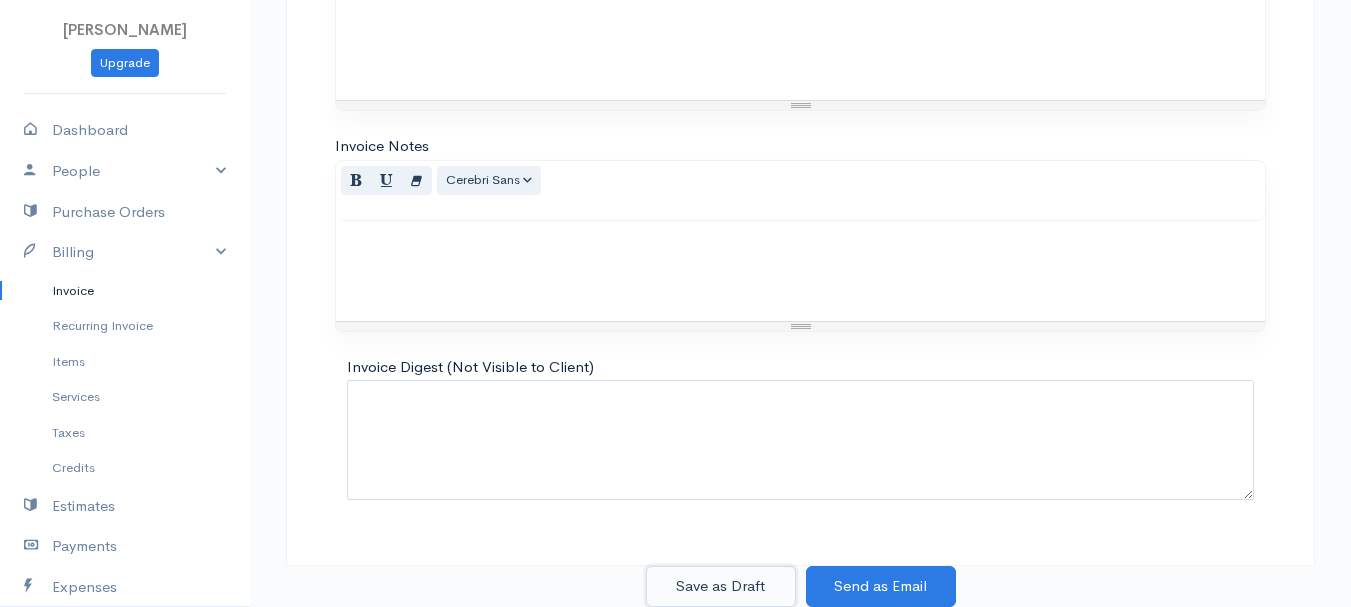 click on "Save as Draft" at bounding box center [721, 586] 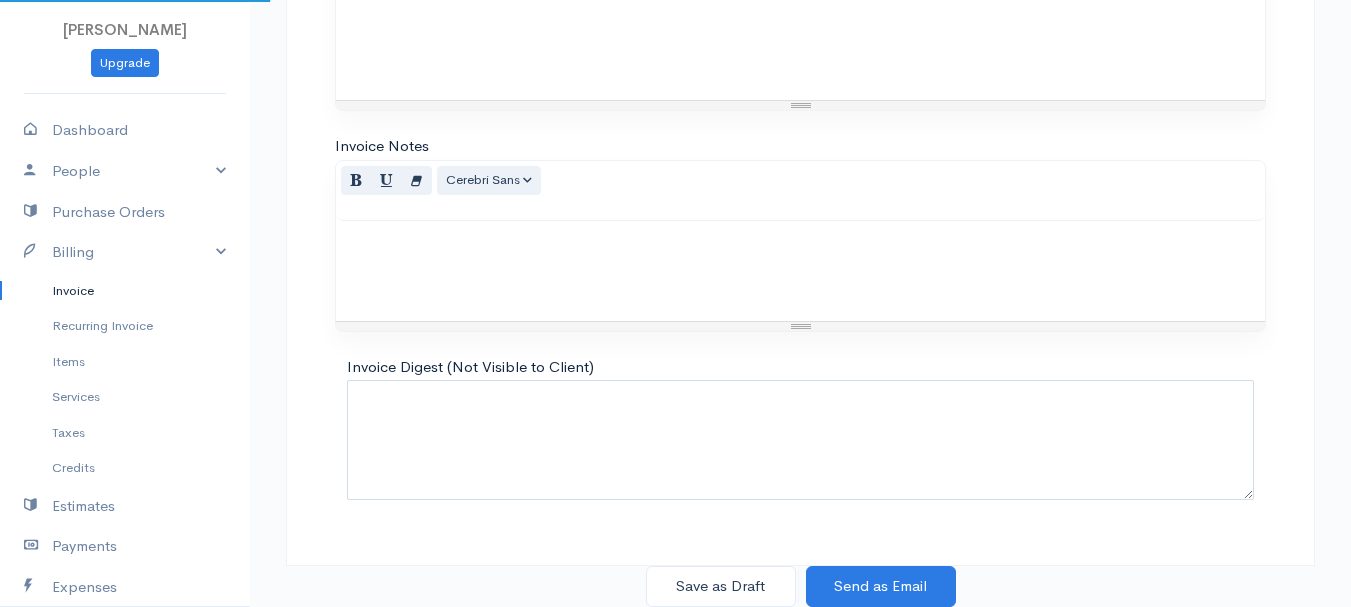 scroll, scrollTop: 0, scrollLeft: 0, axis: both 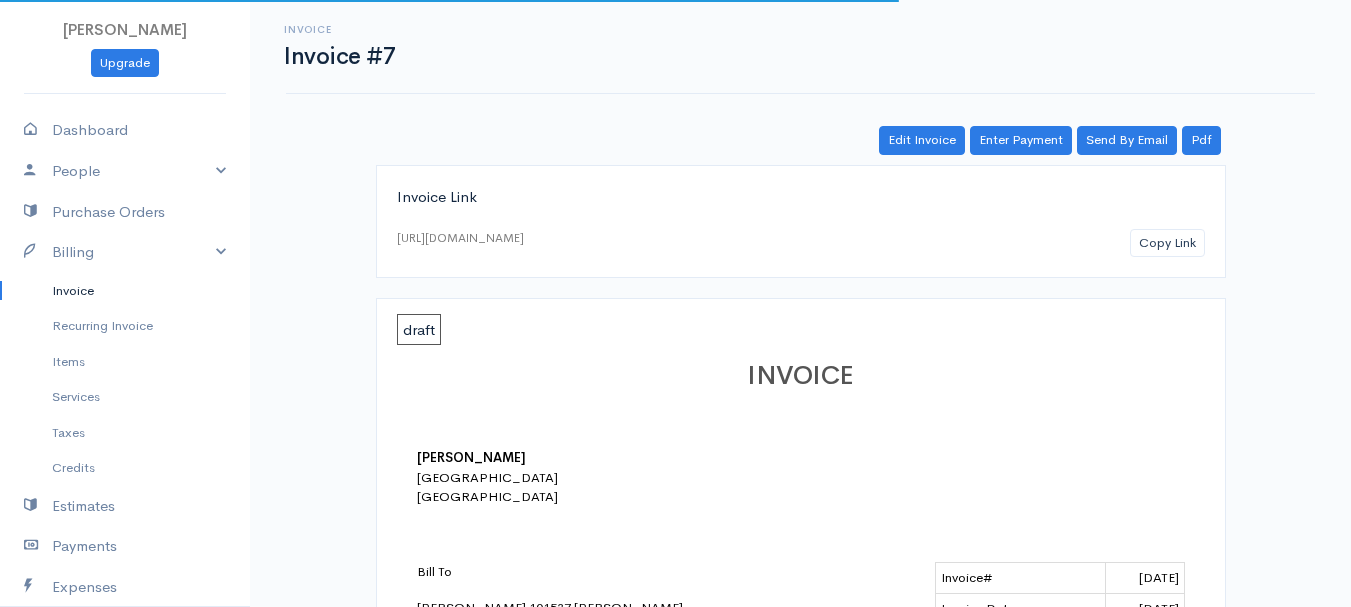 click on "Invoice" at bounding box center (125, 291) 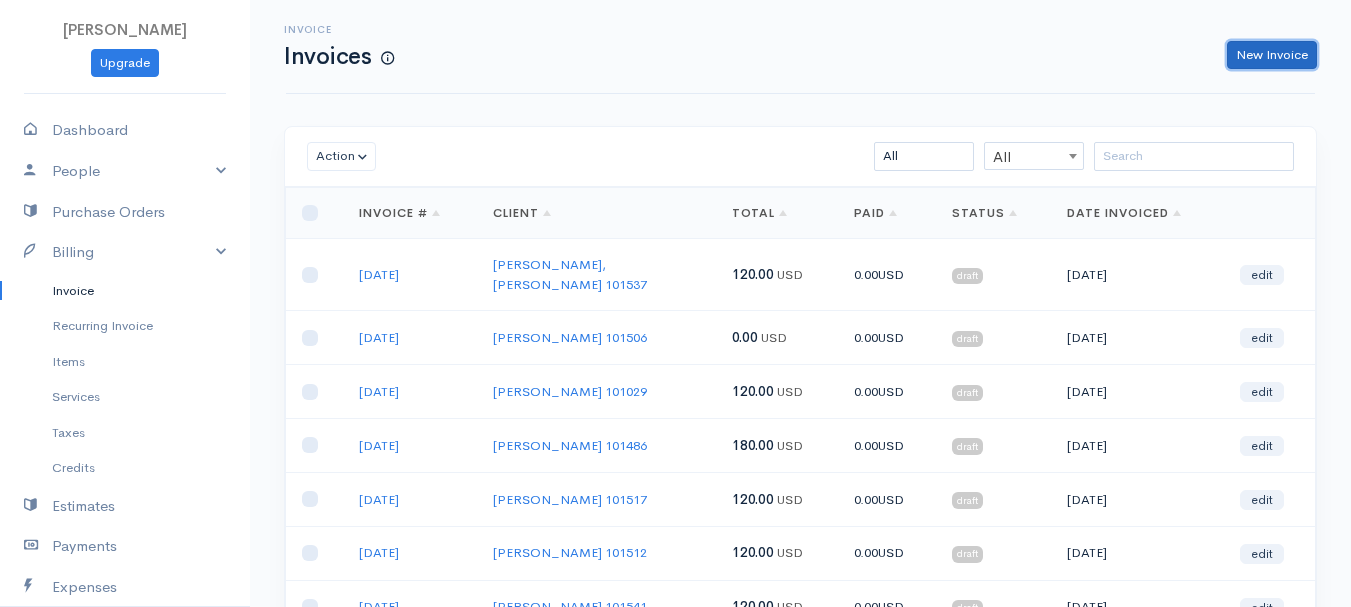 click on "New Invoice" at bounding box center (1272, 55) 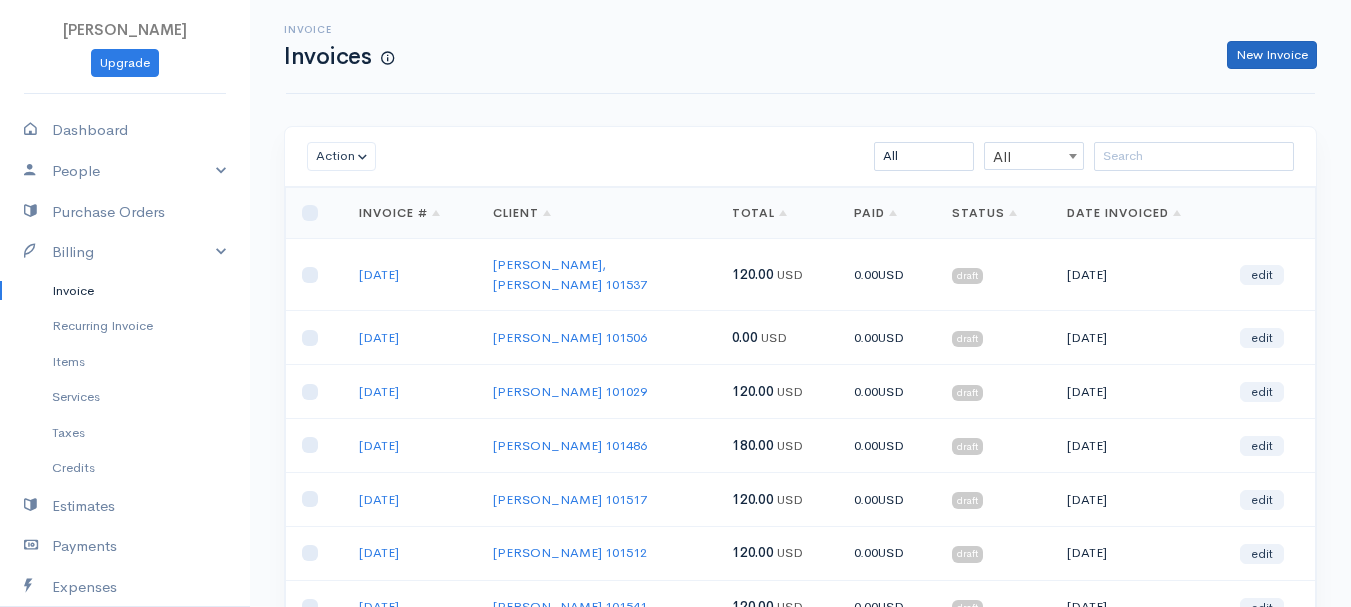 select on "[GEOGRAPHIC_DATA]" 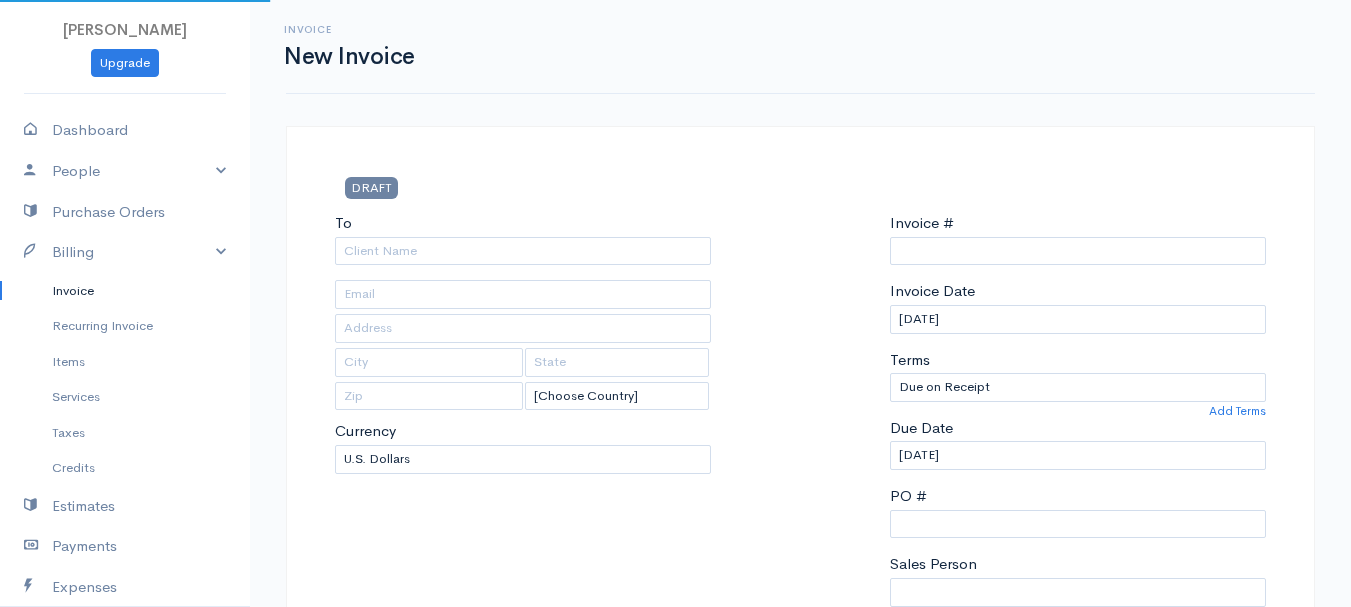 type on "0011212024" 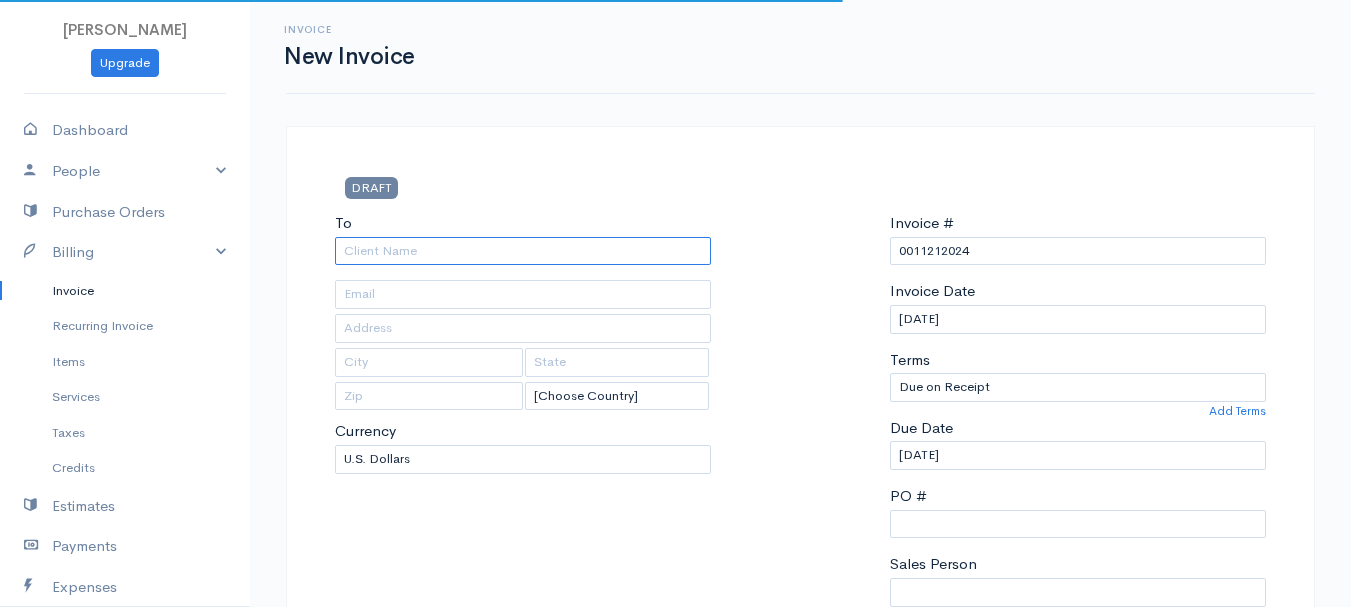 click on "To" at bounding box center [523, 251] 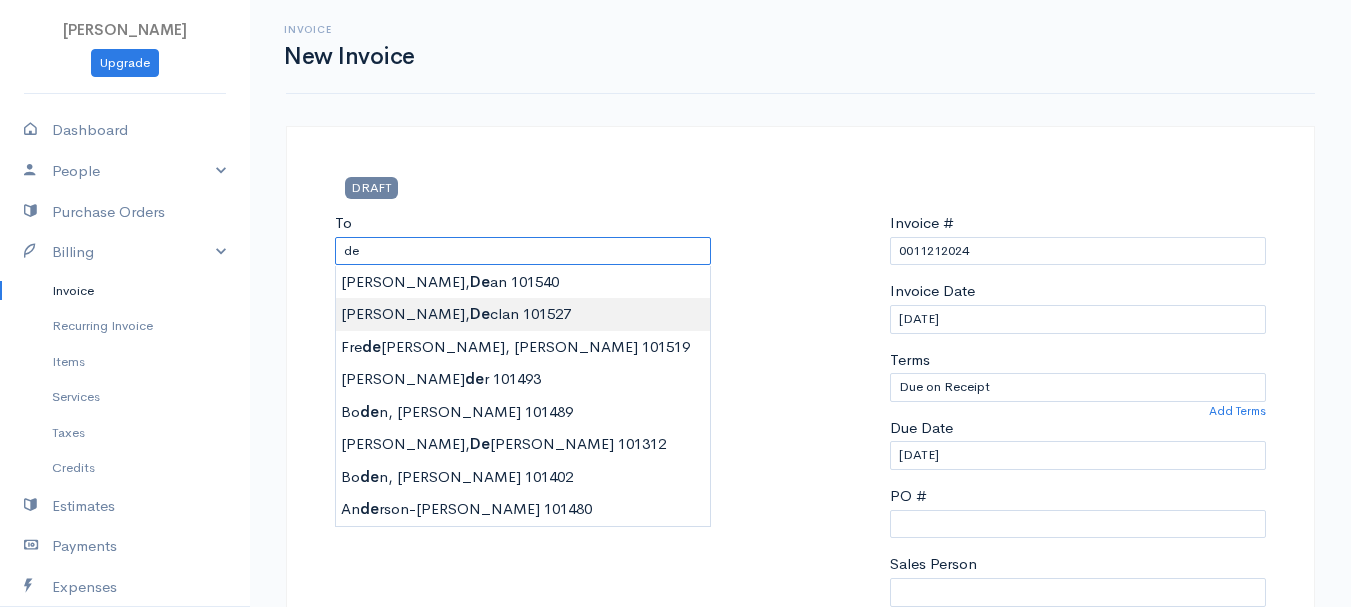type on "[PERSON_NAME]    101527" 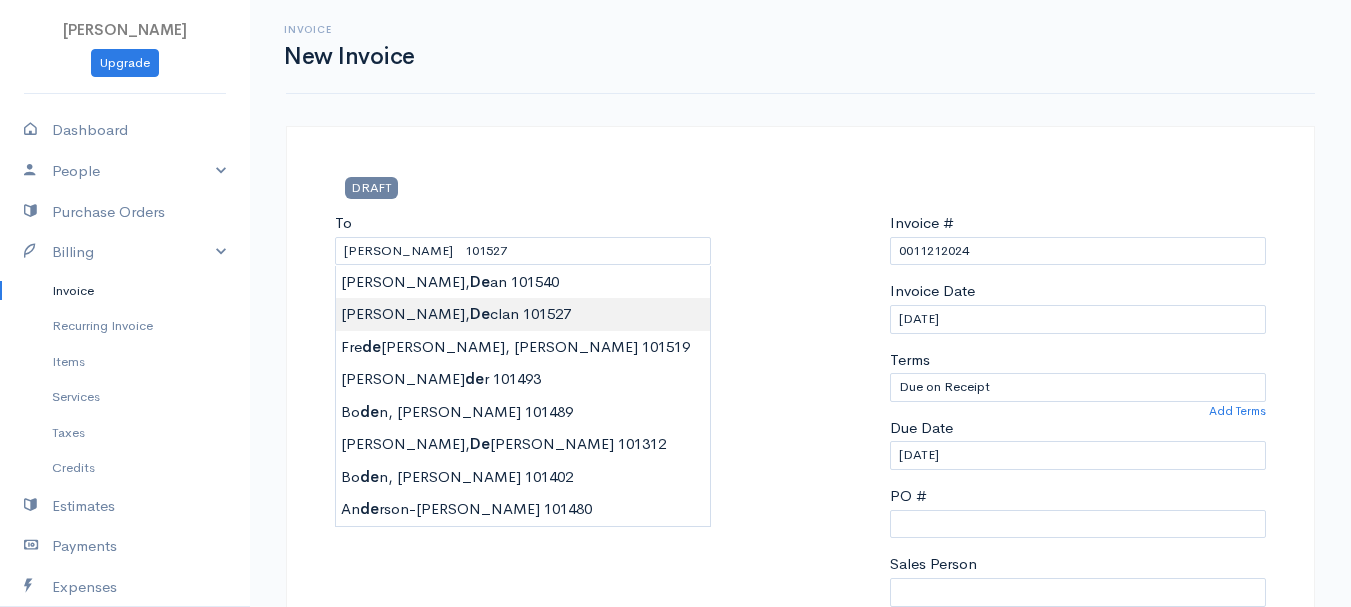 click on "[PERSON_NAME]
Upgrade
Dashboard
People
Clients
Vendors
Staff Users
Purchase Orders
Billing
Invoice
Recurring Invoice
Items
Services
Taxes
Credits
Estimates
Payments
Expenses
Track Time
Projects
Reports
Settings
My Organizations
Logout
Help
@CloudBooksApp 2022
Invoice
New Invoice
DRAFT To [GEOGRAPHIC_DATA][PERSON_NAME]    101527 [Choose Country] [GEOGRAPHIC_DATA] [GEOGRAPHIC_DATA] [GEOGRAPHIC_DATA] [GEOGRAPHIC_DATA] [GEOGRAPHIC_DATA] [GEOGRAPHIC_DATA] [US_STATE] [GEOGRAPHIC_DATA] [GEOGRAPHIC_DATA] [GEOGRAPHIC_DATA] [GEOGRAPHIC_DATA] [GEOGRAPHIC_DATA] 0" at bounding box center (675, 864) 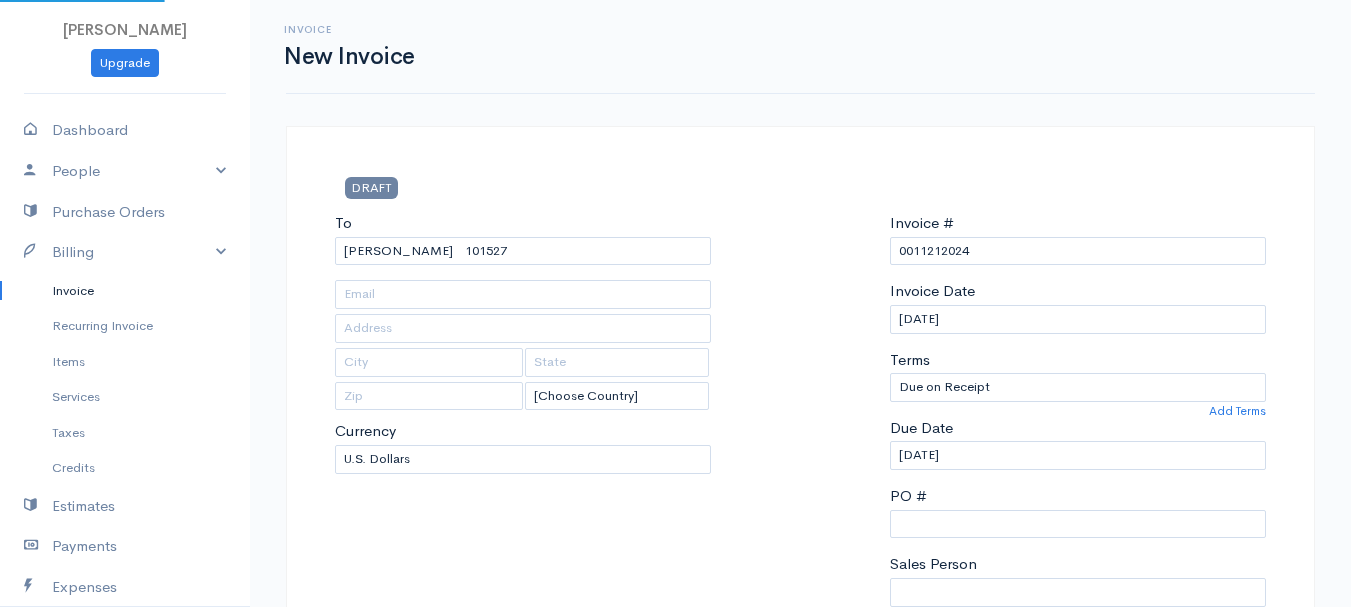 type on "[STREET_ADDRESS][PERSON_NAME]" 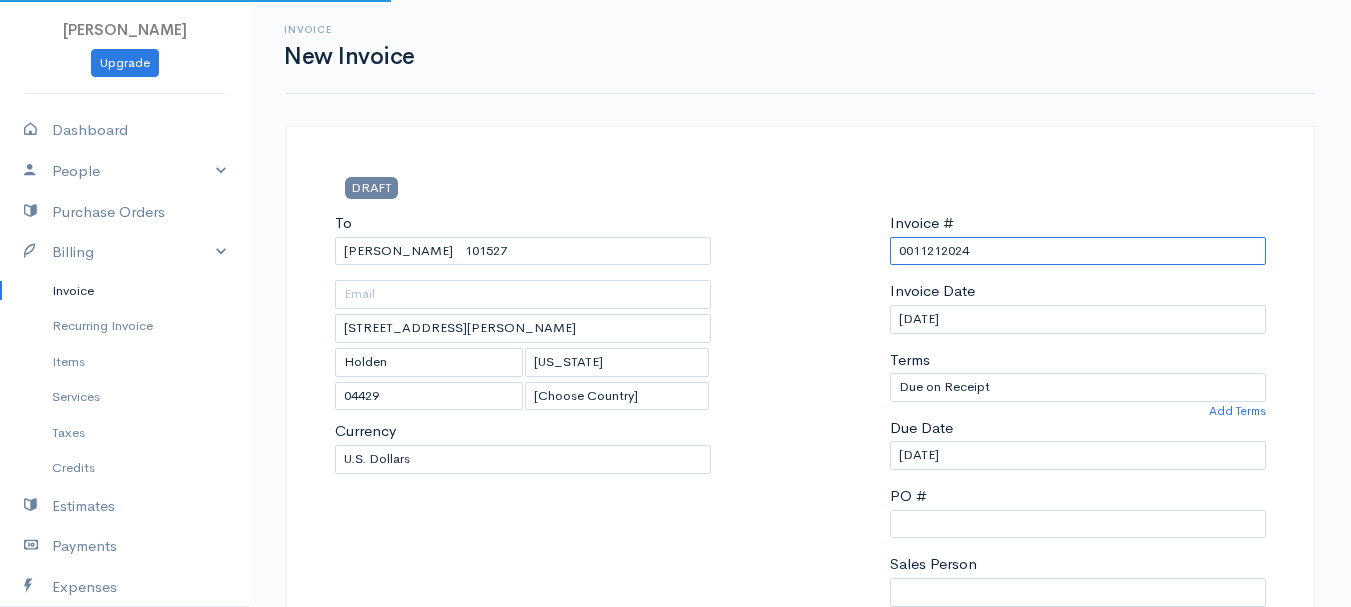 click on "0011212024" at bounding box center (1078, 251) 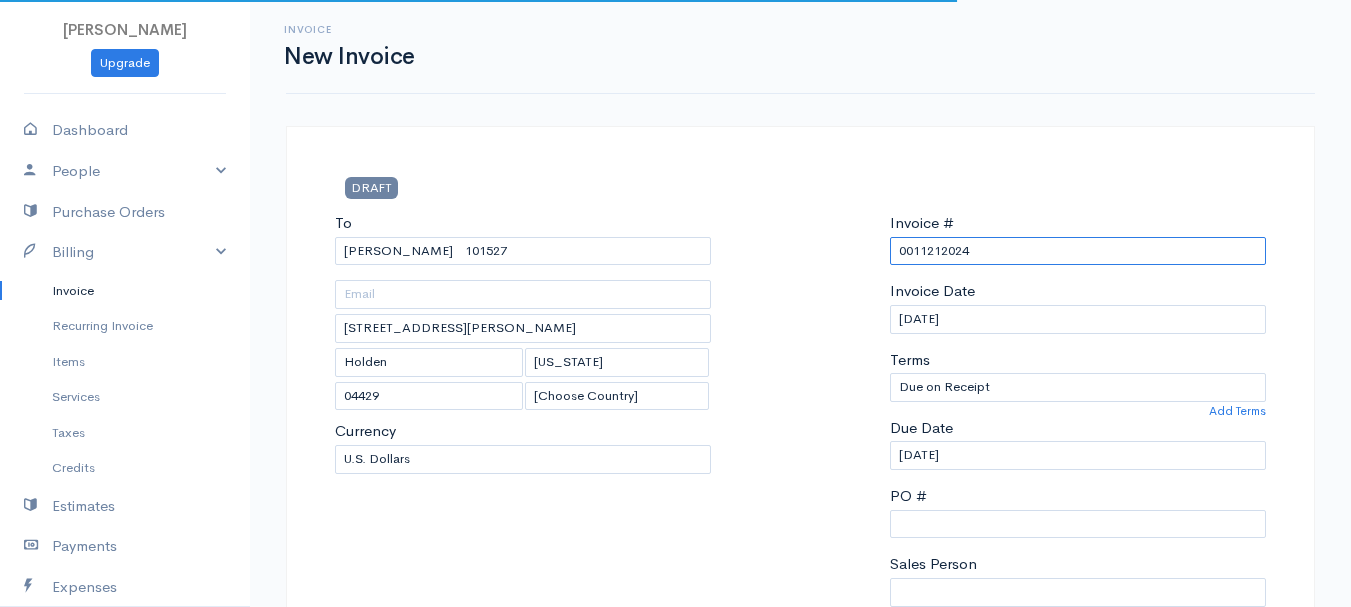 click on "0011212024" at bounding box center (1078, 251) 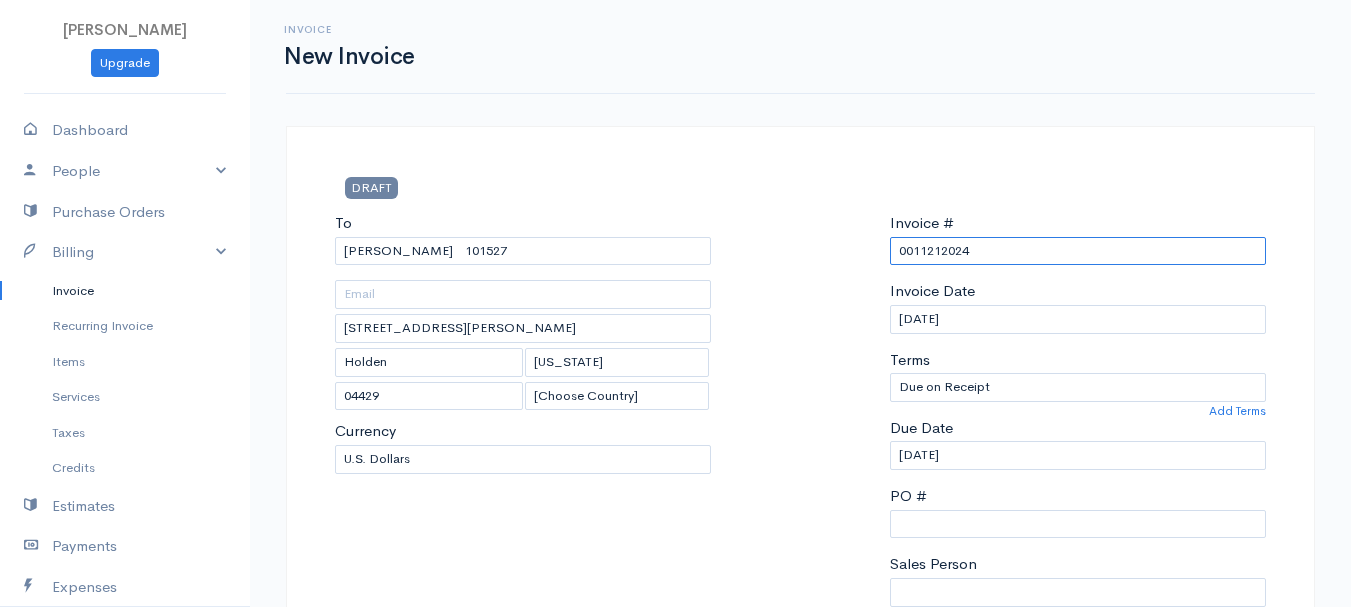 paste on "[DATE]" 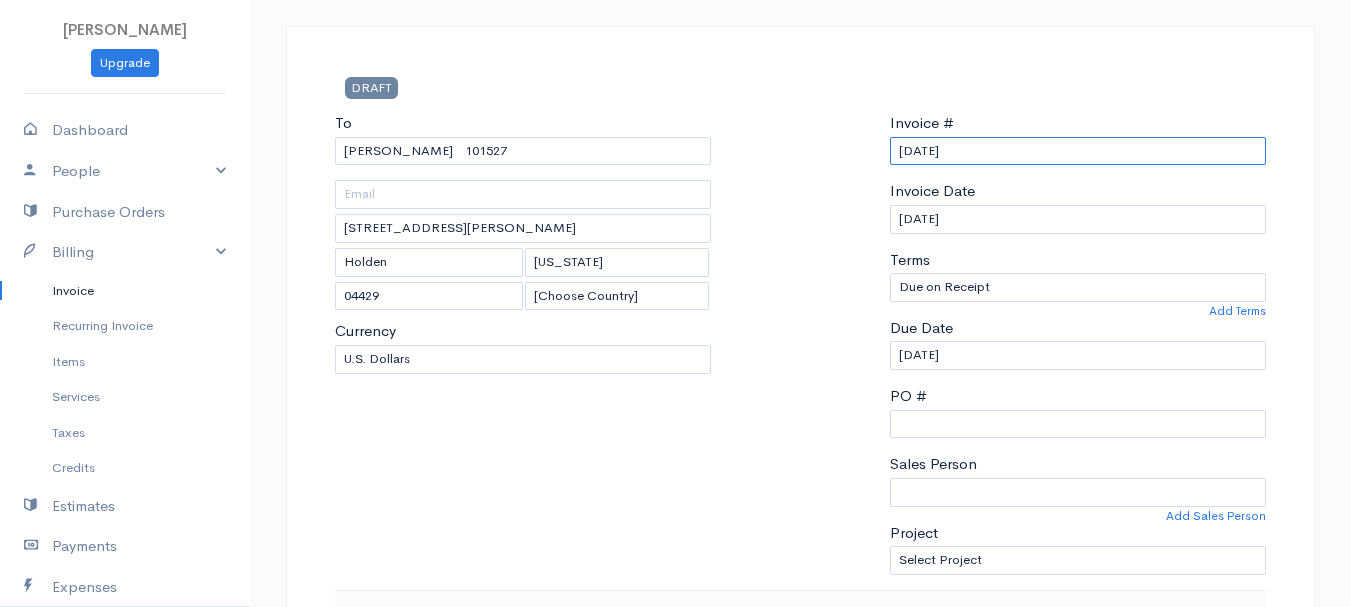 scroll, scrollTop: 400, scrollLeft: 0, axis: vertical 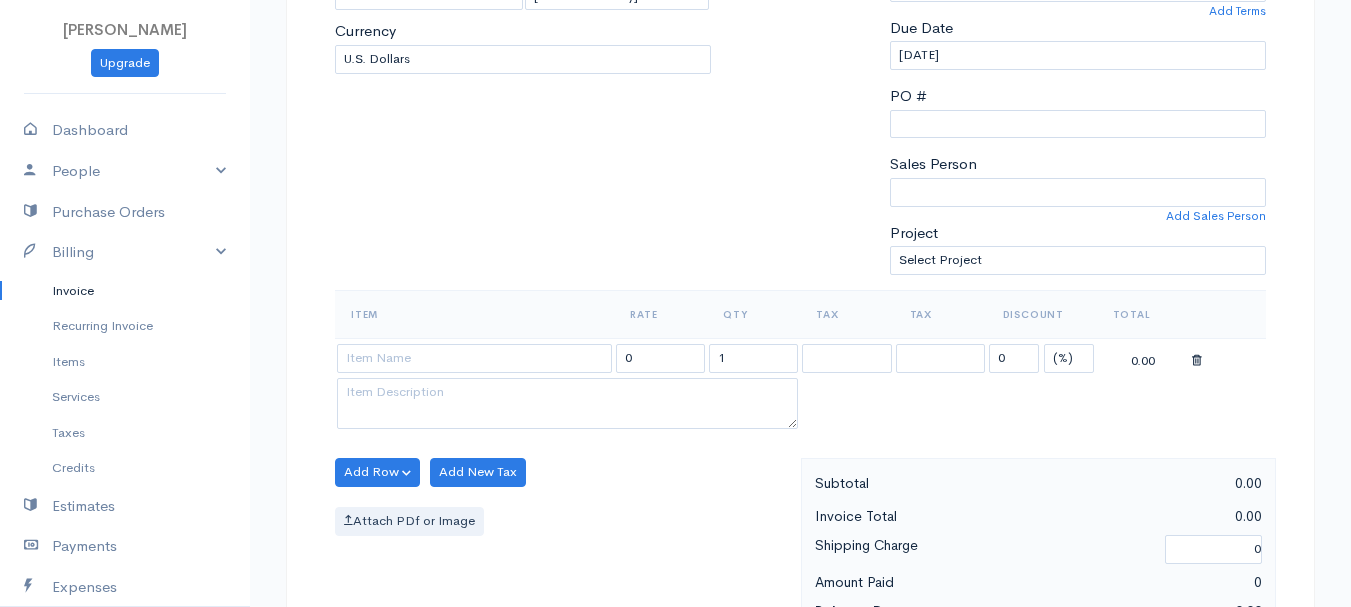 type on "[DATE]" 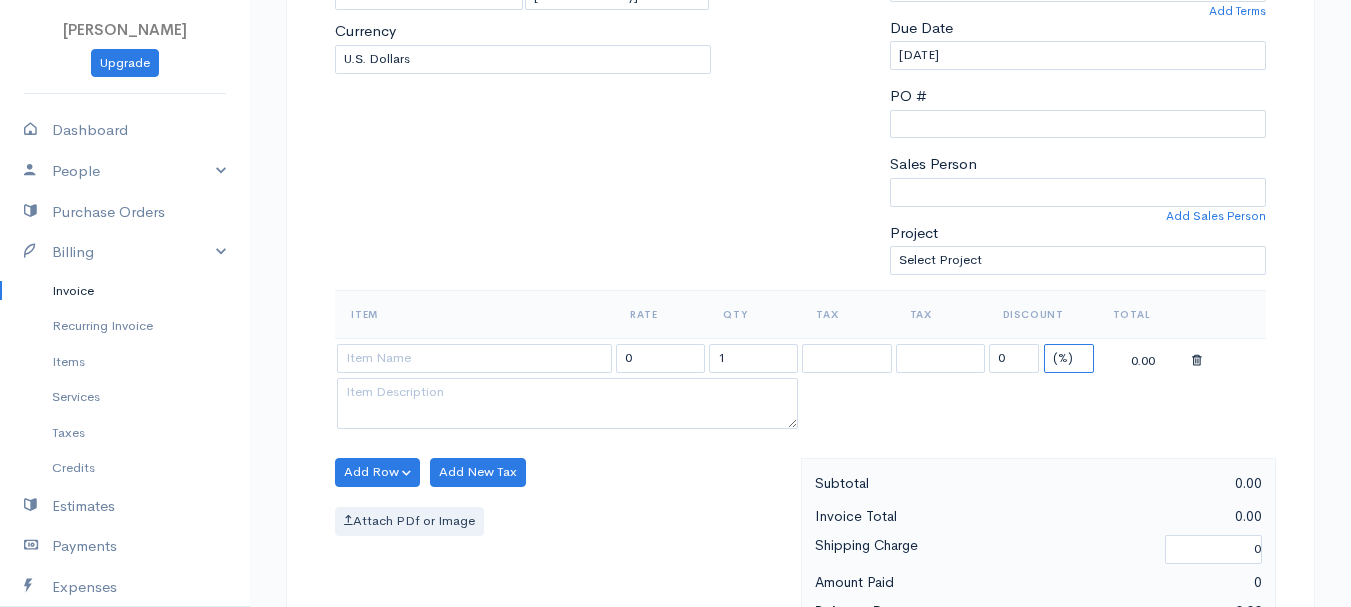 click on "(%) Flat" at bounding box center [1069, 358] 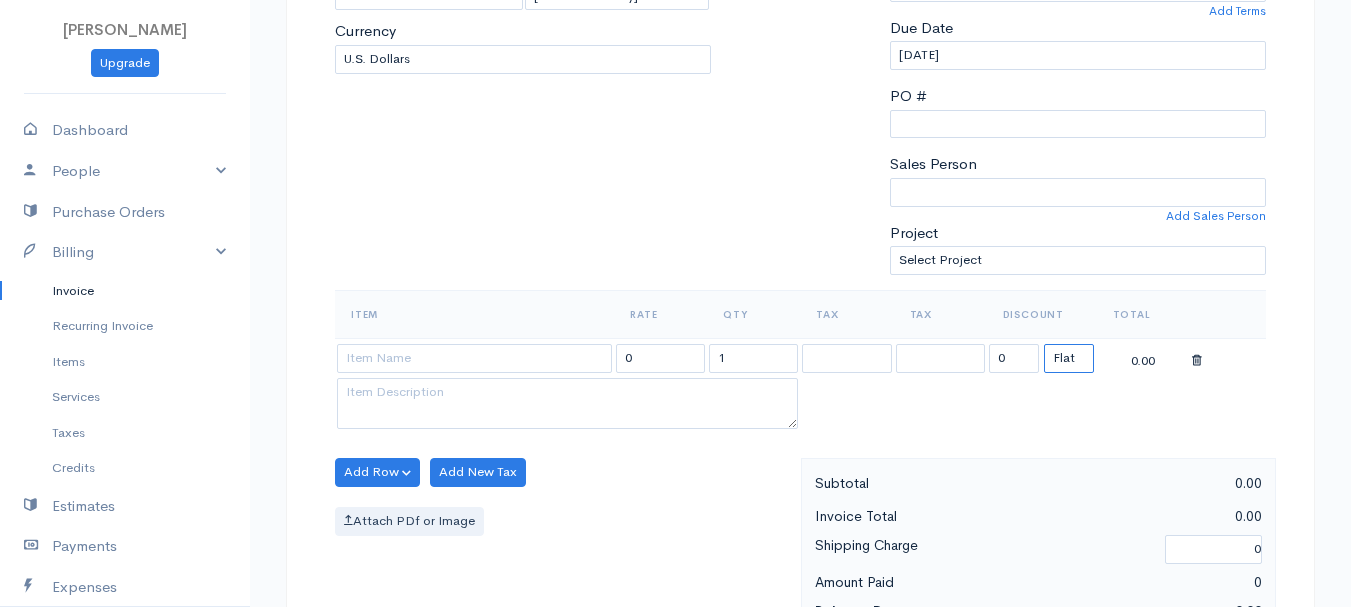 click on "(%) Flat" at bounding box center (1069, 358) 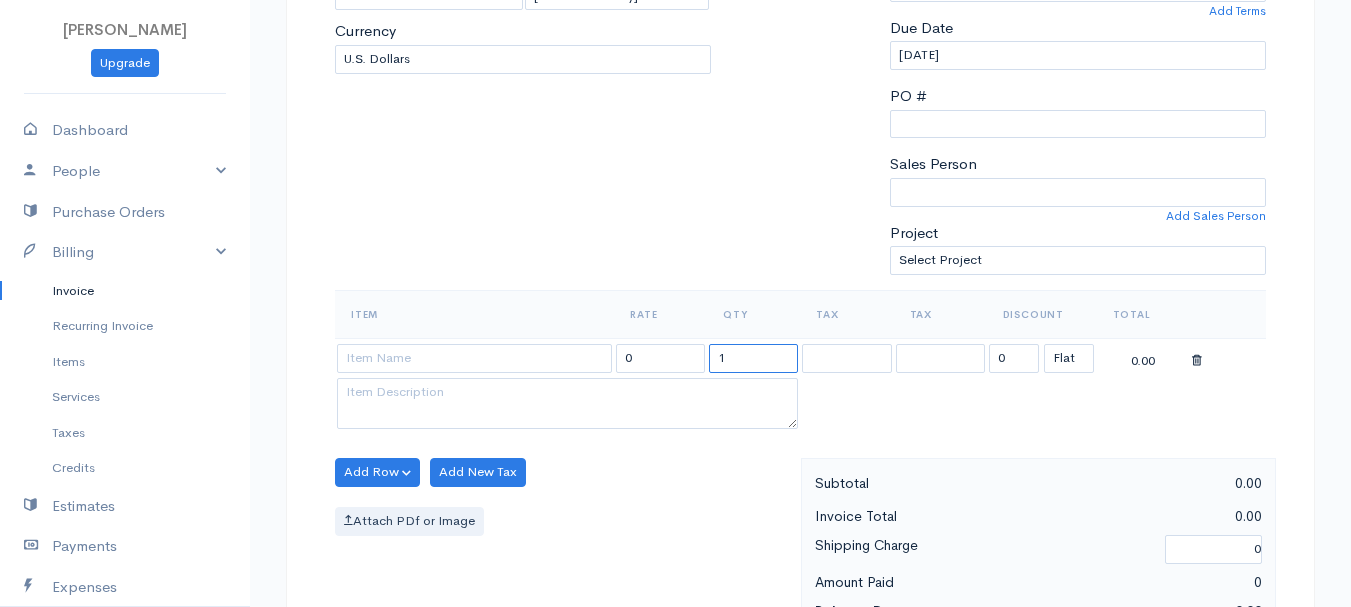 click on "1" at bounding box center (753, 358) 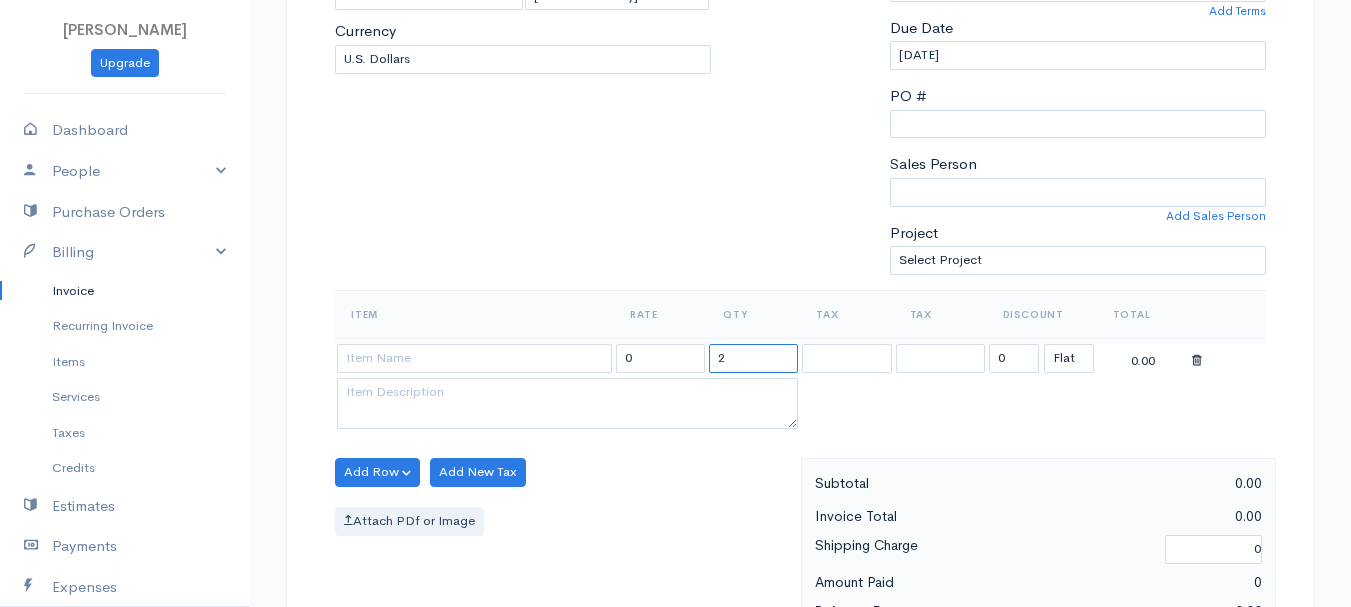 type on "2" 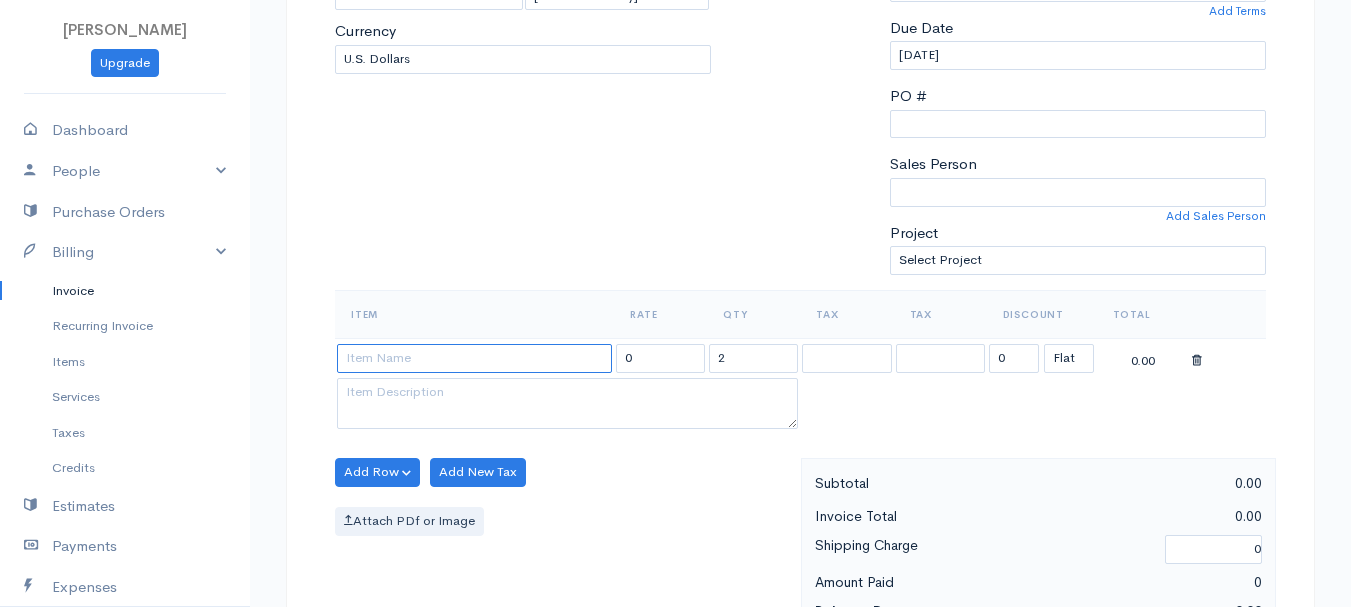 click at bounding box center [474, 358] 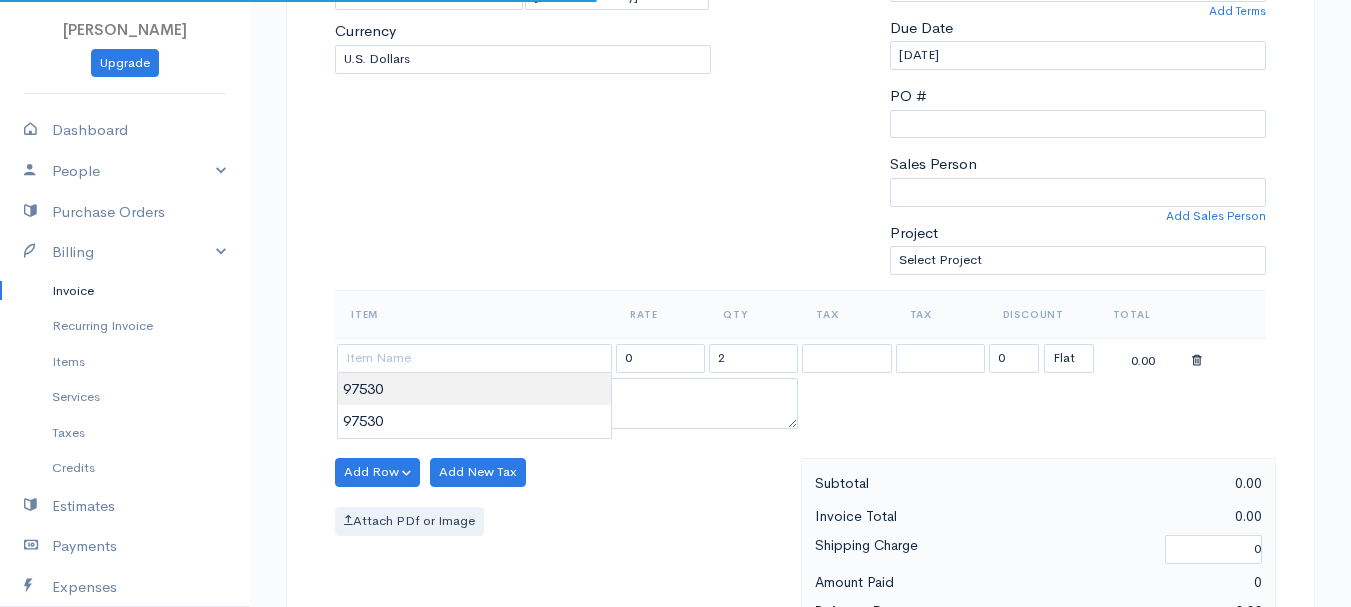 type on "97530" 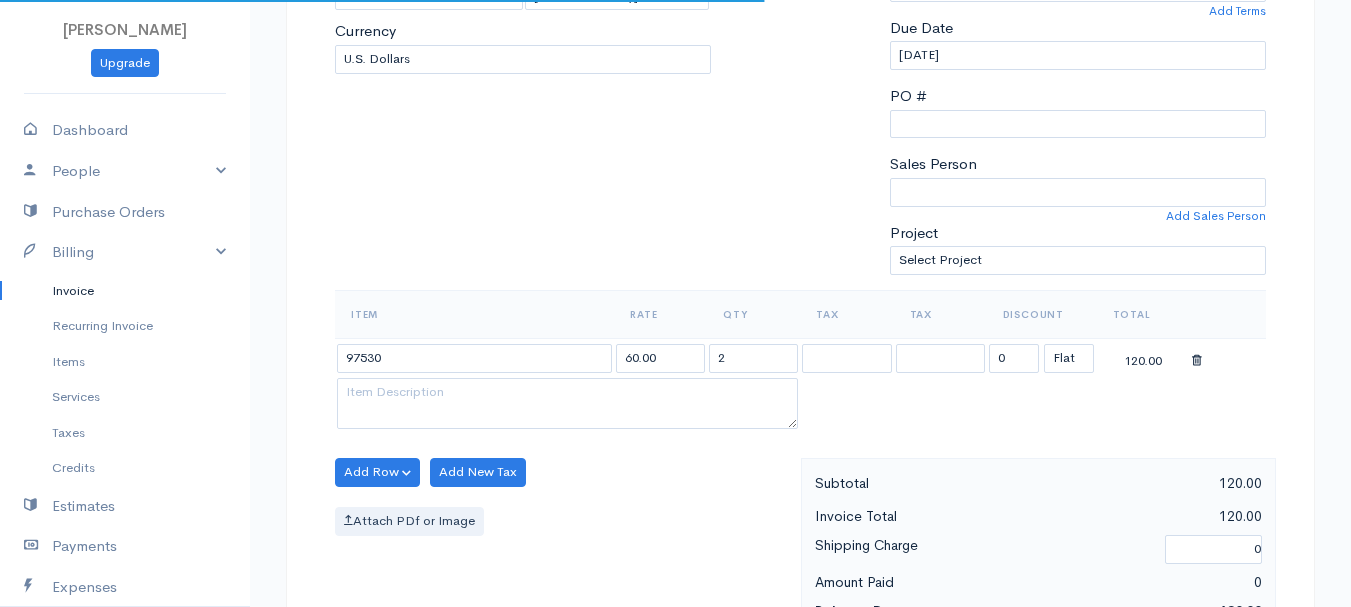 click on "[PERSON_NAME]
Upgrade
Dashboard
People
Clients
Vendors
Staff Users
Purchase Orders
Billing
Invoice
Recurring Invoice
Items
Services
Taxes
Credits
Estimates
Payments
Expenses
Track Time
Projects
Reports
Settings
My Organizations
Logout
Help
@CloudBooksApp 2022
Invoice
New Invoice
DRAFT To [GEOGRAPHIC_DATA][PERSON_NAME]    [GEOGRAPHIC_DATA][STREET_ADDRESS][PERSON_NAME][US_STATE] [Choose Country] [GEOGRAPHIC_DATA] [GEOGRAPHIC_DATA] [GEOGRAPHIC_DATA] [GEOGRAPHIC_DATA] [GEOGRAPHIC_DATA] [GEOGRAPHIC_DATA] [US_STATE] [GEOGRAPHIC_DATA] [GEOGRAPHIC_DATA]" at bounding box center [675, 464] 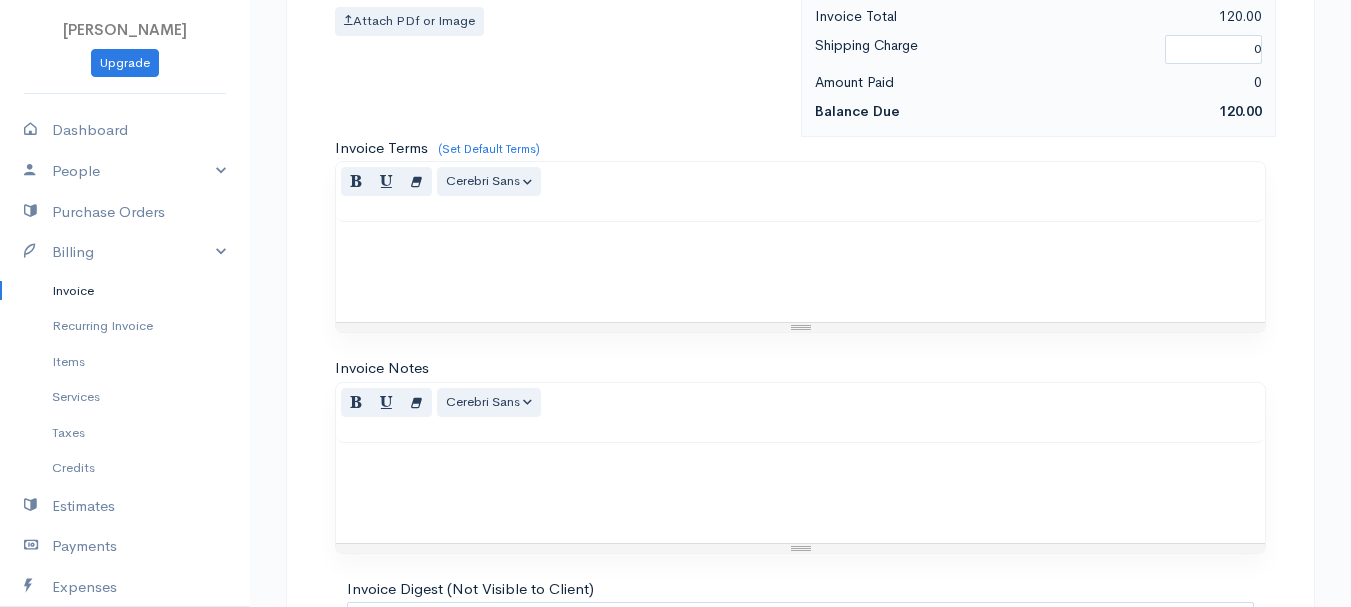 scroll, scrollTop: 1122, scrollLeft: 0, axis: vertical 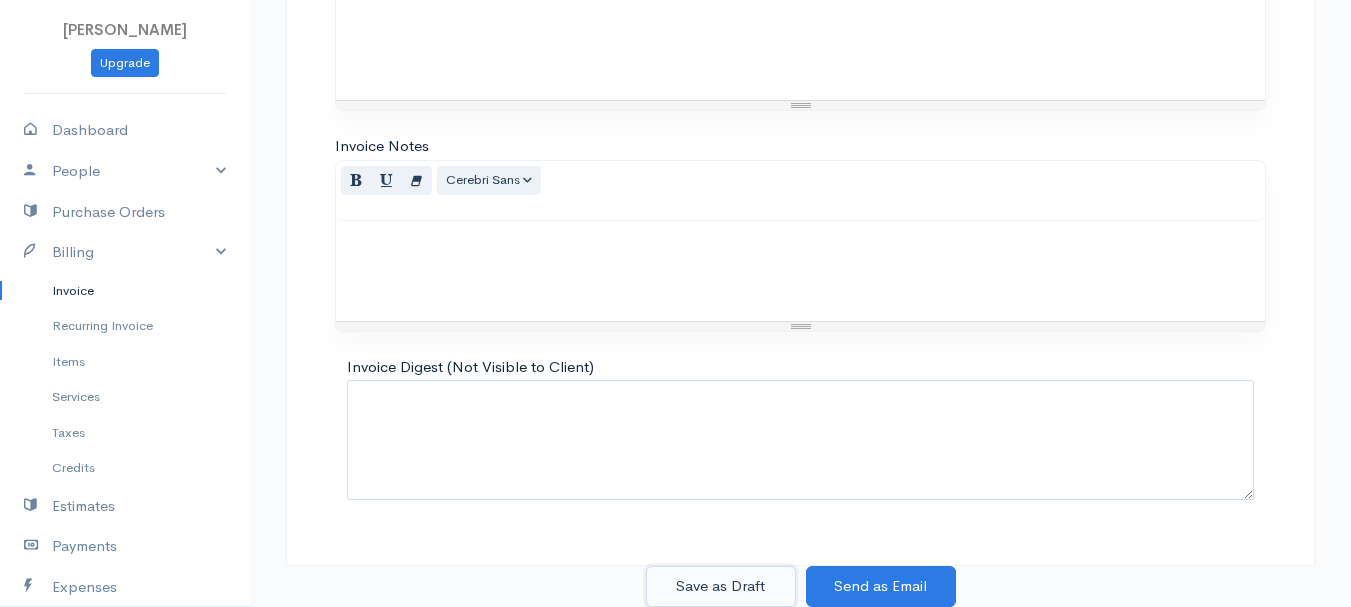 click on "Save as Draft" at bounding box center [721, 586] 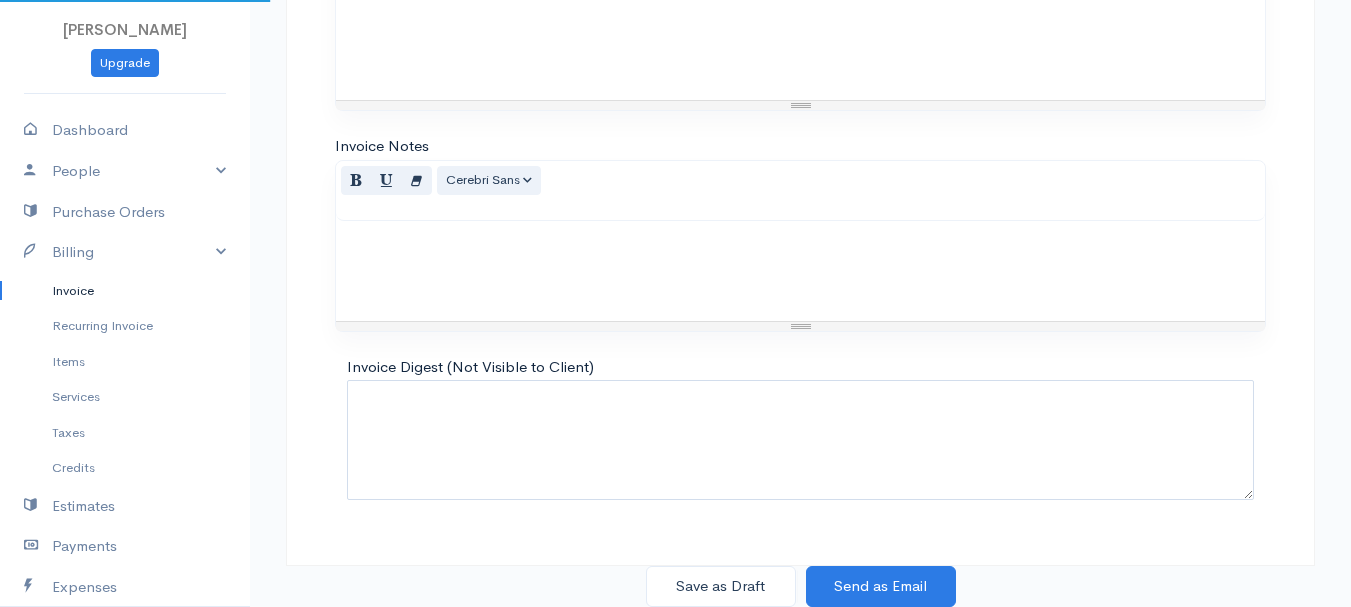 scroll, scrollTop: 0, scrollLeft: 0, axis: both 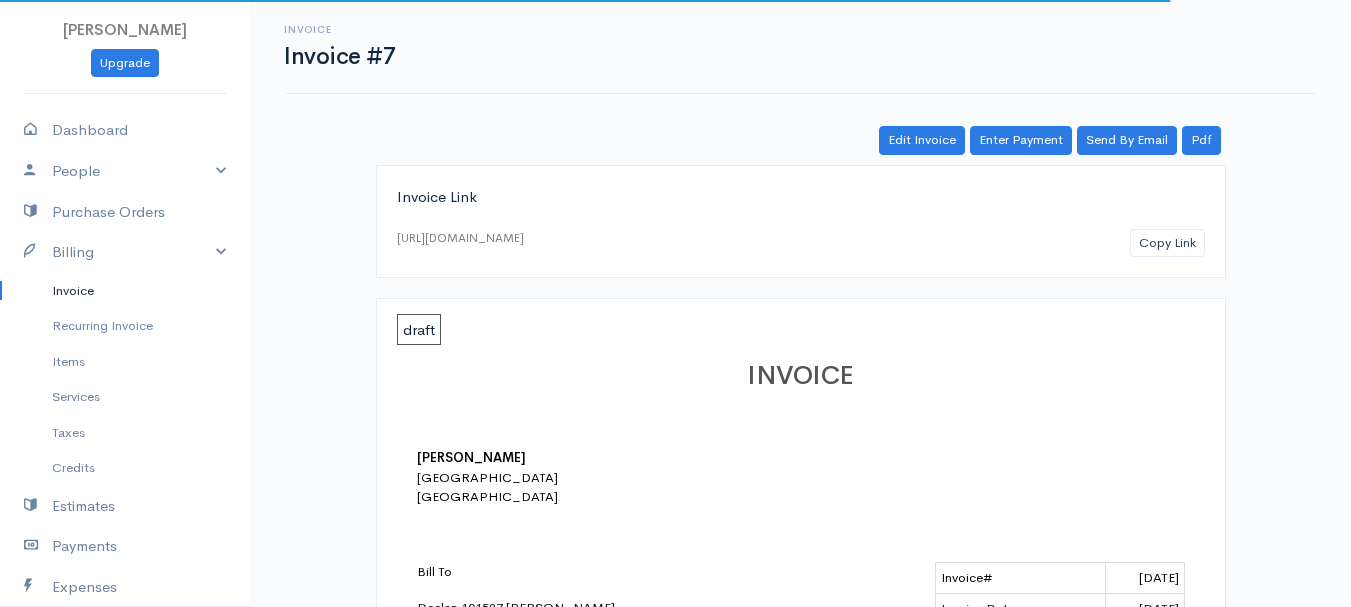 click on "Invoice" at bounding box center [125, 291] 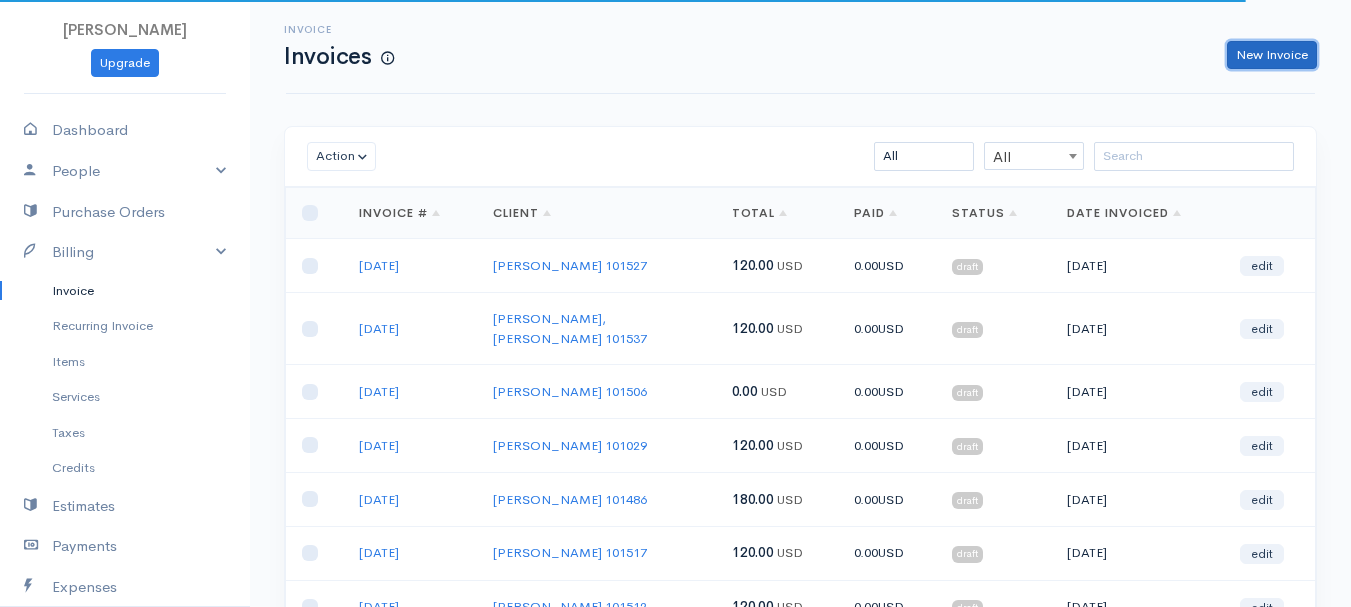 click on "New Invoice" at bounding box center [1272, 55] 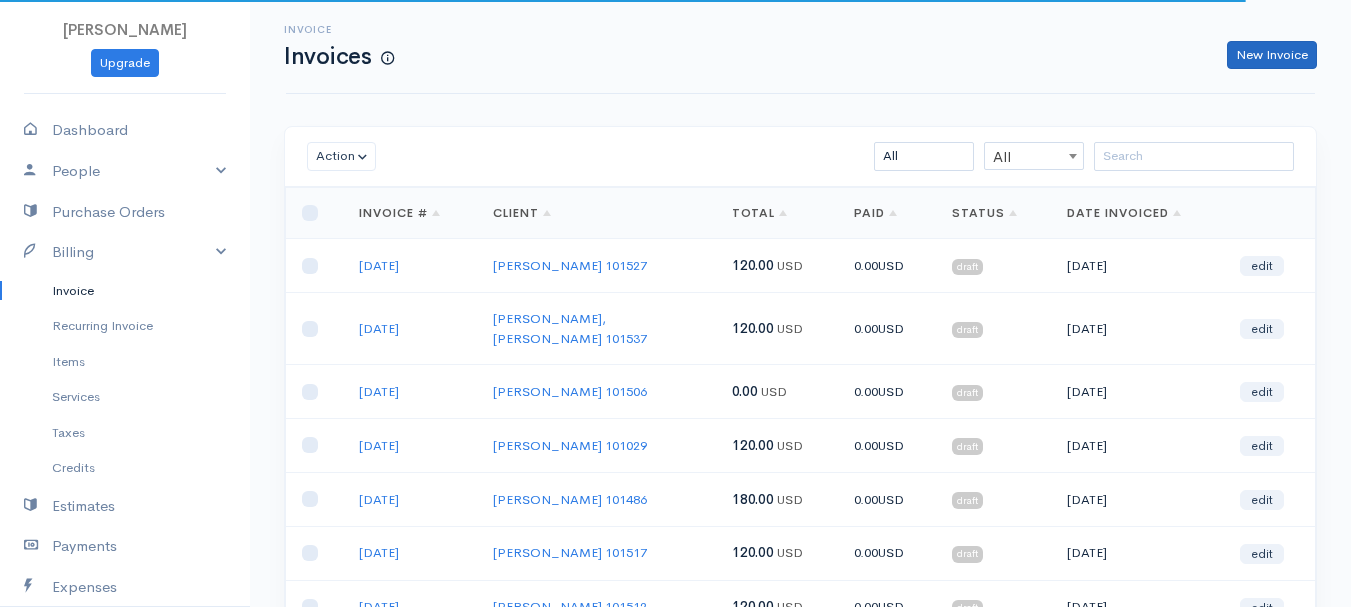 select on "[GEOGRAPHIC_DATA]" 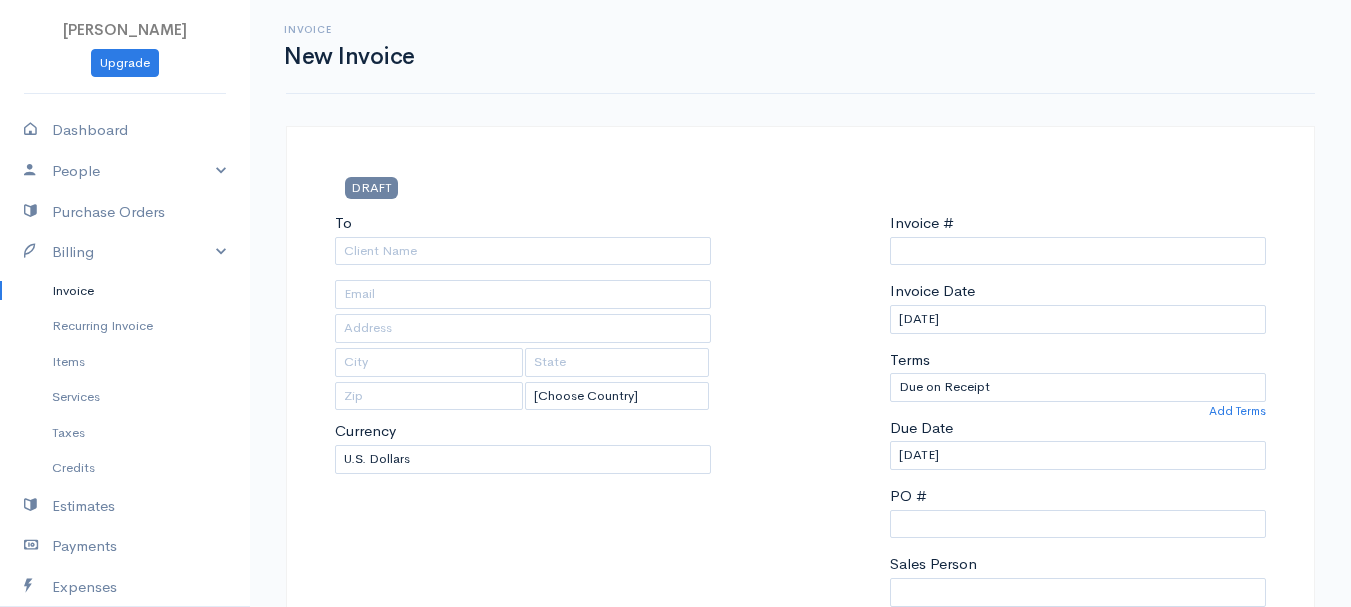 type on "0011212024" 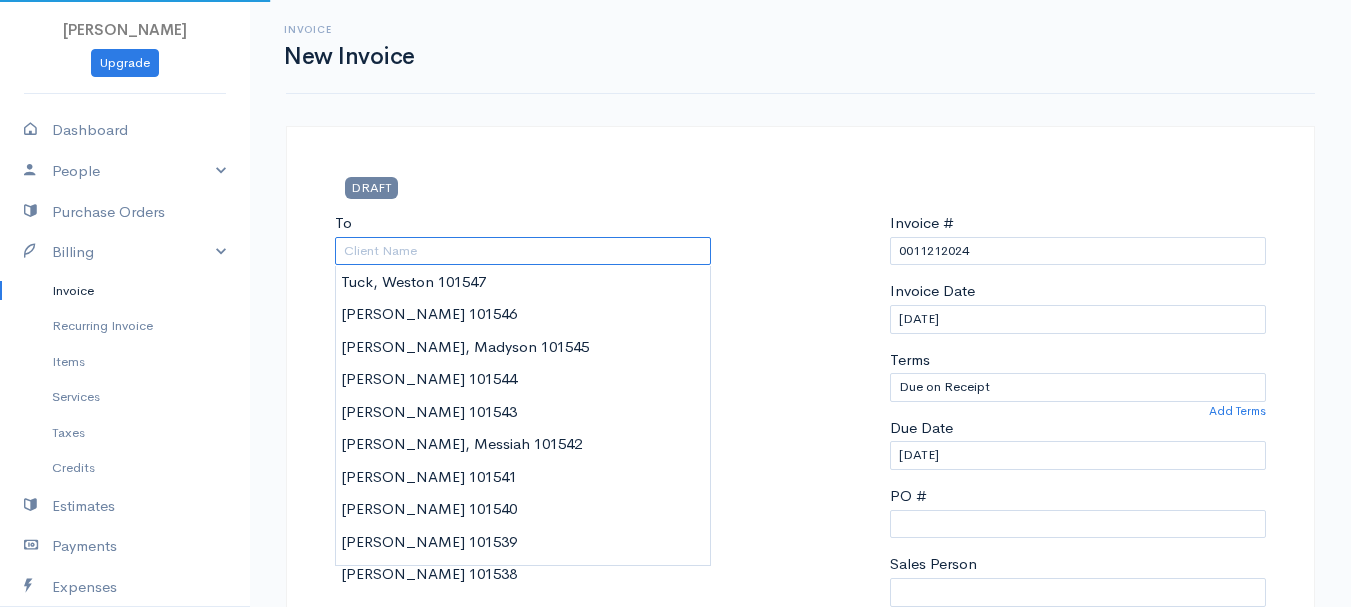 click on "To" at bounding box center [523, 251] 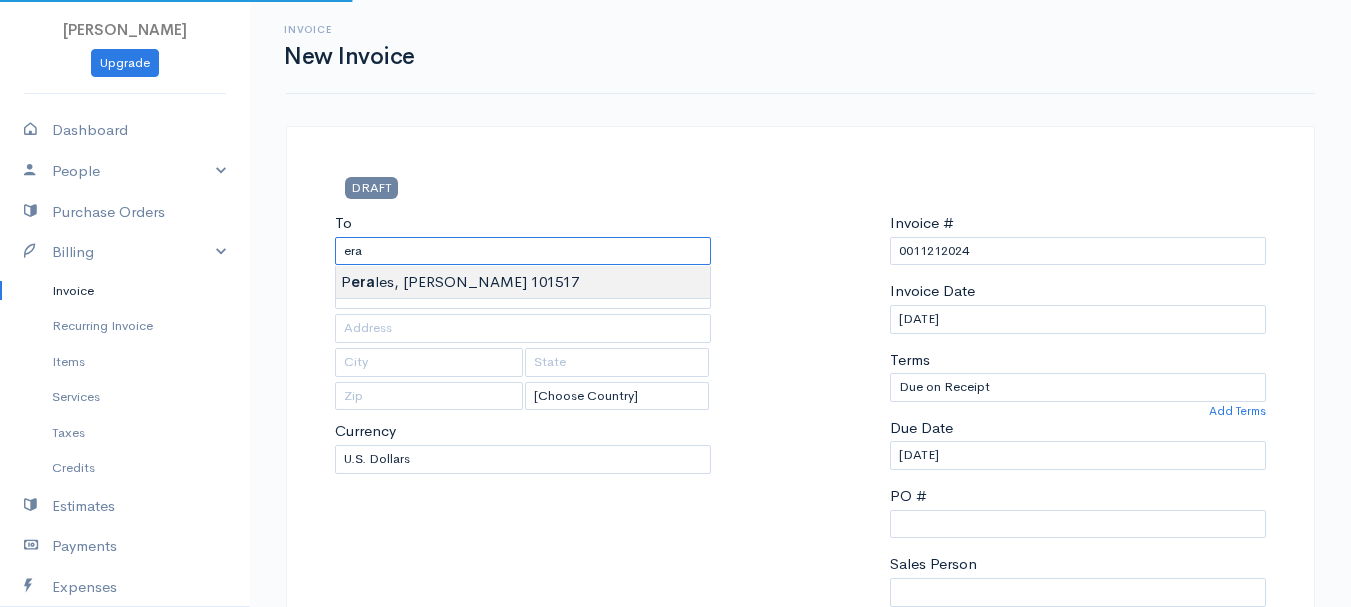 type on "[PERSON_NAME] 101517" 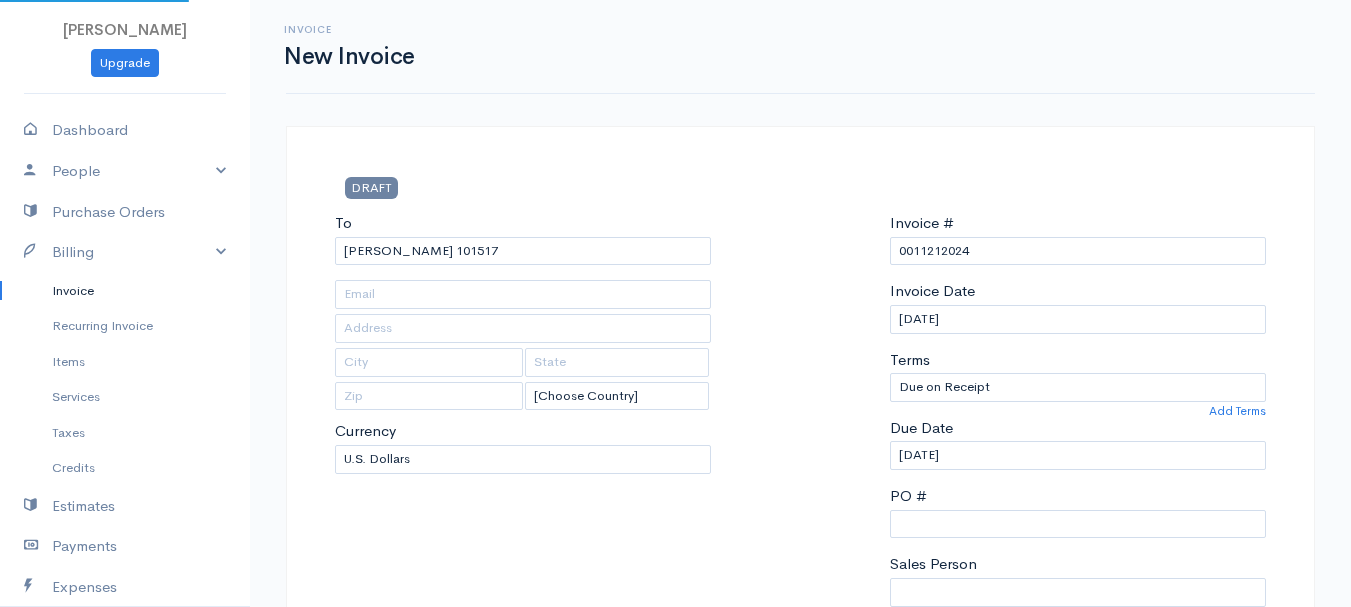 click on "[PERSON_NAME]
Upgrade
Dashboard
People
Clients
Vendors
Staff Users
Purchase Orders
Billing
Invoice
Recurring Invoice
Items
Services
Taxes
Credits
Estimates
Payments
Expenses
Track Time
Projects
Reports
Settings
My Organizations
Logout
Help
@CloudBooksApp 2022
Invoice
New Invoice
DRAFT To [GEOGRAPHIC_DATA][PERSON_NAME] 101517 [Choose Country] [GEOGRAPHIC_DATA] [GEOGRAPHIC_DATA] [GEOGRAPHIC_DATA] [GEOGRAPHIC_DATA] [GEOGRAPHIC_DATA] [GEOGRAPHIC_DATA] [US_STATE] [GEOGRAPHIC_DATA] [GEOGRAPHIC_DATA] [GEOGRAPHIC_DATA] [GEOGRAPHIC_DATA] [GEOGRAPHIC_DATA] [PERSON_NAME]" at bounding box center (675, 864) 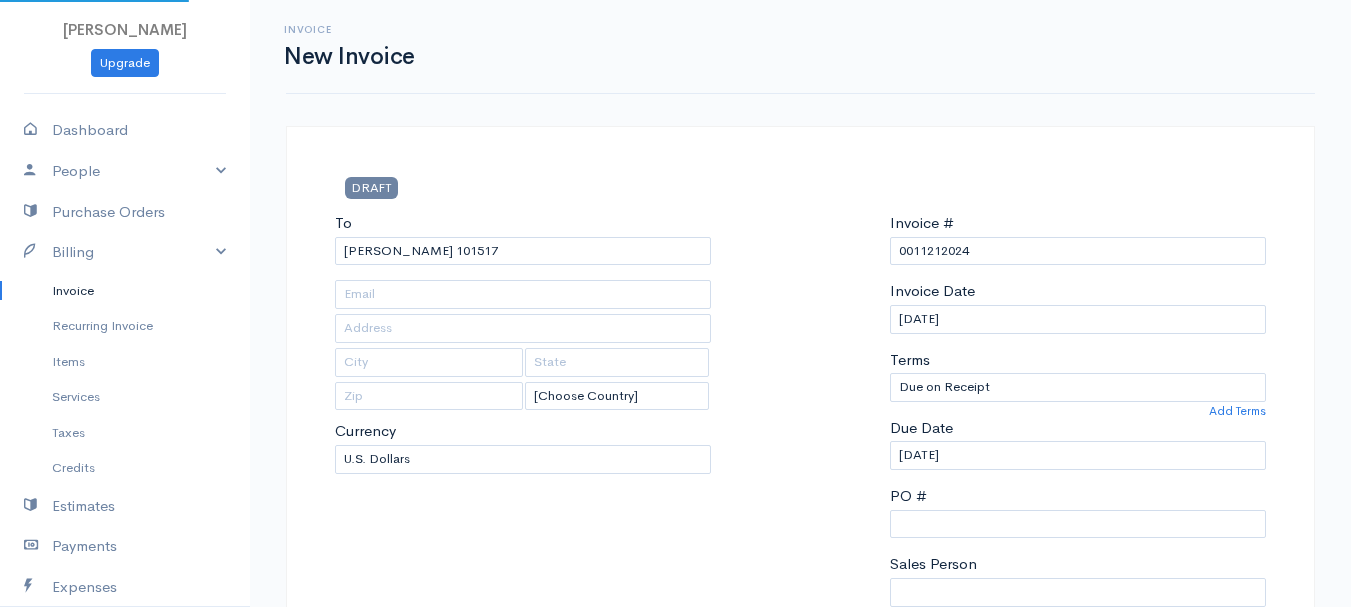 type on "[STREET_ADDRESS]" 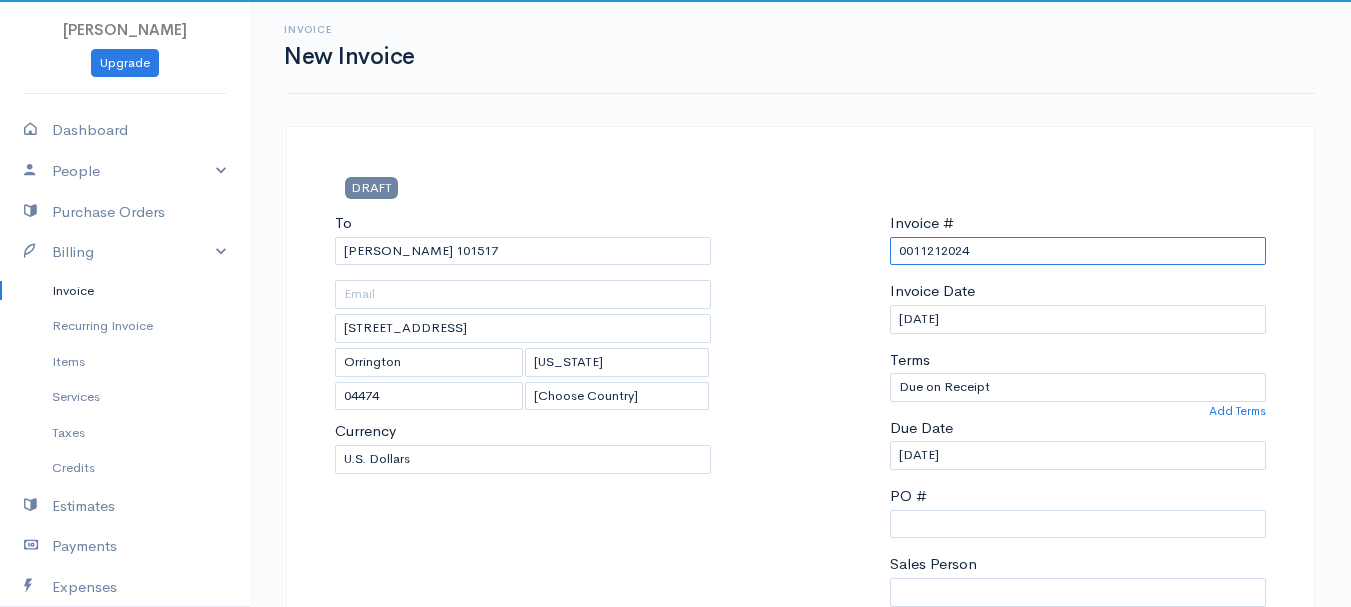 click on "0011212024" at bounding box center [1078, 251] 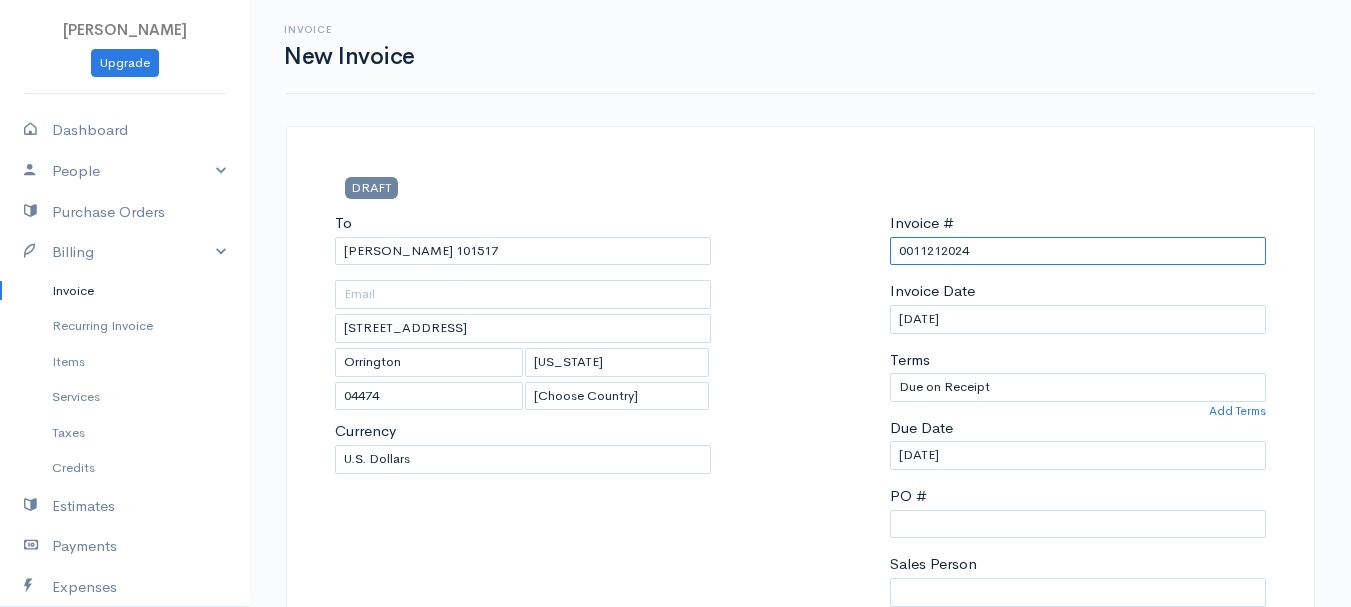 click on "0011212024" at bounding box center (1078, 251) 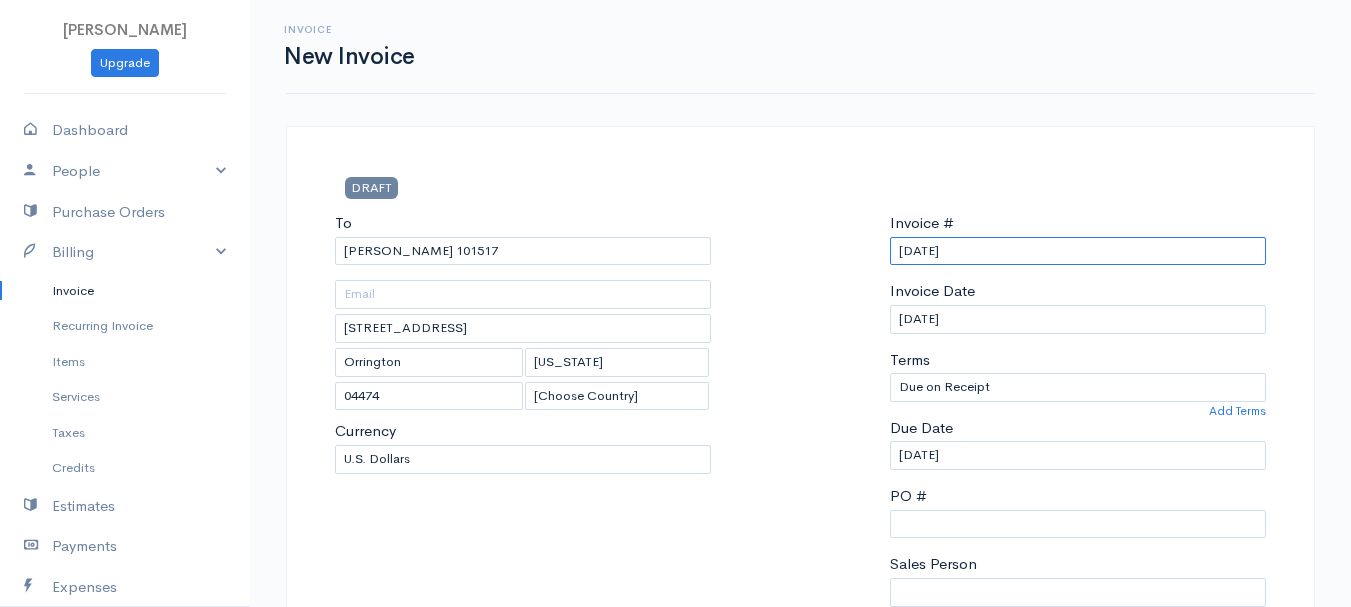 scroll, scrollTop: 400, scrollLeft: 0, axis: vertical 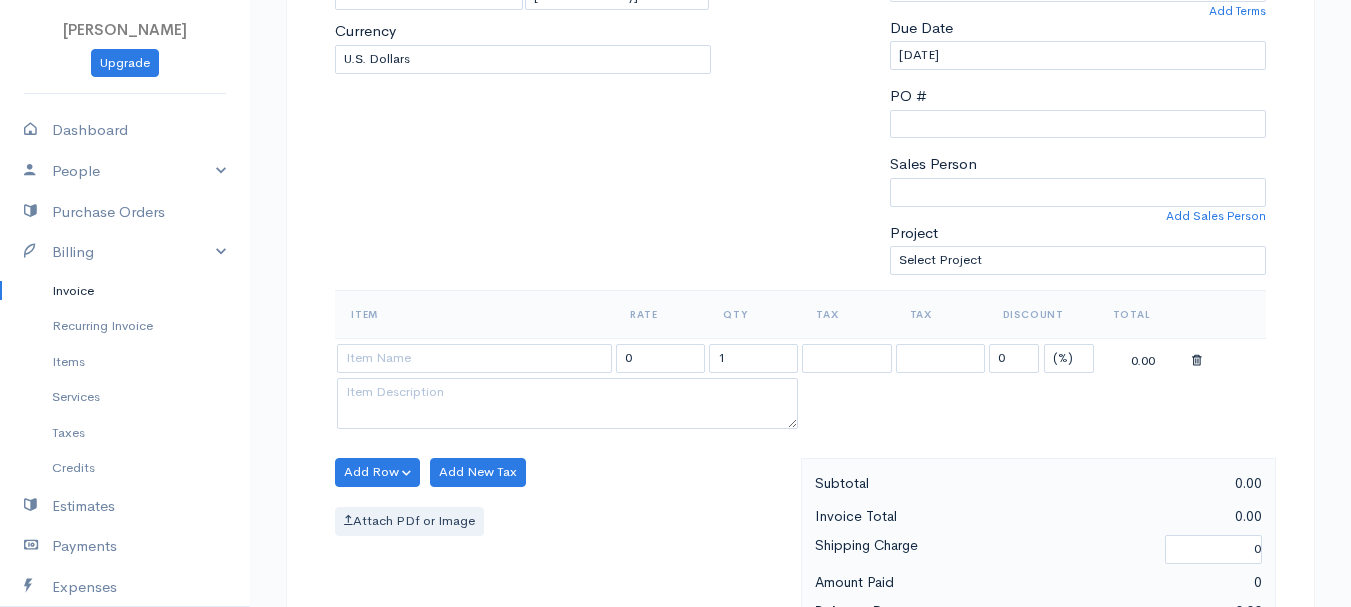 type on "[DATE]" 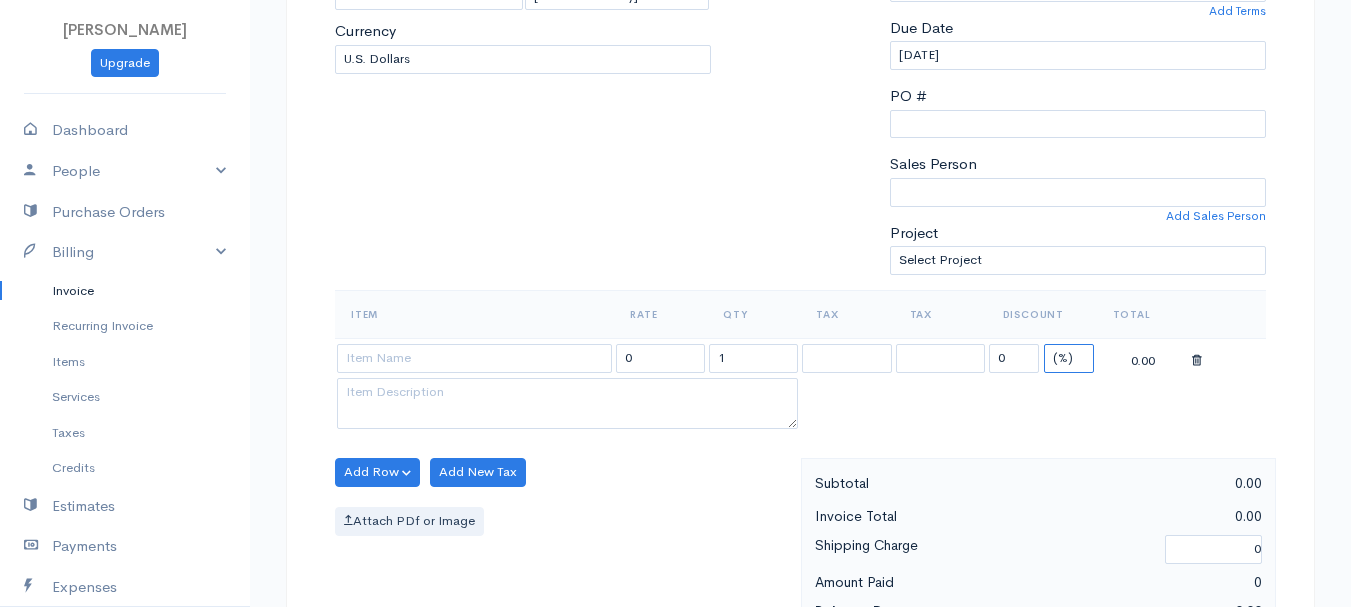 drag, startPoint x: 1071, startPoint y: 358, endPoint x: 1071, endPoint y: 370, distance: 12 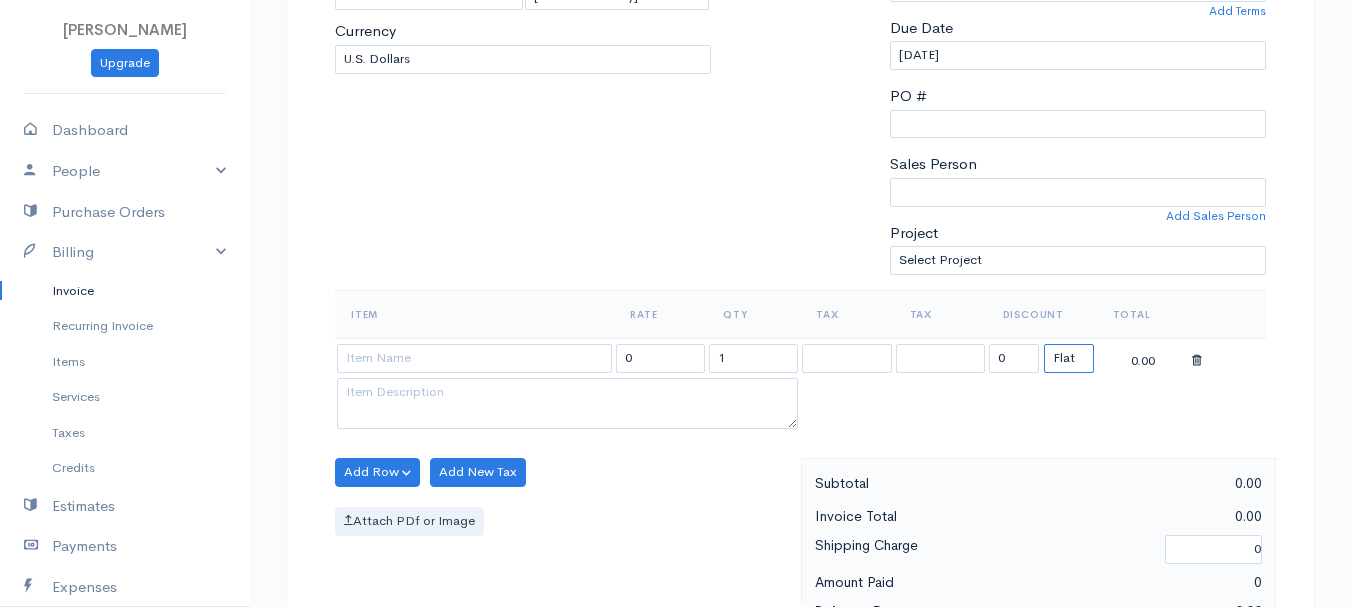 click on "(%) Flat" at bounding box center [1069, 358] 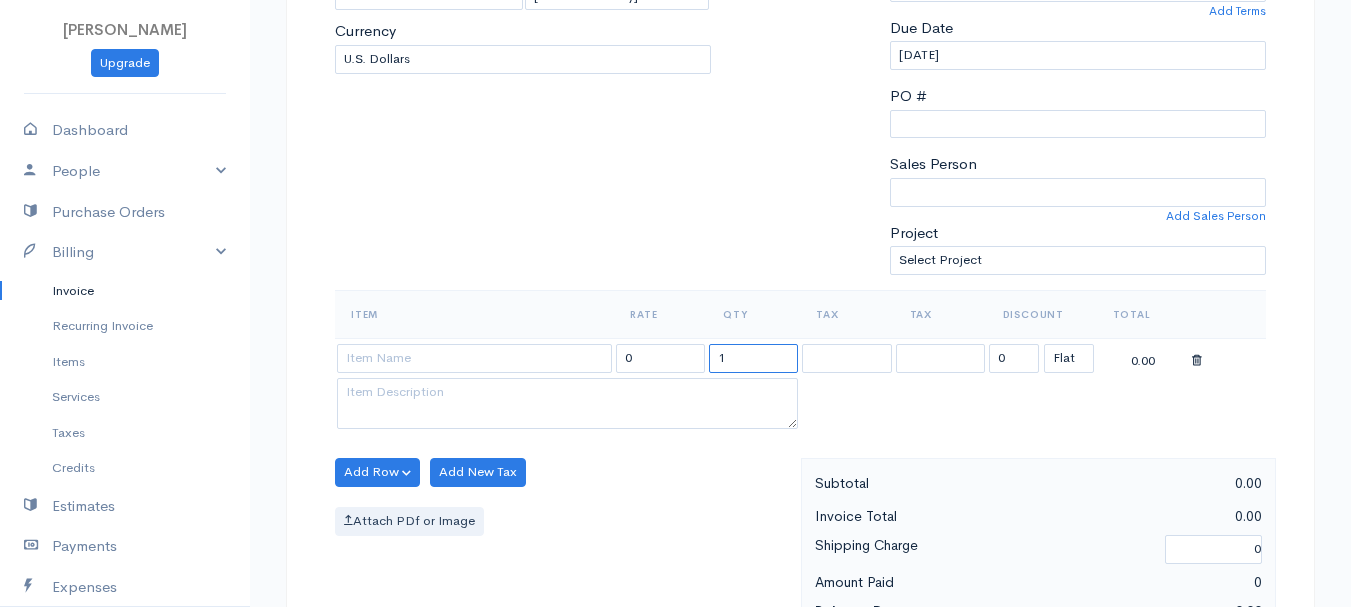 click on "1" at bounding box center (753, 358) 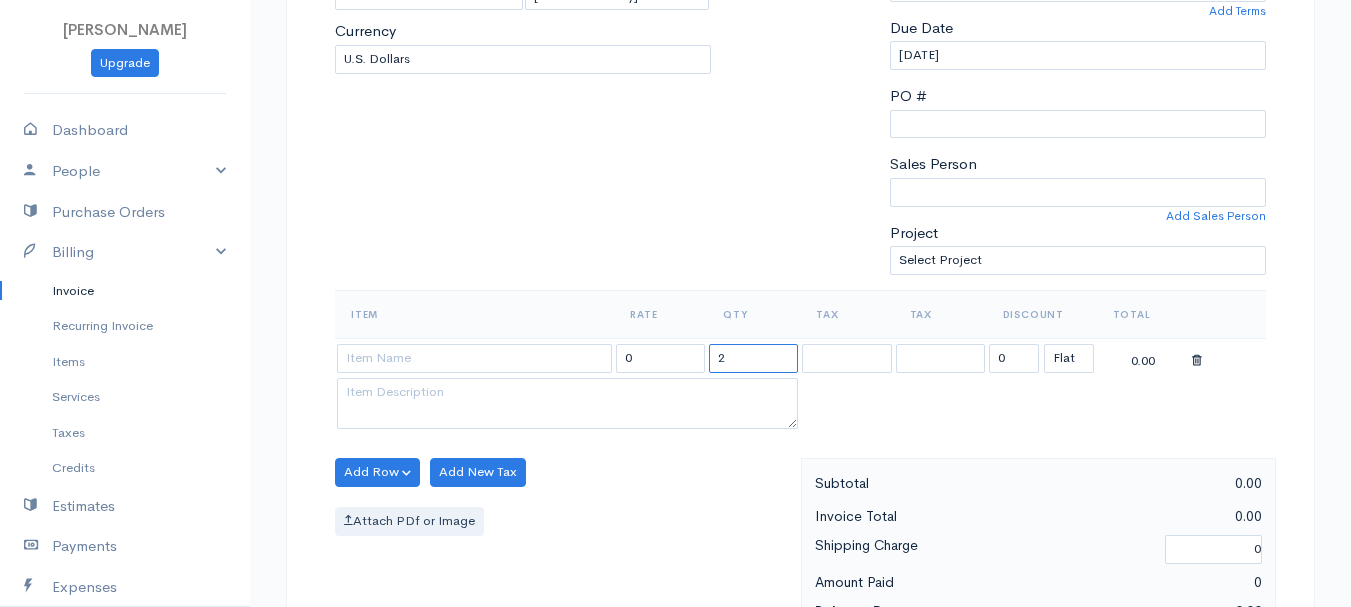 type on "2" 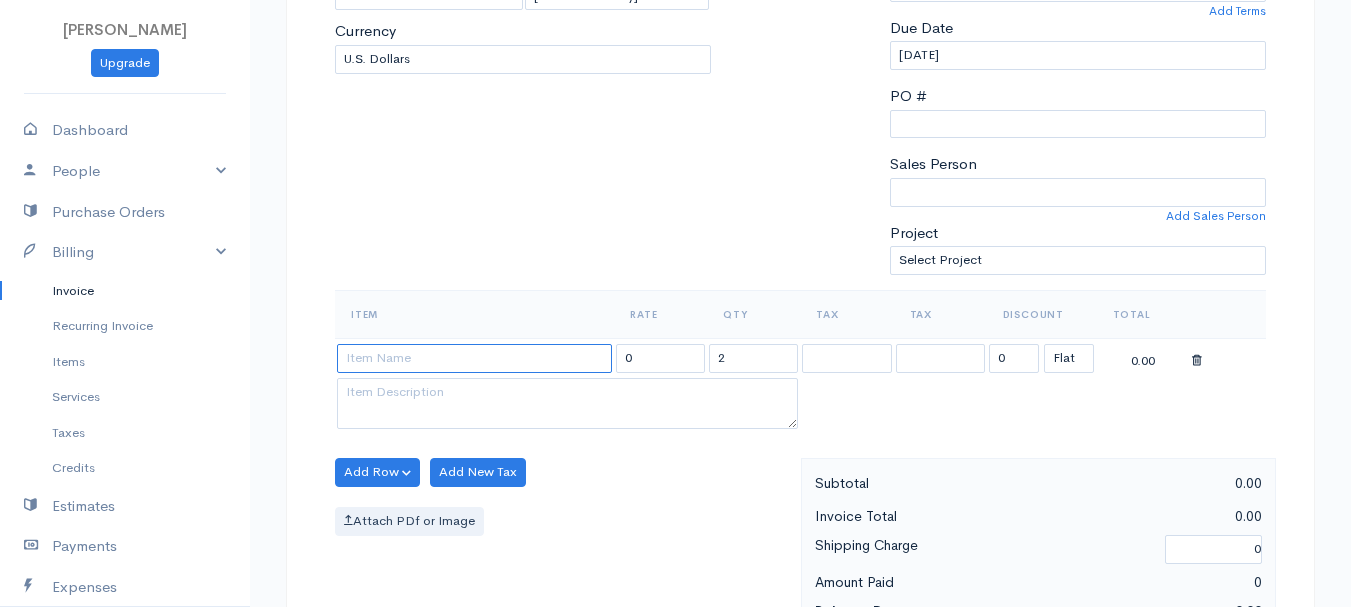 click at bounding box center [474, 358] 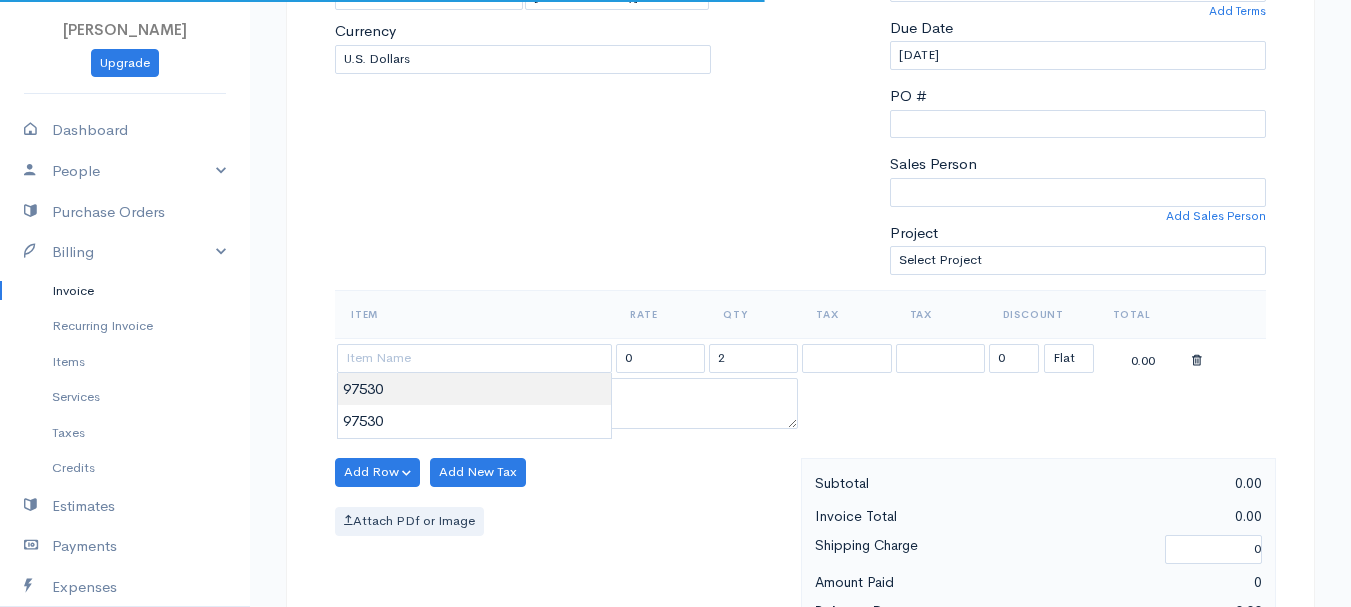type on "97530" 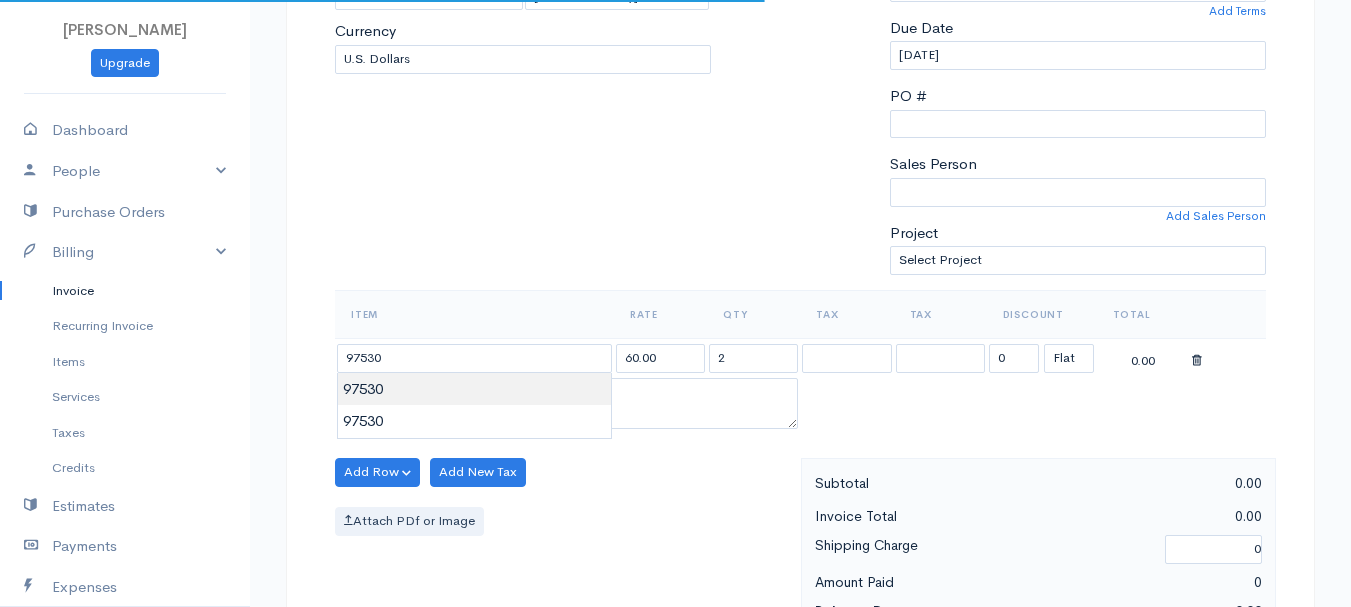 click on "[PERSON_NAME]
Upgrade
Dashboard
People
Clients
Vendors
Staff Users
Purchase Orders
Billing
Invoice
Recurring Invoice
Items
Services
Taxes
Credits
Estimates
Payments
Expenses
Track Time
Projects
Reports
Settings
My Organizations
Logout
Help
@CloudBooksApp 2022
Invoice
New Invoice
DRAFT To [GEOGRAPHIC_DATA][PERSON_NAME] 101517 [STREET_ADDRESS][US_STATE] [Choose Country] [GEOGRAPHIC_DATA] [GEOGRAPHIC_DATA] [GEOGRAPHIC_DATA] [GEOGRAPHIC_DATA] [GEOGRAPHIC_DATA] [GEOGRAPHIC_DATA] [US_STATE] [GEOGRAPHIC_DATA] [GEOGRAPHIC_DATA]" at bounding box center (675, 464) 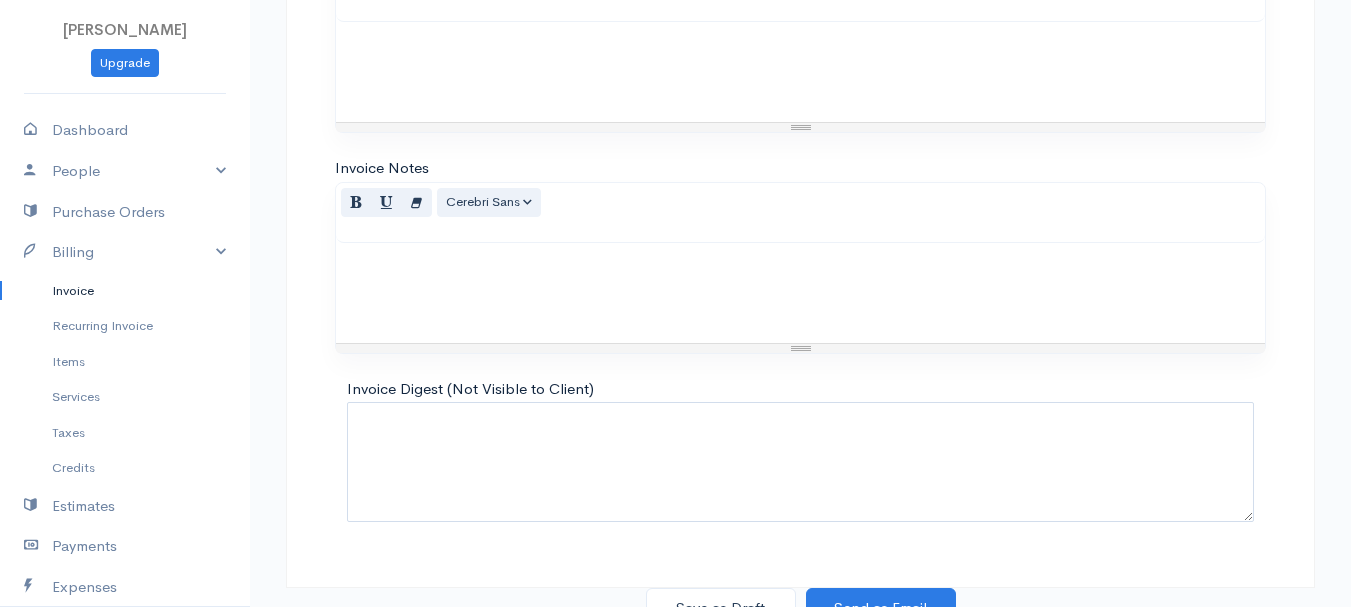 scroll, scrollTop: 1122, scrollLeft: 0, axis: vertical 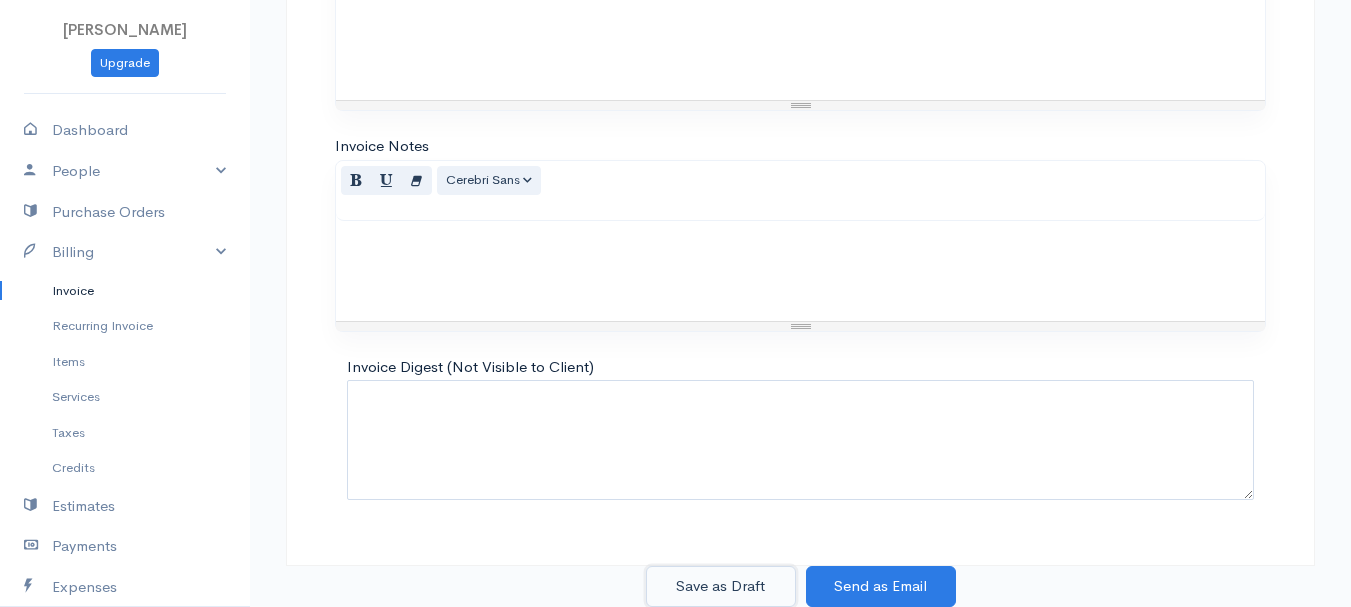 click on "Save as Draft" at bounding box center [721, 586] 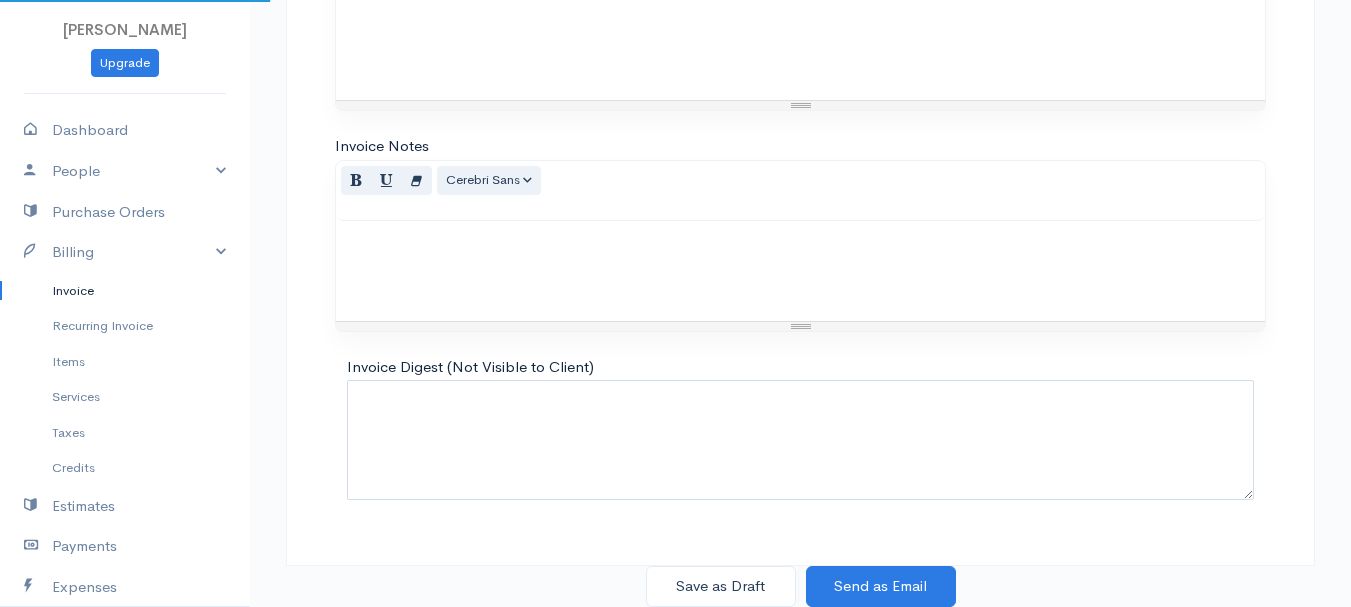 scroll, scrollTop: 0, scrollLeft: 0, axis: both 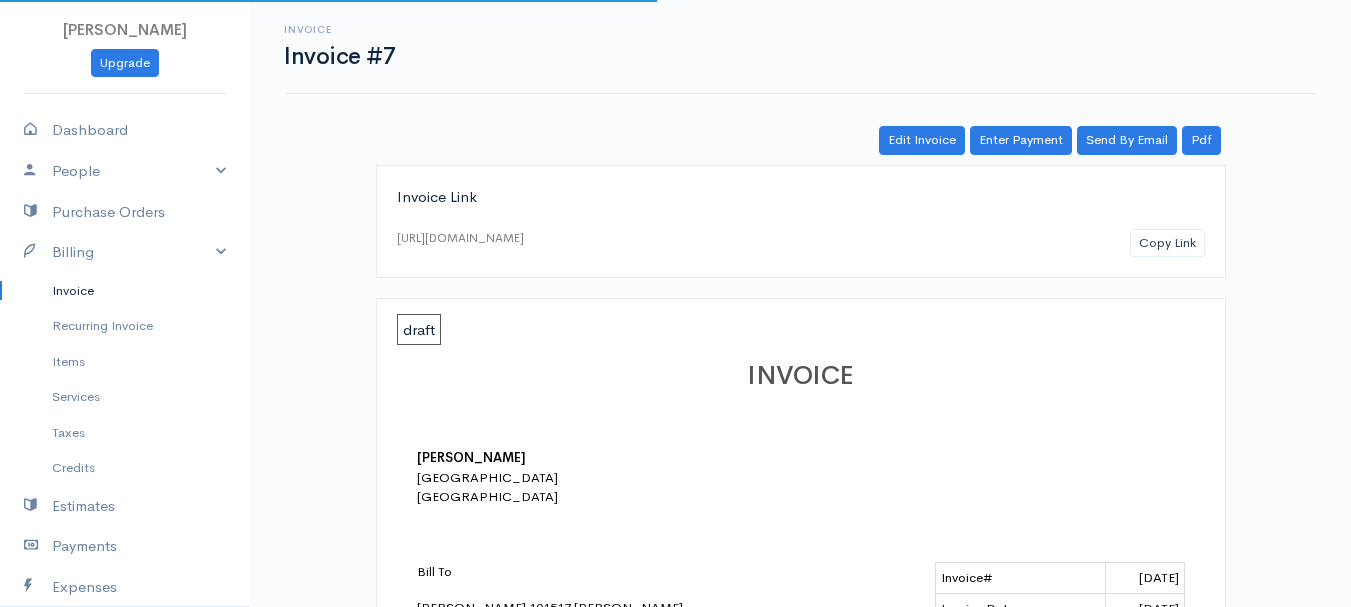 click on "Invoice" at bounding box center [125, 291] 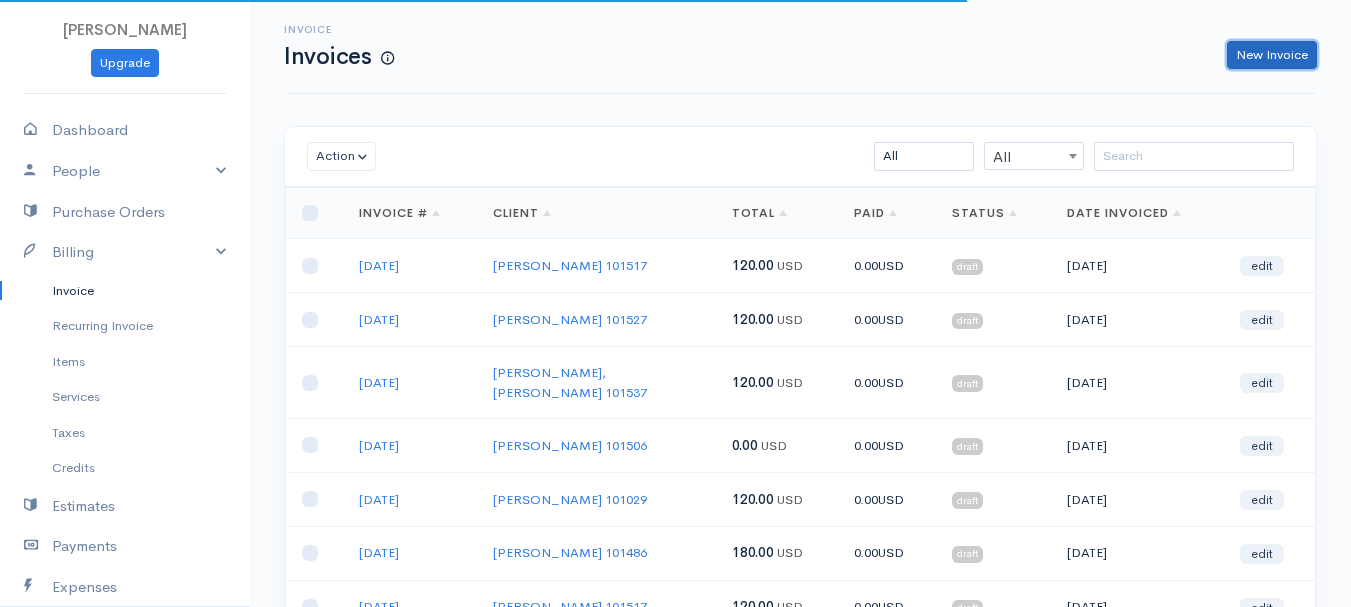 click on "New Invoice" at bounding box center [1272, 55] 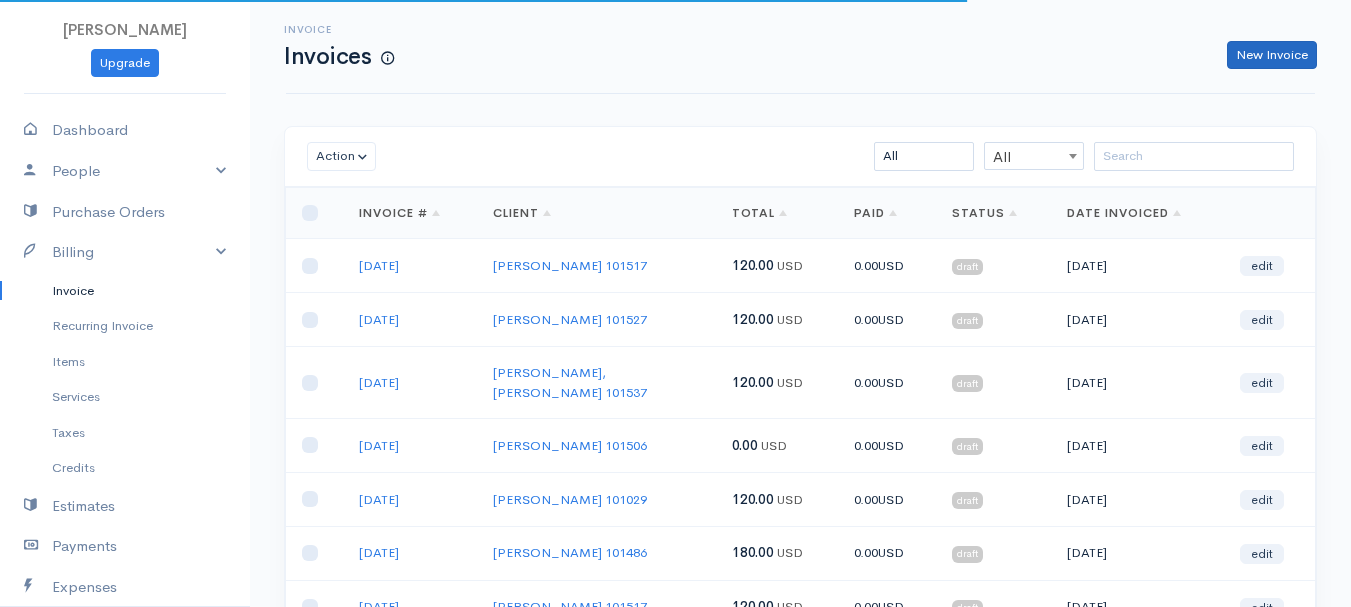 select on "[GEOGRAPHIC_DATA]" 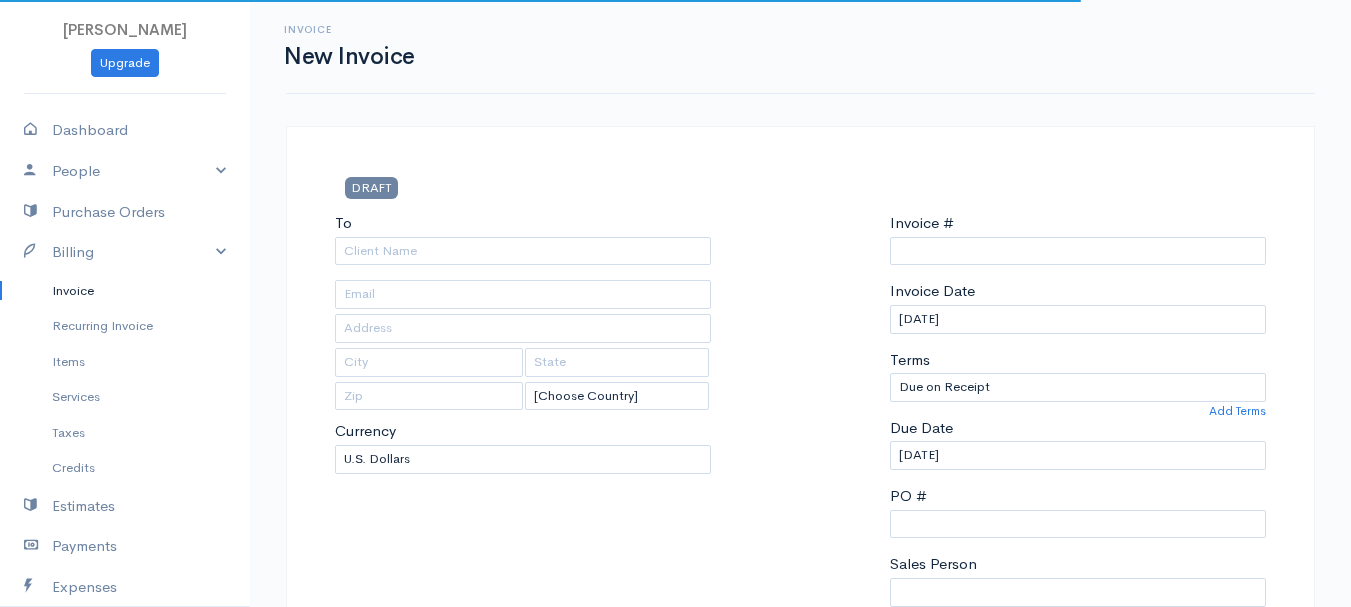 type on "0011212024" 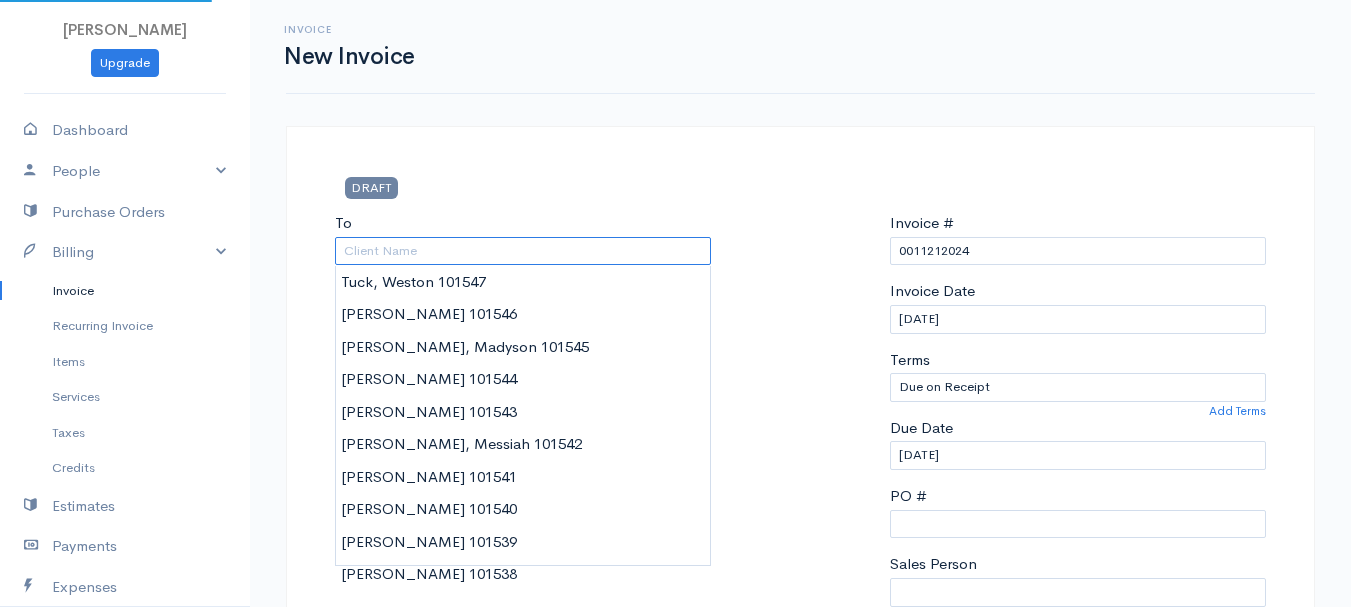 click on "To" at bounding box center [523, 251] 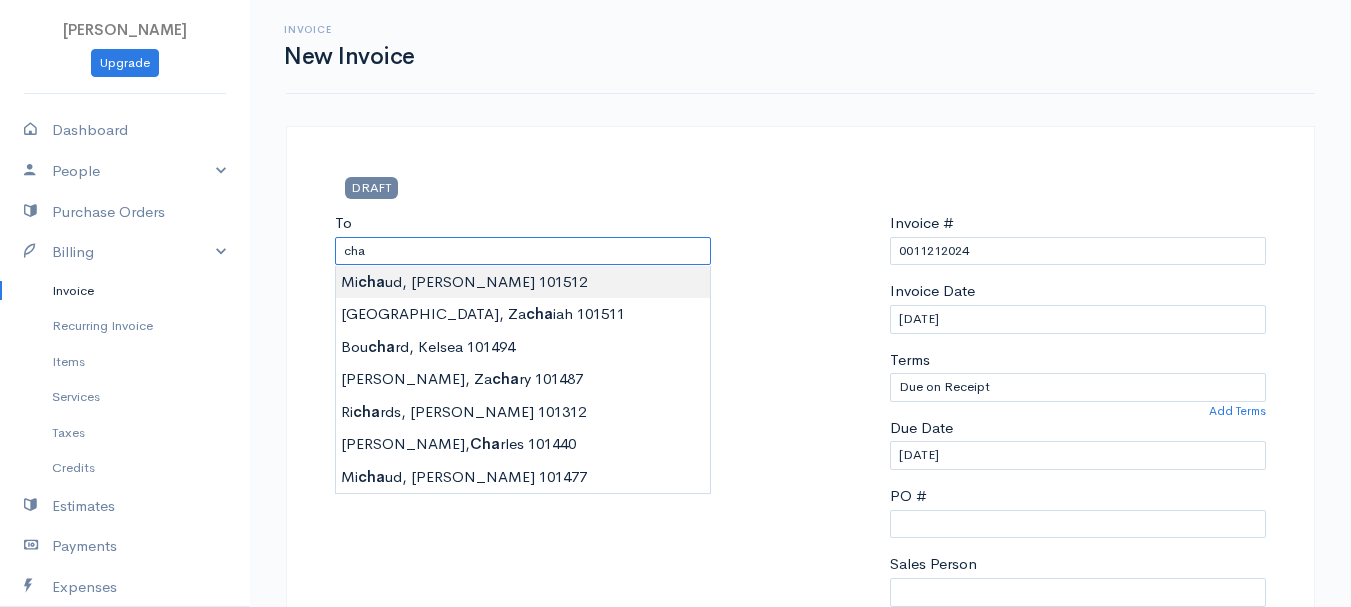 type on "[PERSON_NAME]   101512" 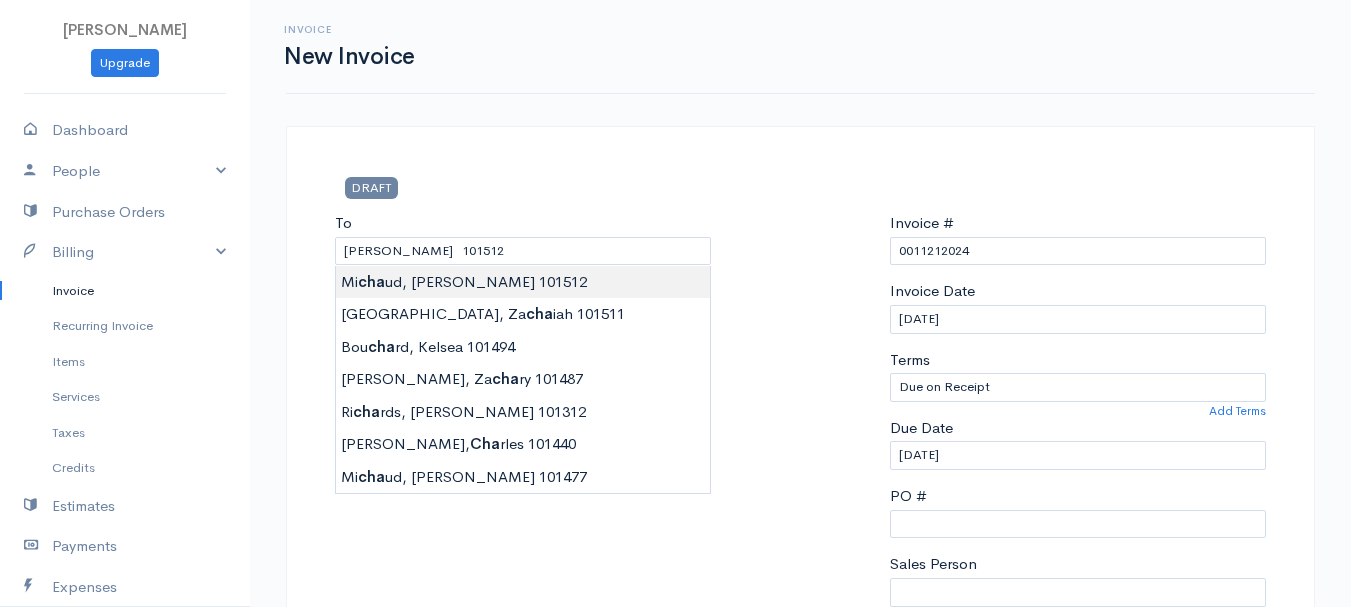 click on "[PERSON_NAME]
Upgrade
Dashboard
People
Clients
Vendors
Staff Users
Purchase Orders
Billing
Invoice
Recurring Invoice
Items
Services
Taxes
Credits
Estimates
Payments
Expenses
Track Time
Projects
Reports
Settings
My Organizations
Logout
Help
@CloudBooksApp 2022
Invoice
New Invoice
DRAFT To [PERSON_NAME]   101512 [Choose Country] [GEOGRAPHIC_DATA] [GEOGRAPHIC_DATA] [GEOGRAPHIC_DATA] [GEOGRAPHIC_DATA] [GEOGRAPHIC_DATA] [GEOGRAPHIC_DATA] [US_STATE] [GEOGRAPHIC_DATA] [GEOGRAPHIC_DATA] [GEOGRAPHIC_DATA] [GEOGRAPHIC_DATA] [GEOGRAPHIC_DATA] 0" at bounding box center [675, 864] 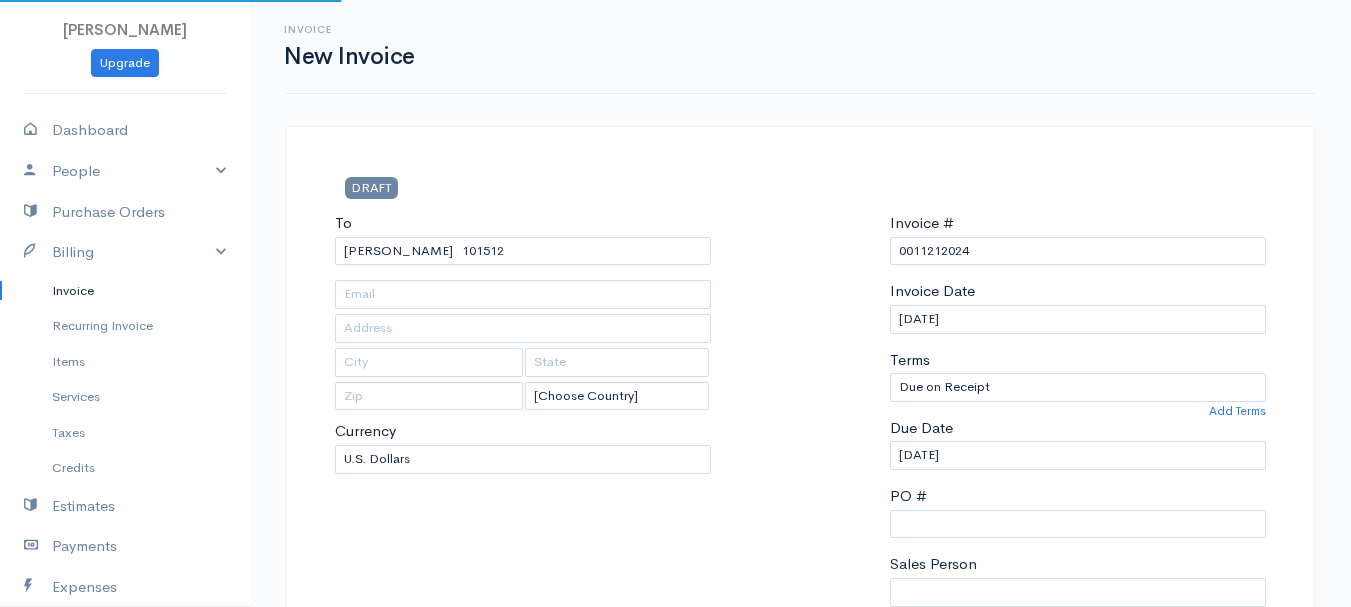 type on "[STREET_ADDRESS]" 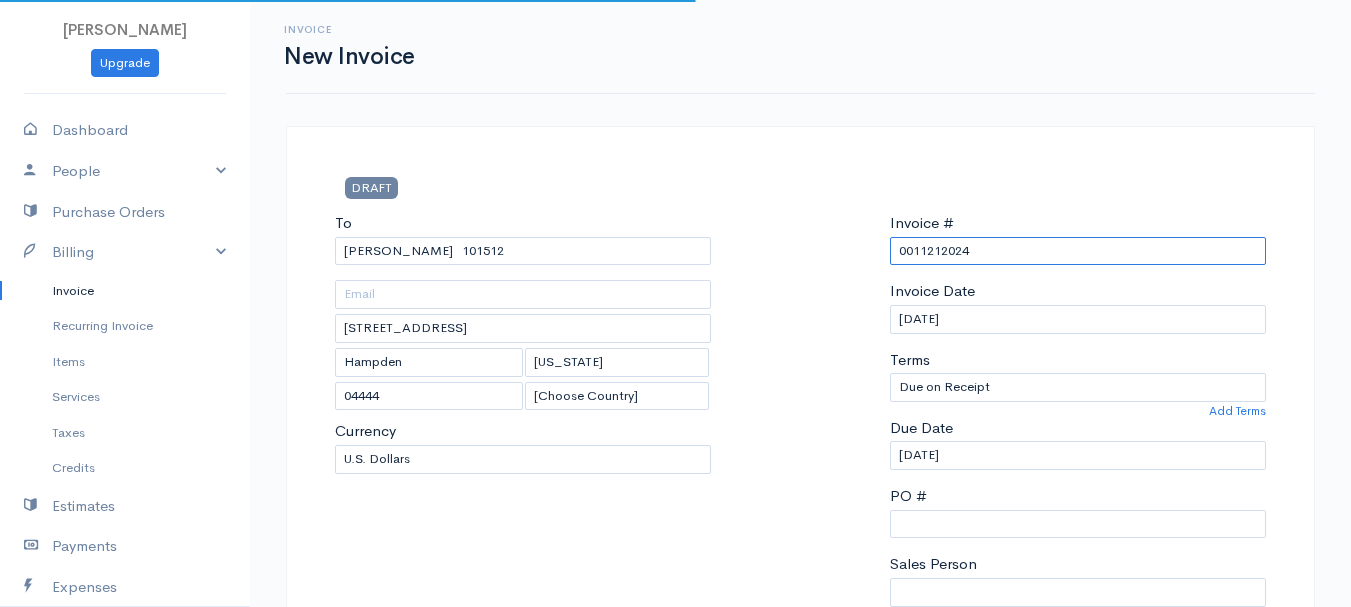 click on "0011212024" at bounding box center (1078, 251) 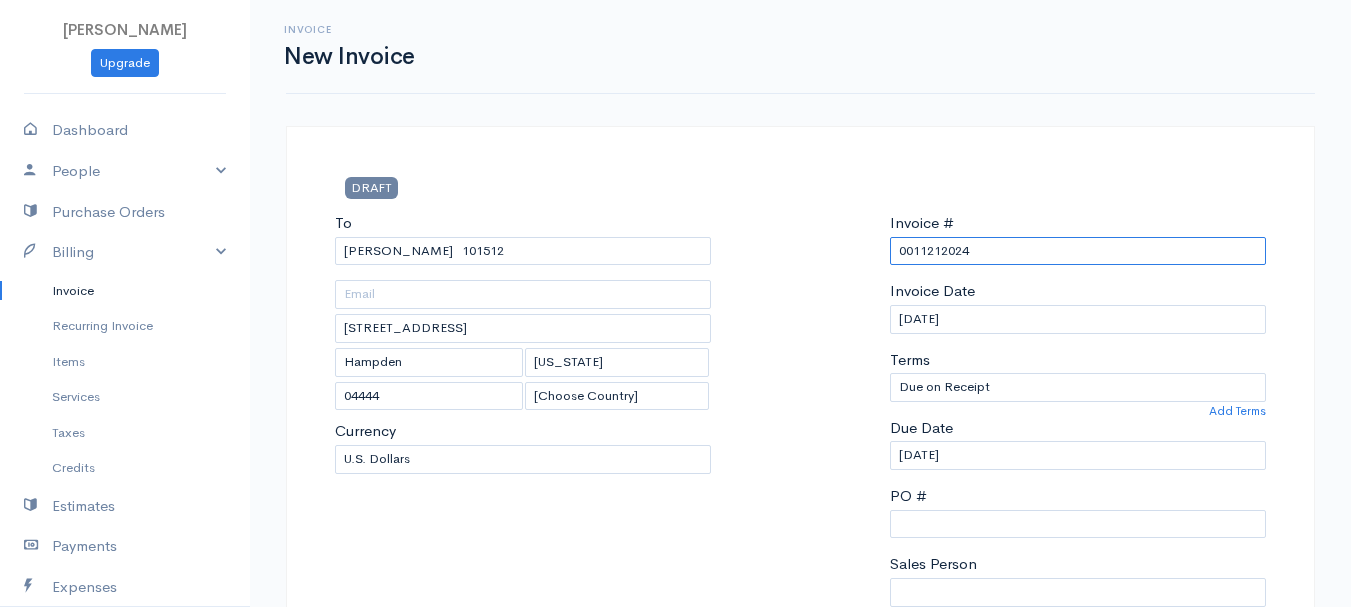 paste on "[DATE]" 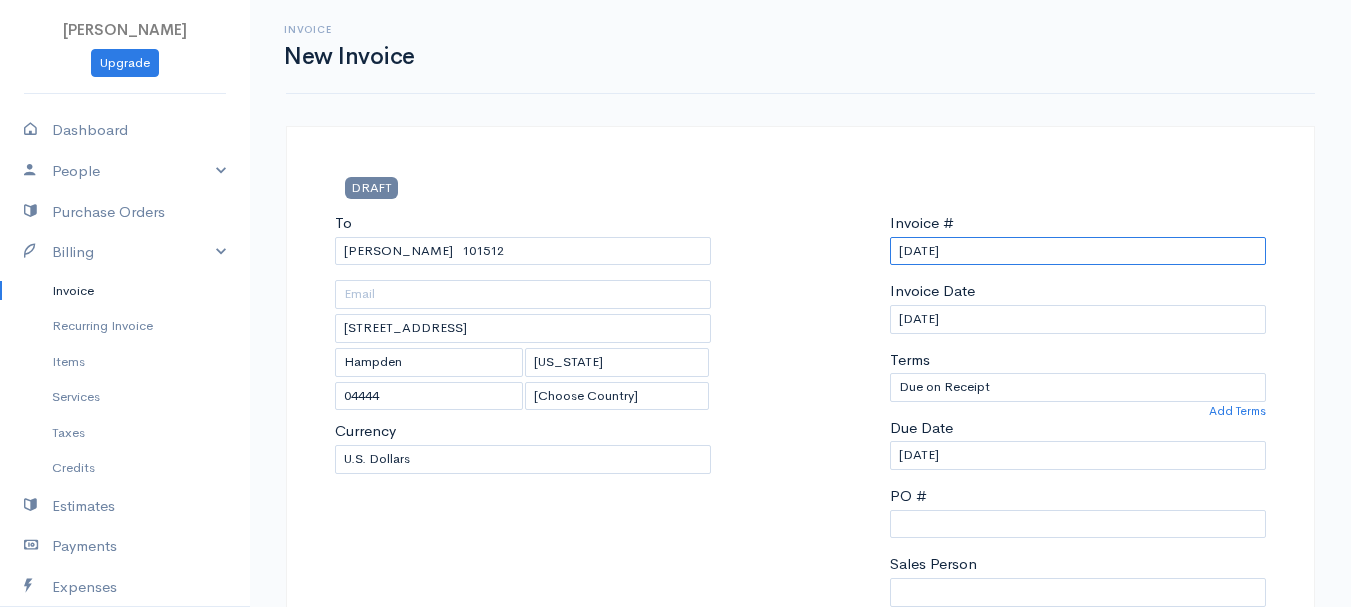 scroll, scrollTop: 500, scrollLeft: 0, axis: vertical 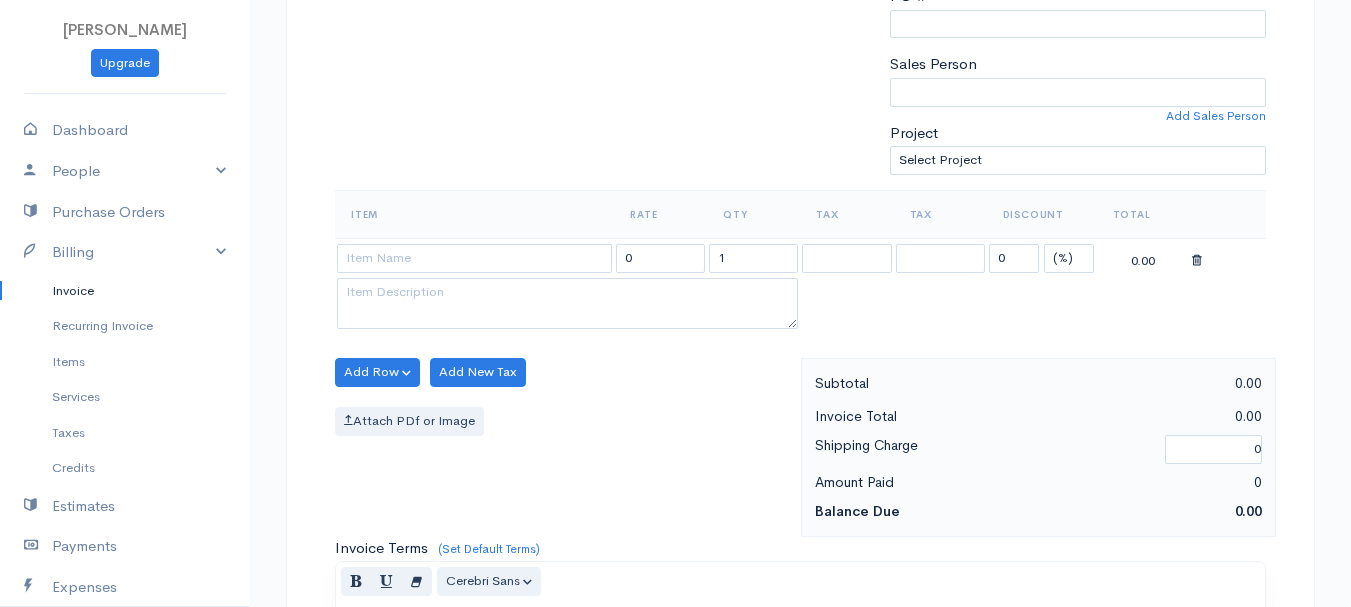 type on "[DATE]" 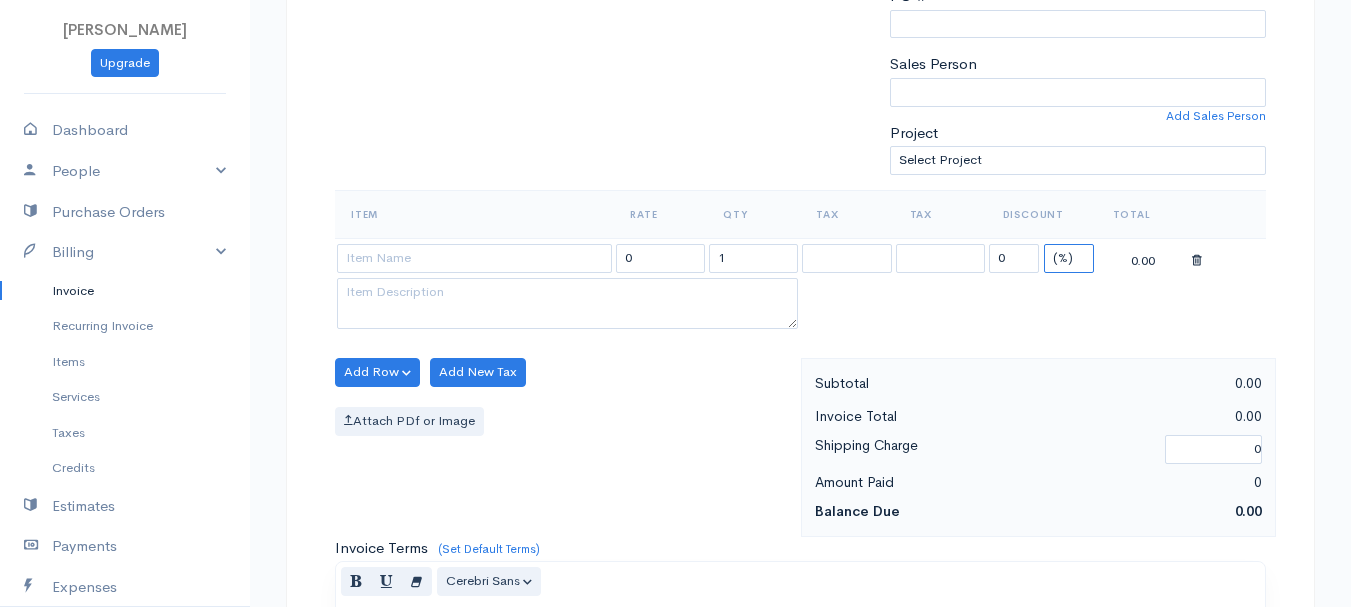 click on "(%) Flat" at bounding box center [1069, 258] 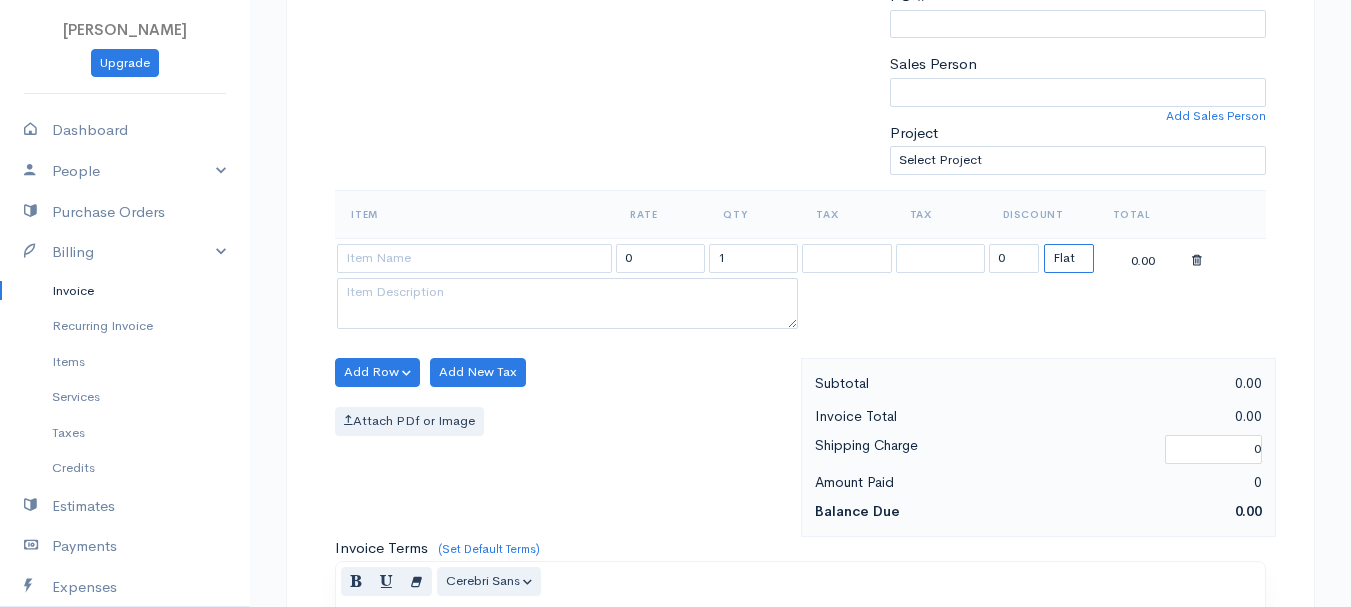 click on "(%) Flat" at bounding box center [1069, 258] 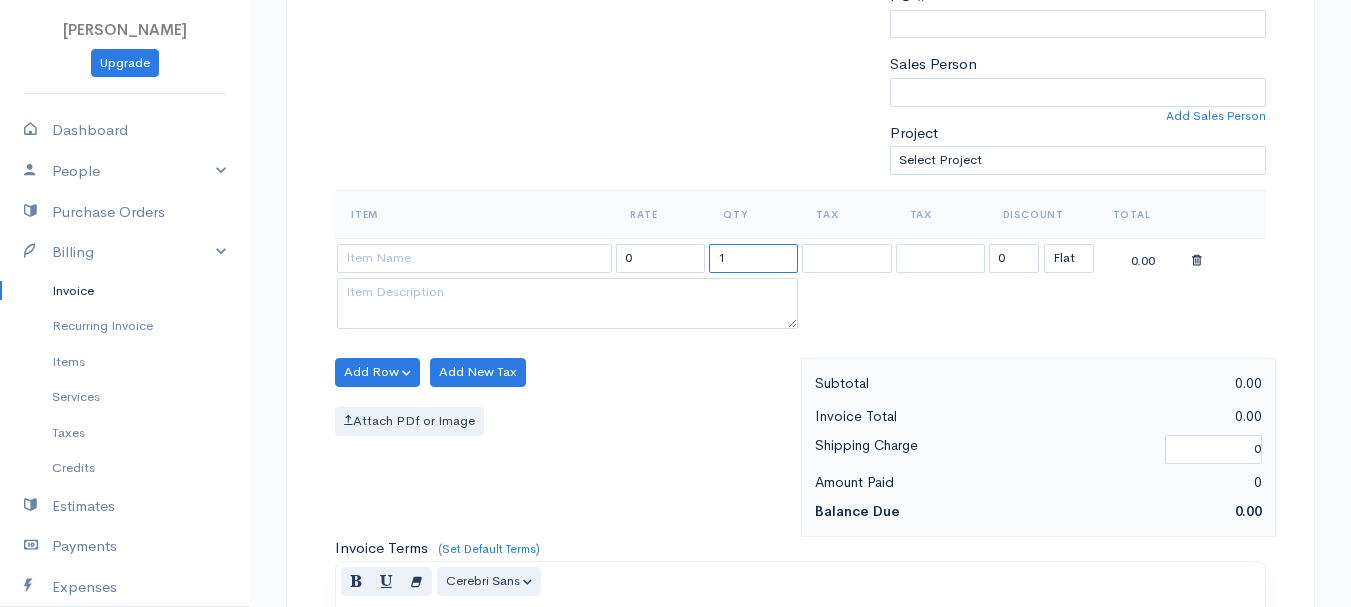 click on "1" at bounding box center [753, 258] 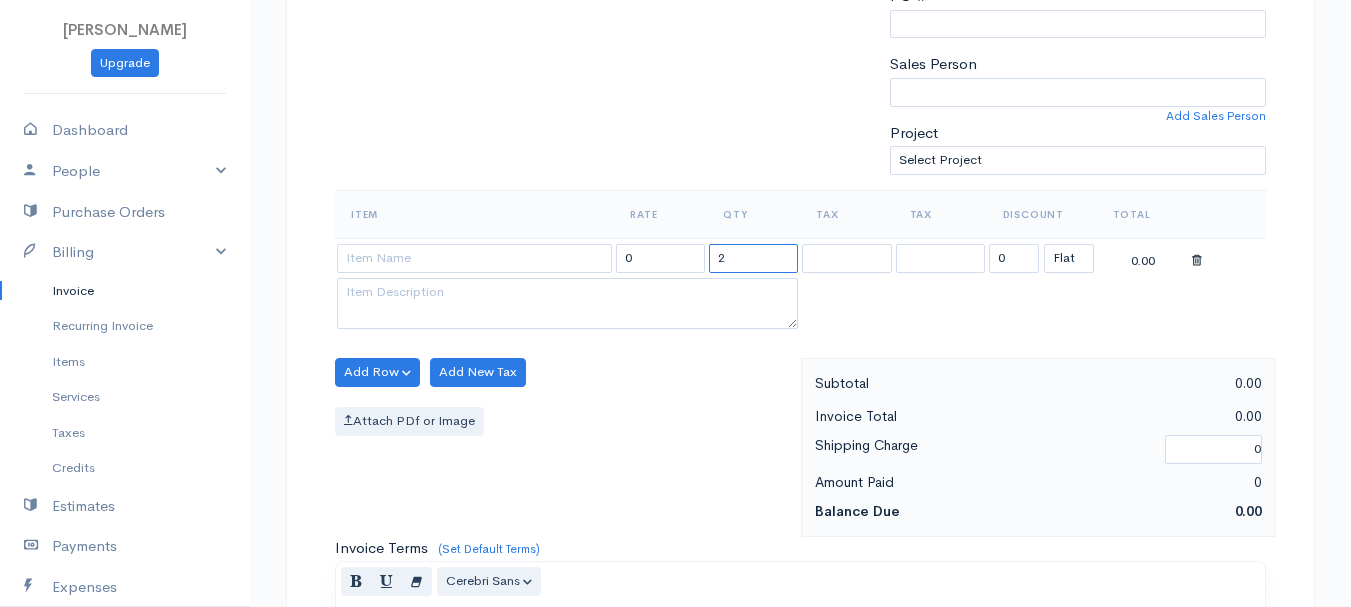 type on "2" 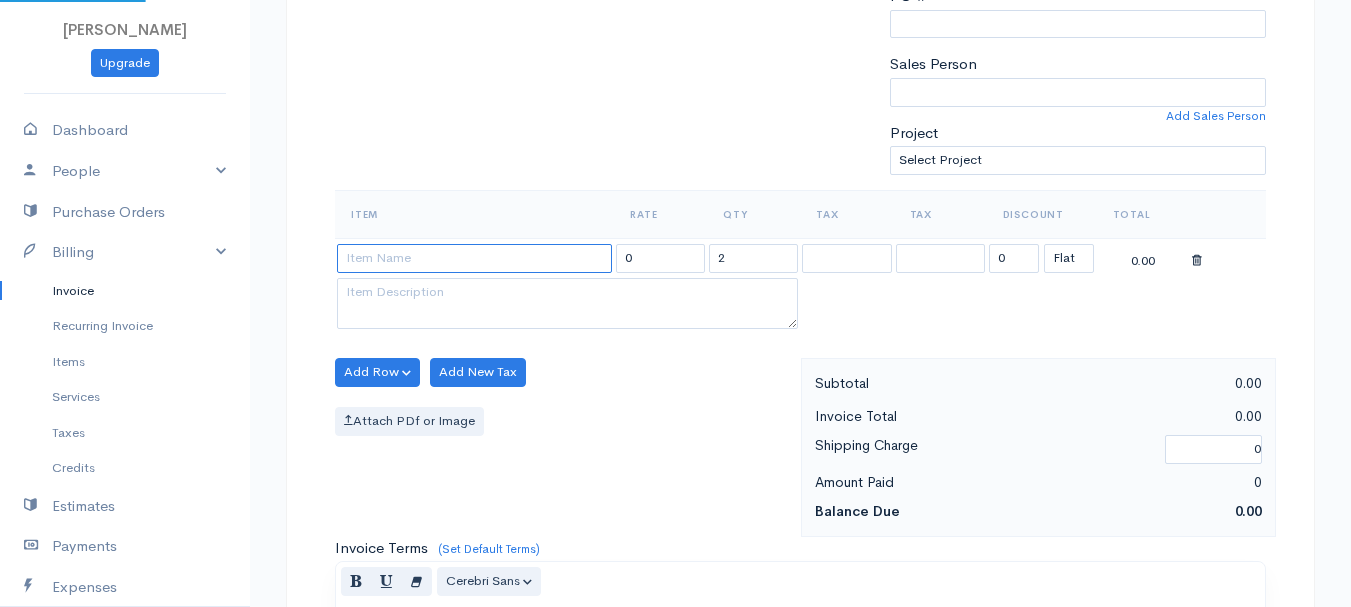 click at bounding box center [474, 258] 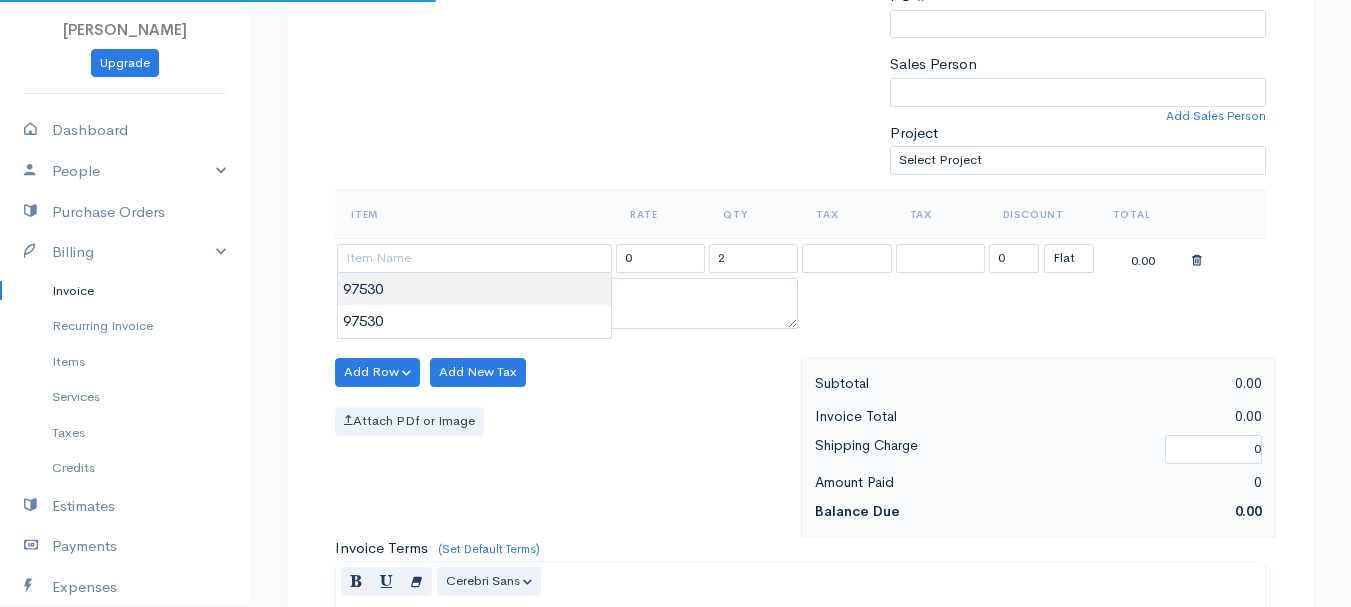 type on "97530" 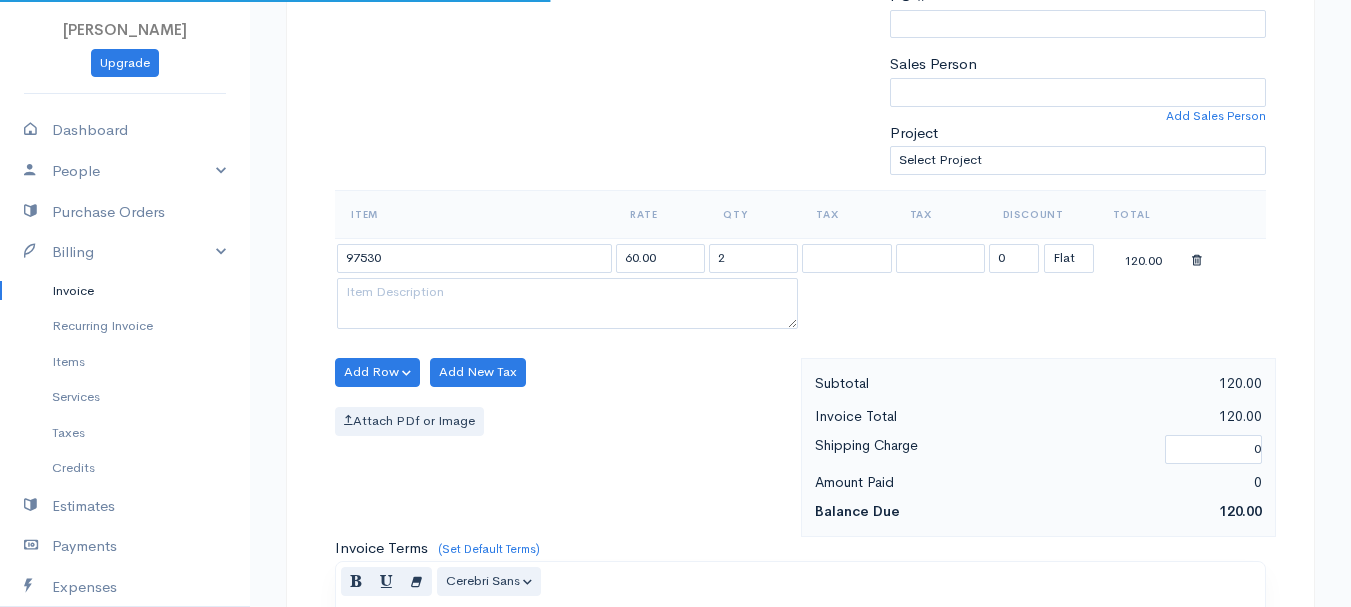 click on "[PERSON_NAME]
Upgrade
Dashboard
People
Clients
Vendors
Staff Users
Purchase Orders
Billing
Invoice
Recurring Invoice
Items
Services
Taxes
Credits
Estimates
Payments
Expenses
Track Time
Projects
Reports
Settings
My Organizations
Logout
Help
@CloudBooksApp 2022
Invoice
New Invoice
DRAFT To [PERSON_NAME][GEOGRAPHIC_DATA][STREET_ADDRESS][US_STATE] [Choose Country] [GEOGRAPHIC_DATA] [GEOGRAPHIC_DATA] [GEOGRAPHIC_DATA] [GEOGRAPHIC_DATA] [GEOGRAPHIC_DATA] [GEOGRAPHIC_DATA] [US_STATE] [GEOGRAPHIC_DATA] [GEOGRAPHIC_DATA]" at bounding box center [675, 364] 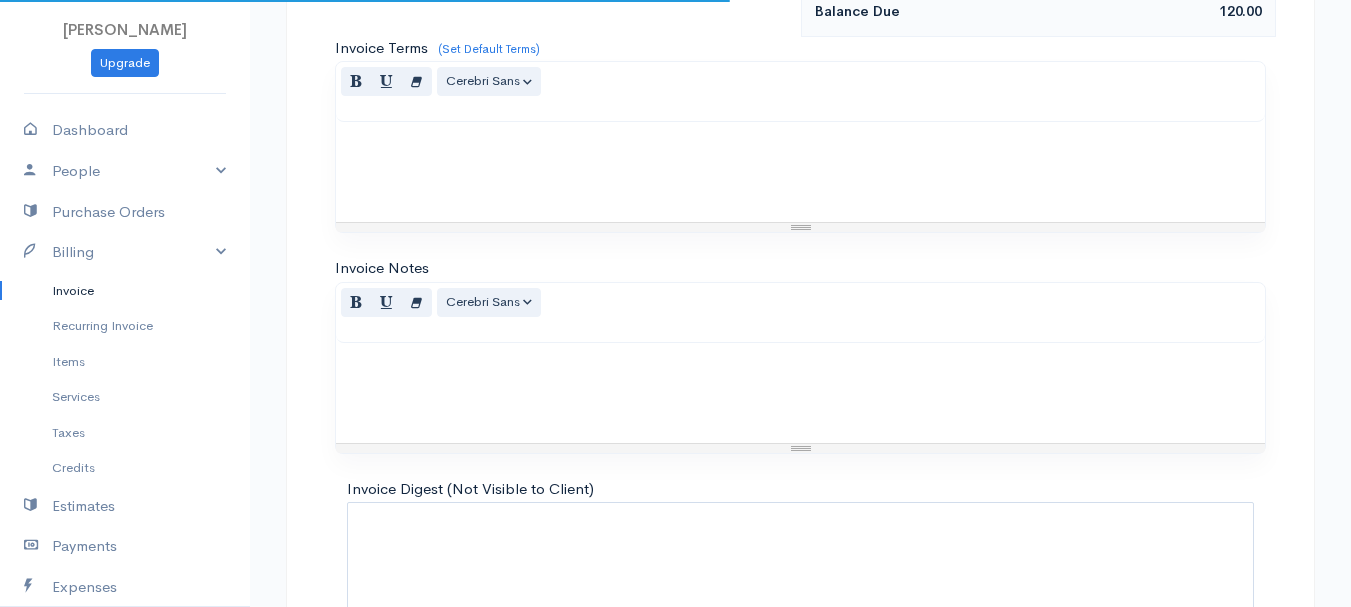 scroll, scrollTop: 1122, scrollLeft: 0, axis: vertical 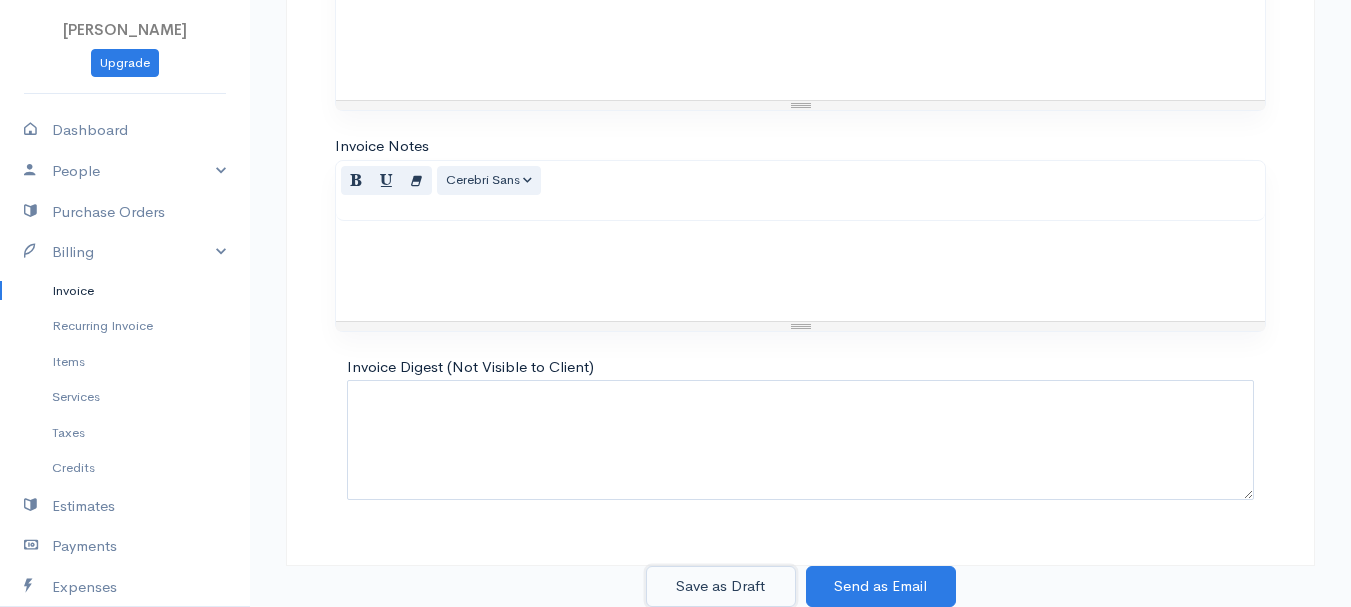 click on "Save as Draft" at bounding box center (721, 586) 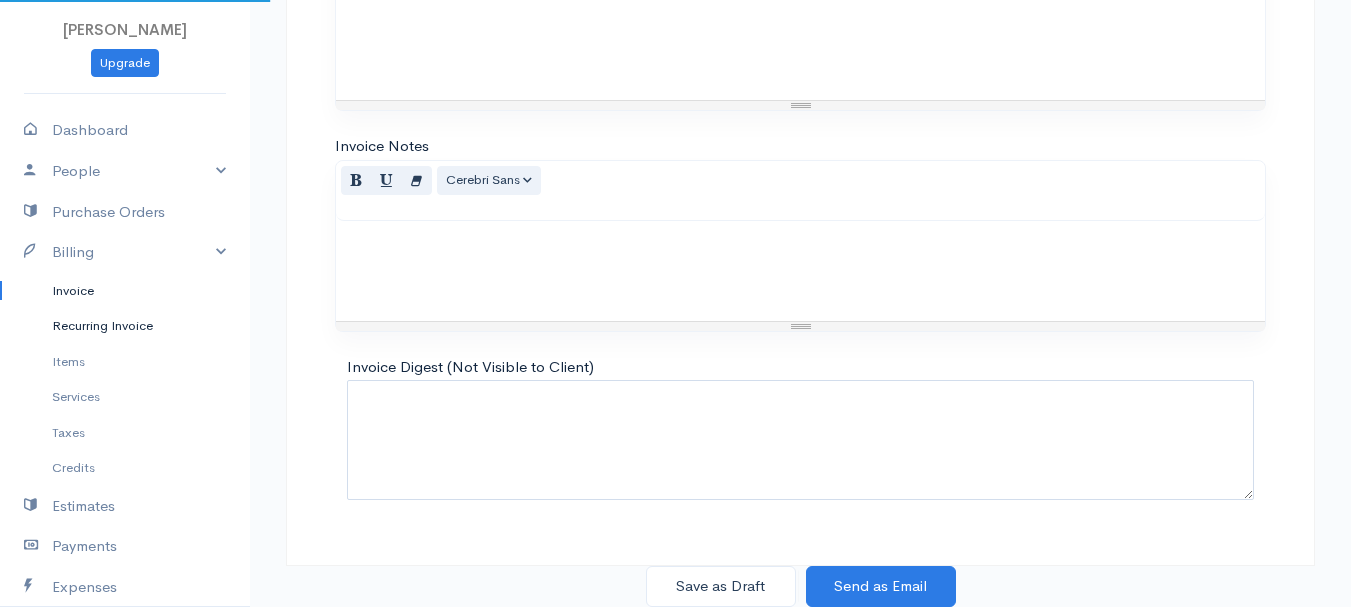 scroll, scrollTop: 0, scrollLeft: 0, axis: both 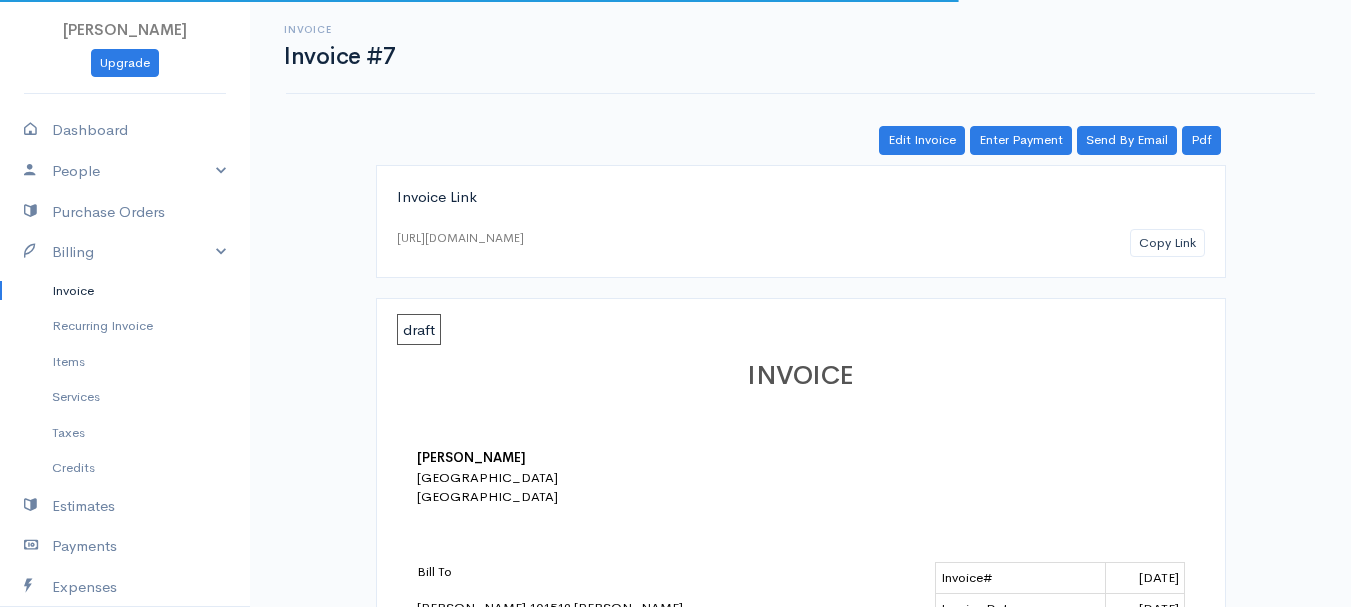 click on "Invoice" at bounding box center (125, 291) 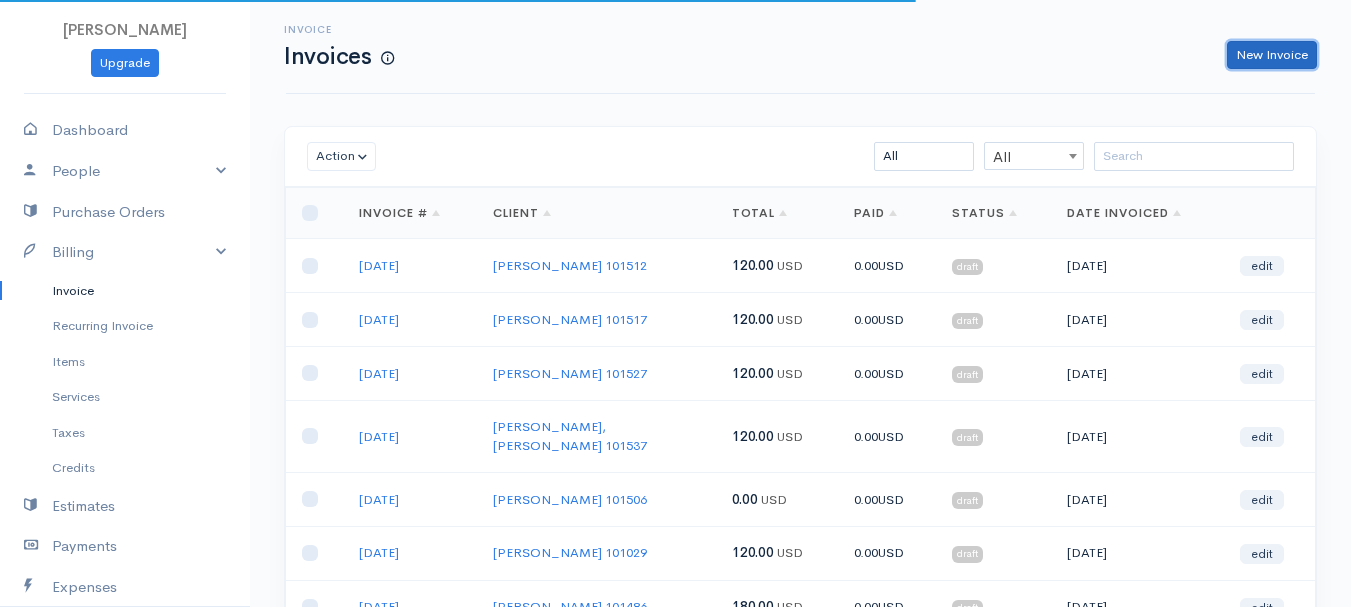 click on "New Invoice" at bounding box center [1272, 55] 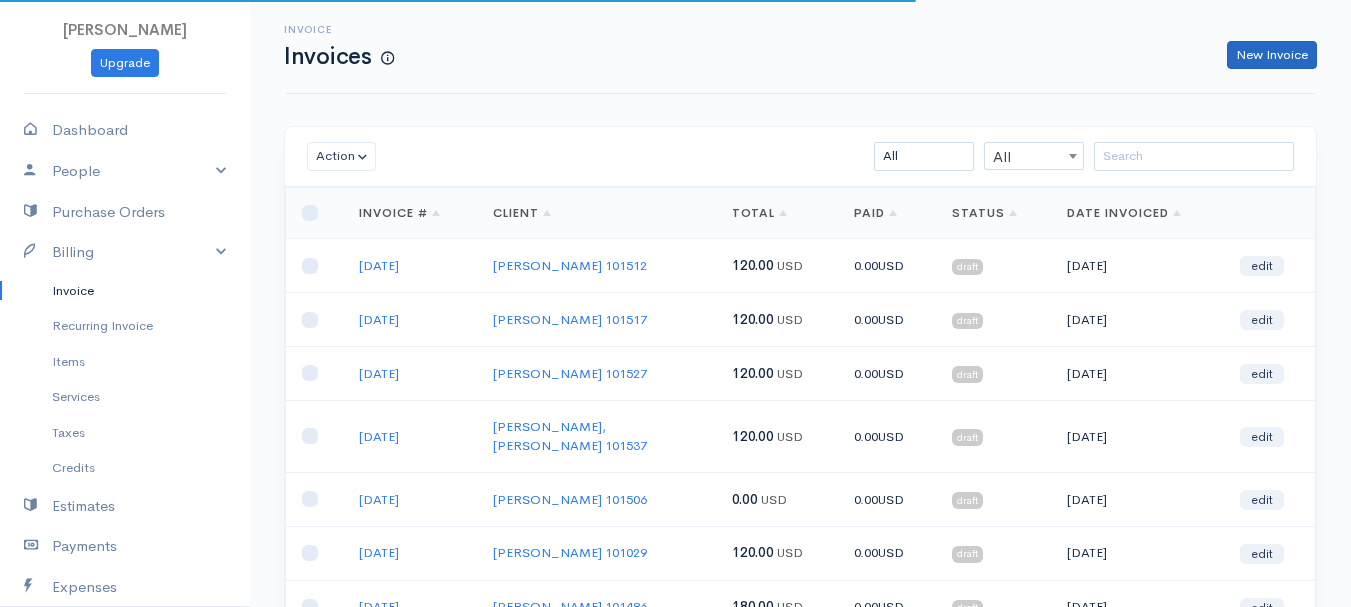 select on "[GEOGRAPHIC_DATA]" 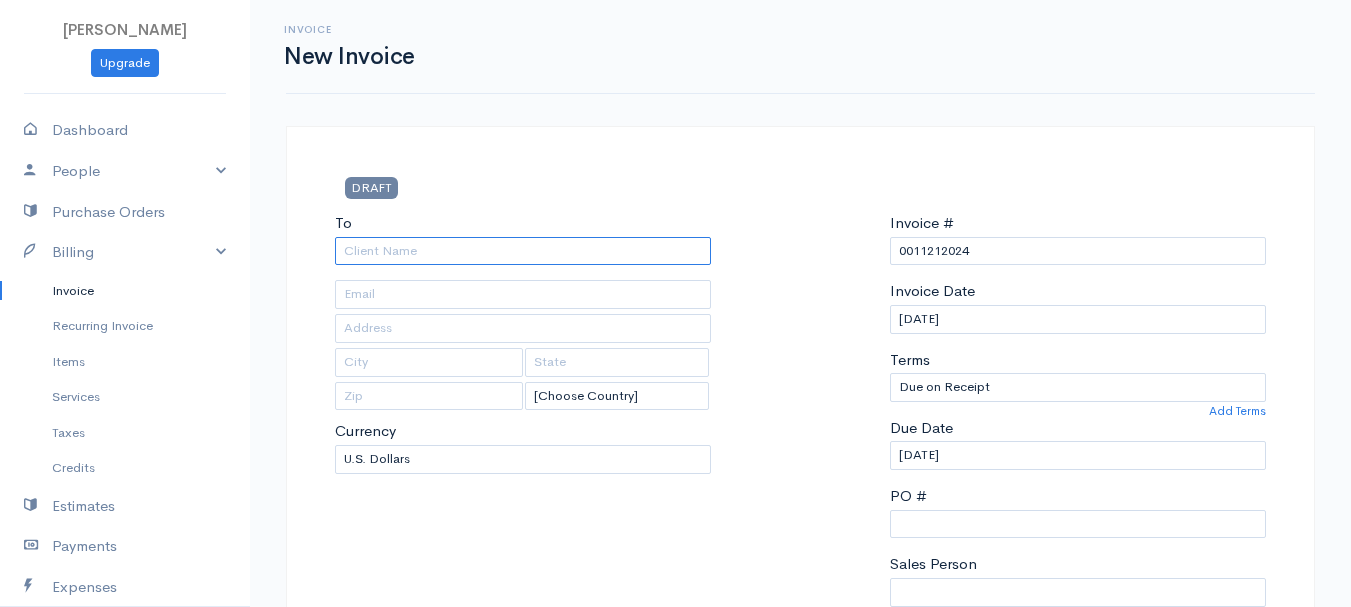 click on "To" at bounding box center (523, 251) 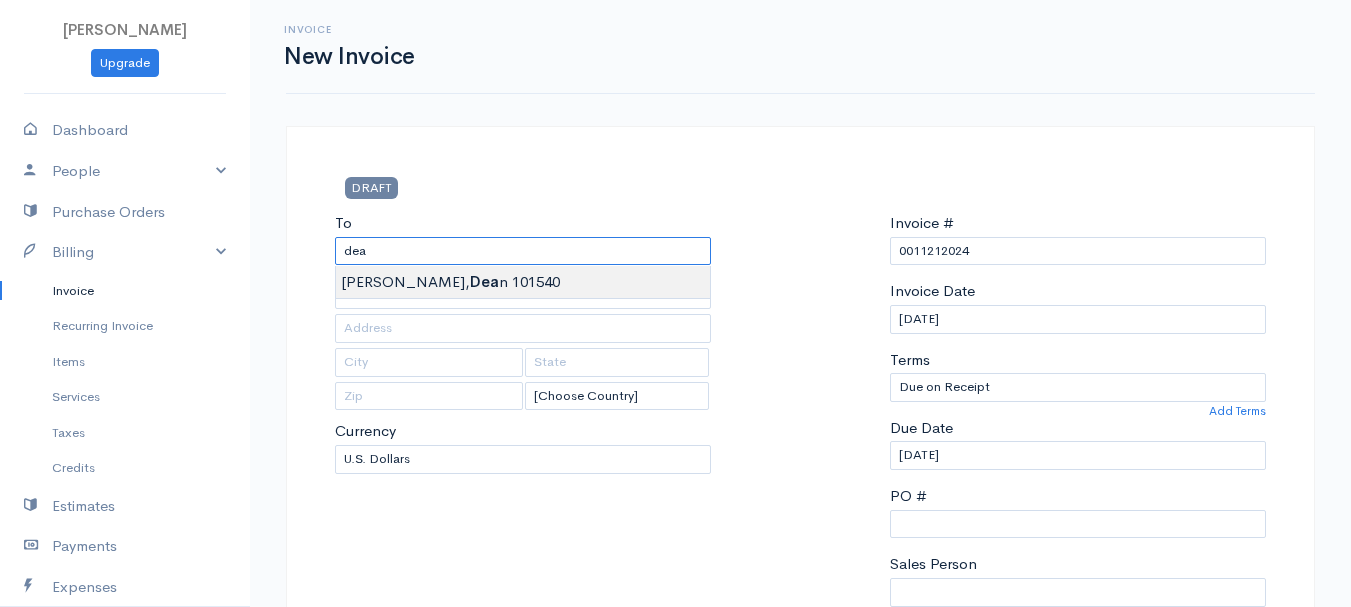 type on "[PERSON_NAME]      101540" 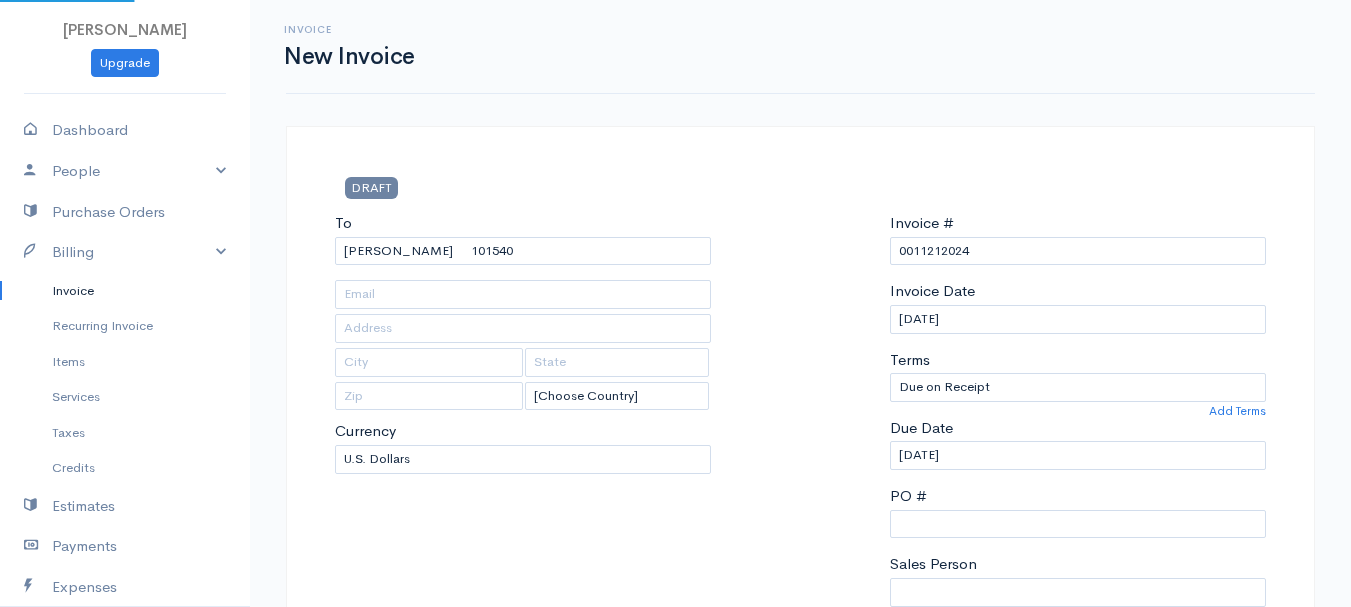 type on "[STREET_ADDRESS]" 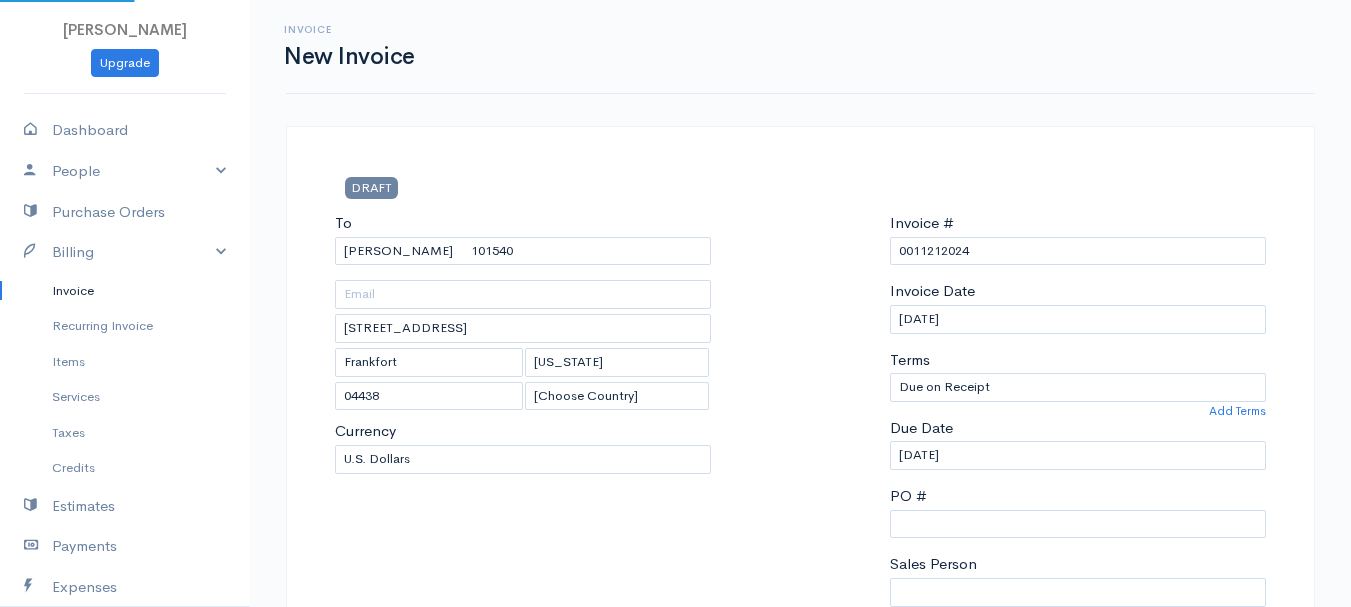 click on "[PERSON_NAME]
Upgrade
Dashboard
People
Clients
Vendors
Staff Users
Purchase Orders
Billing
Invoice
Recurring Invoice
Items
Services
Taxes
Credits
Estimates
Payments
Expenses
Track Time
Projects
Reports
Settings
My Organizations
Logout
Help
@CloudBooksApp 2022
Invoice
New Invoice
DRAFT To [PERSON_NAME]      101540 [STREET_ADDRESS][US_STATE] [Choose Country] [GEOGRAPHIC_DATA] [GEOGRAPHIC_DATA] [GEOGRAPHIC_DATA] [GEOGRAPHIC_DATA] [GEOGRAPHIC_DATA] [GEOGRAPHIC_DATA] [US_STATE] [GEOGRAPHIC_DATA] [GEOGRAPHIC_DATA]" at bounding box center [675, 864] 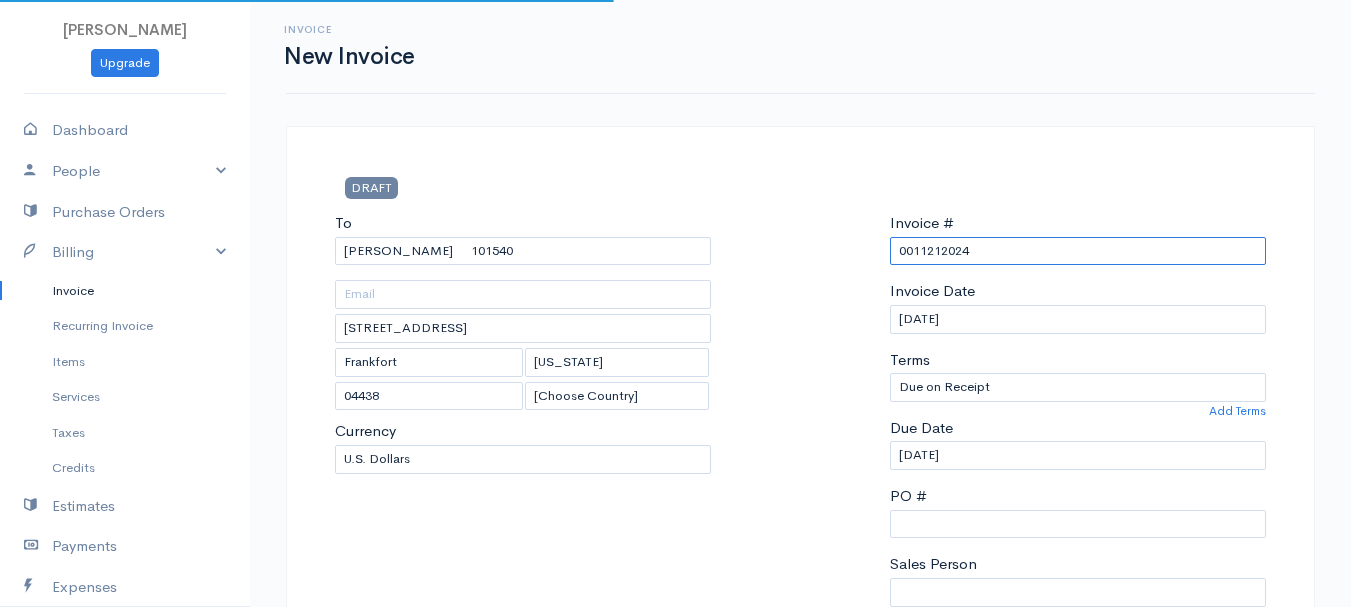 click on "0011212024" at bounding box center (1078, 251) 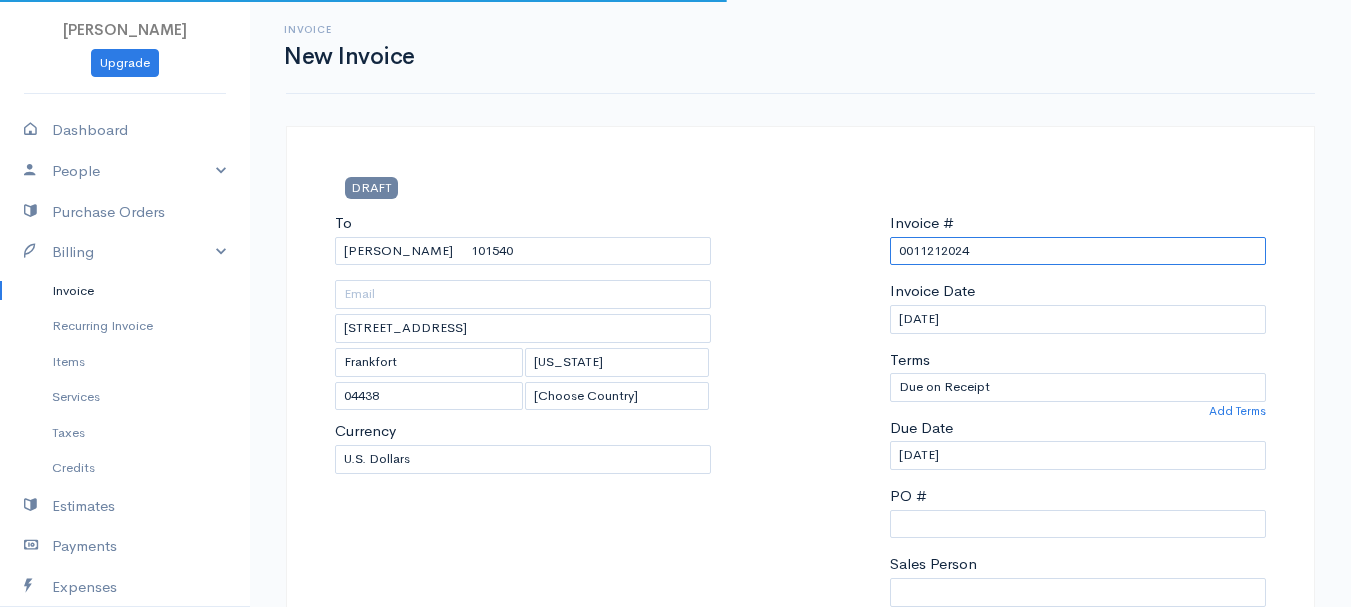 click on "0011212024" at bounding box center (1078, 251) 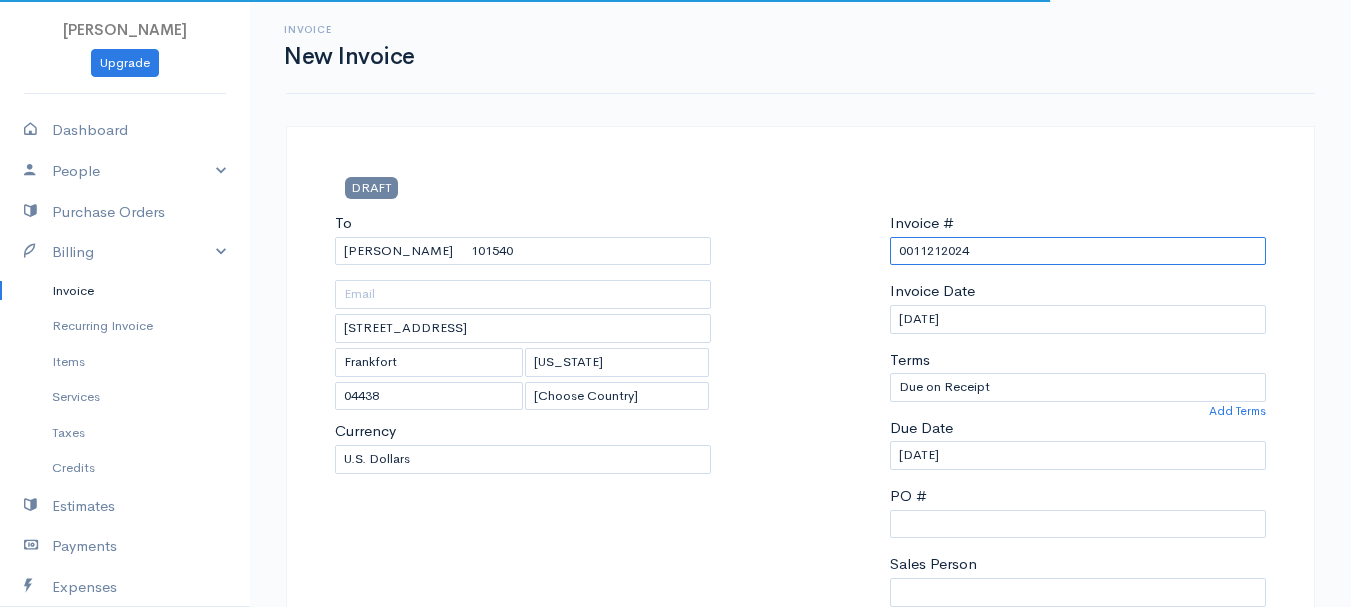 paste on "[DATE]" 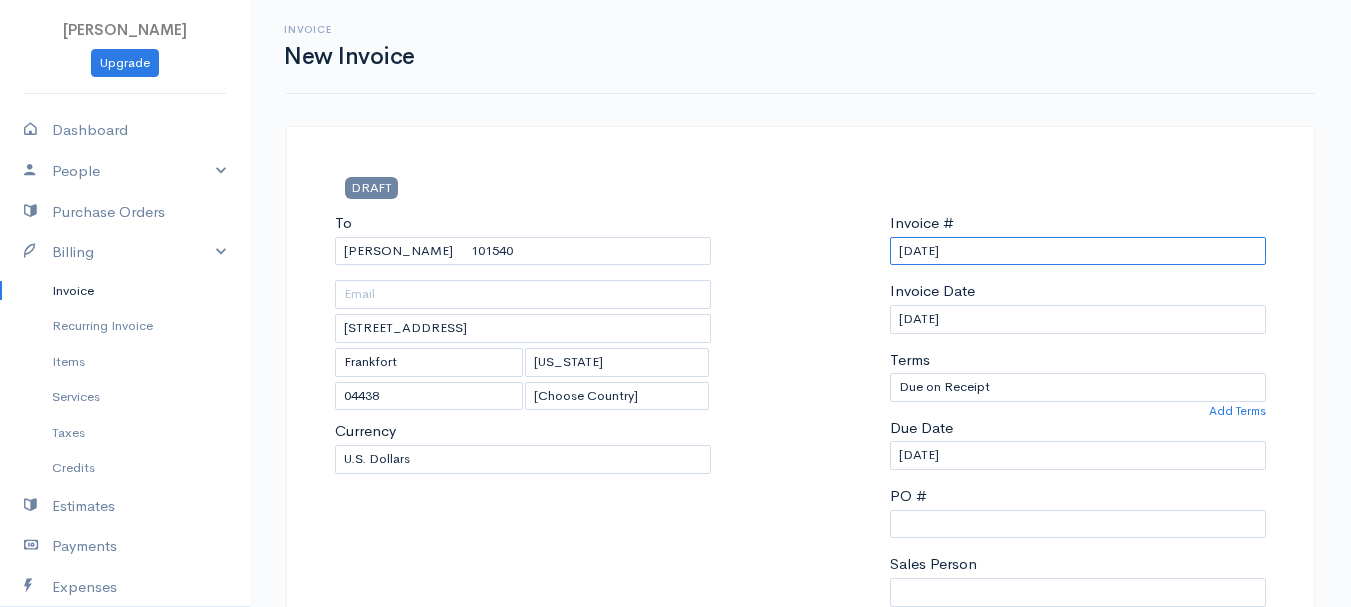 scroll, scrollTop: 400, scrollLeft: 0, axis: vertical 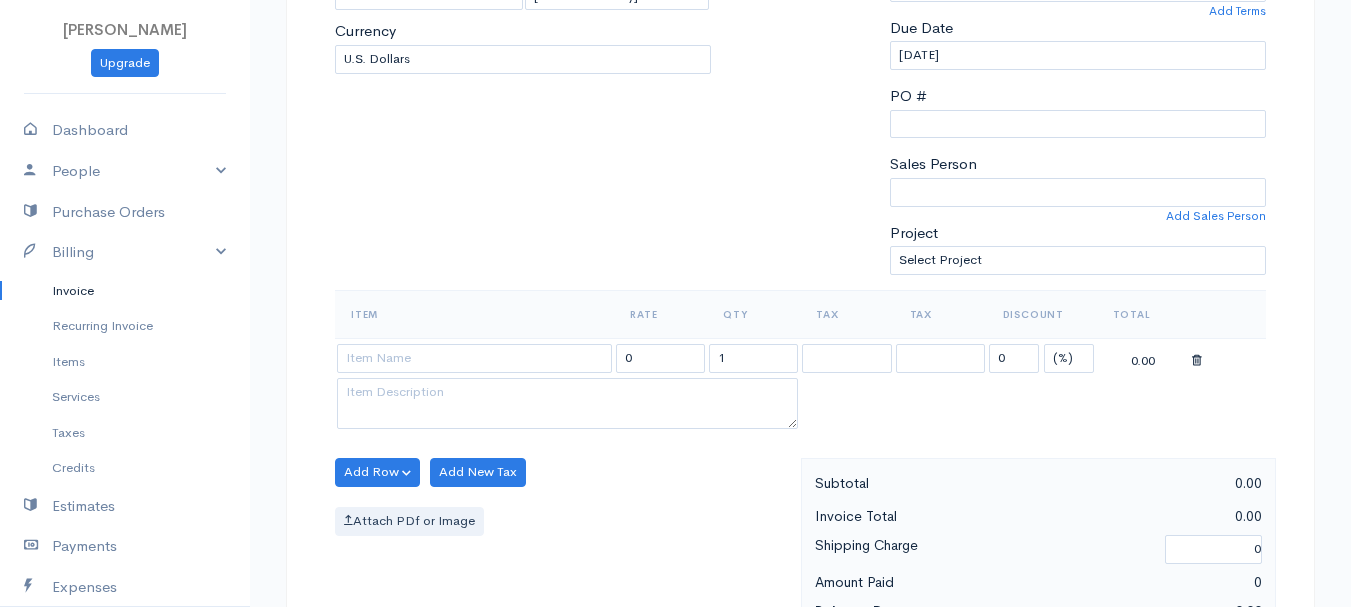 type on "[DATE]" 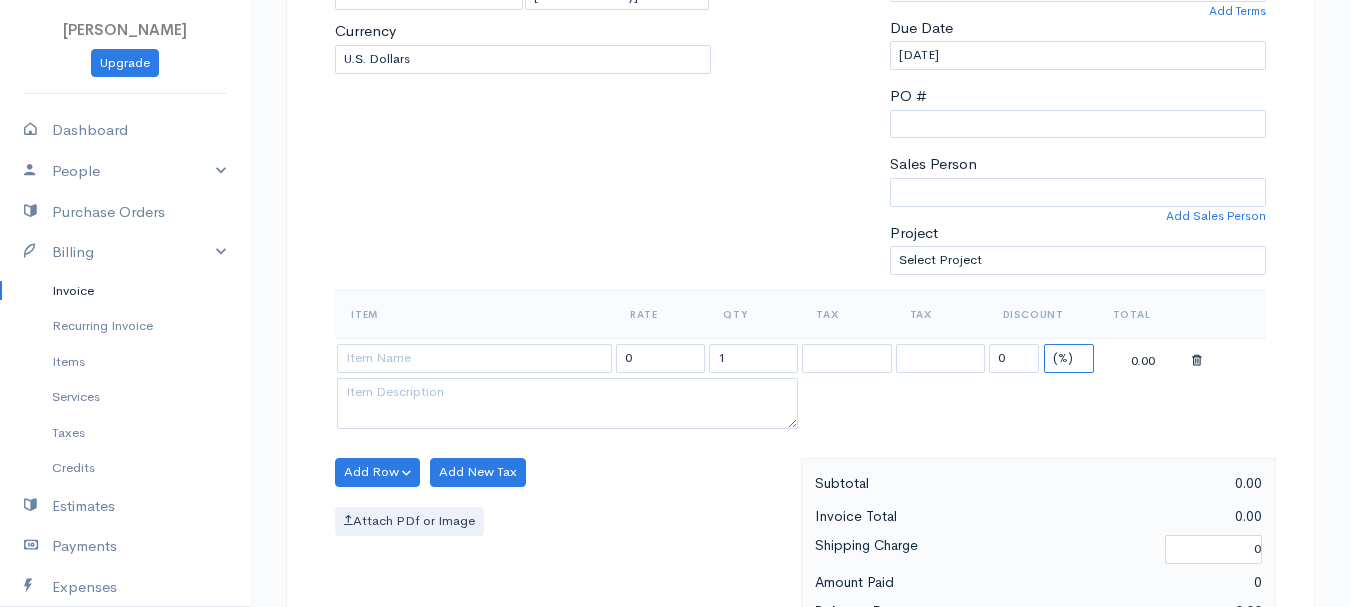 click on "(%) Flat" at bounding box center [1069, 358] 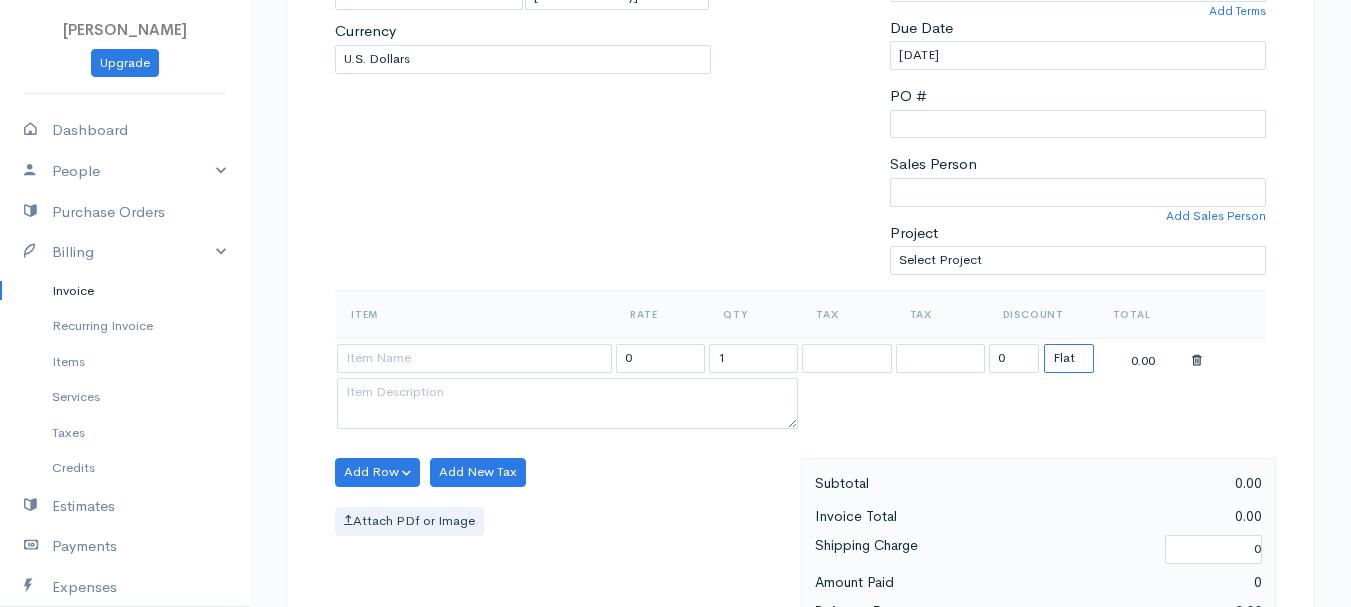 click on "(%) Flat" at bounding box center (1069, 358) 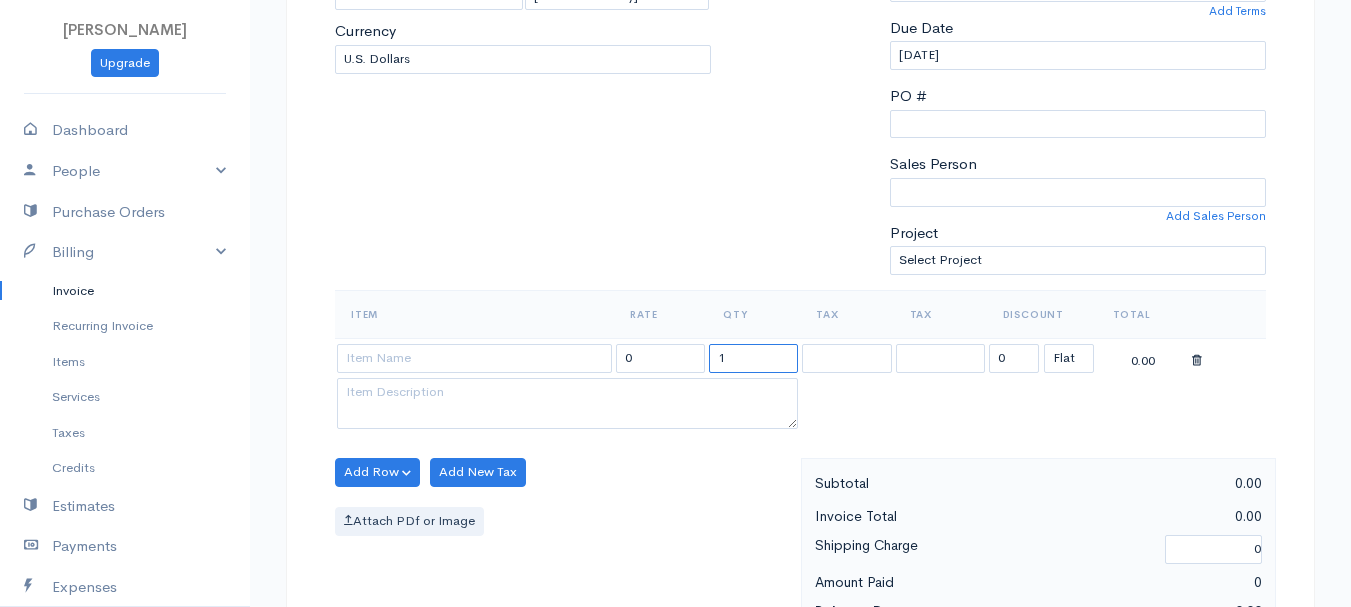click on "1" at bounding box center [753, 358] 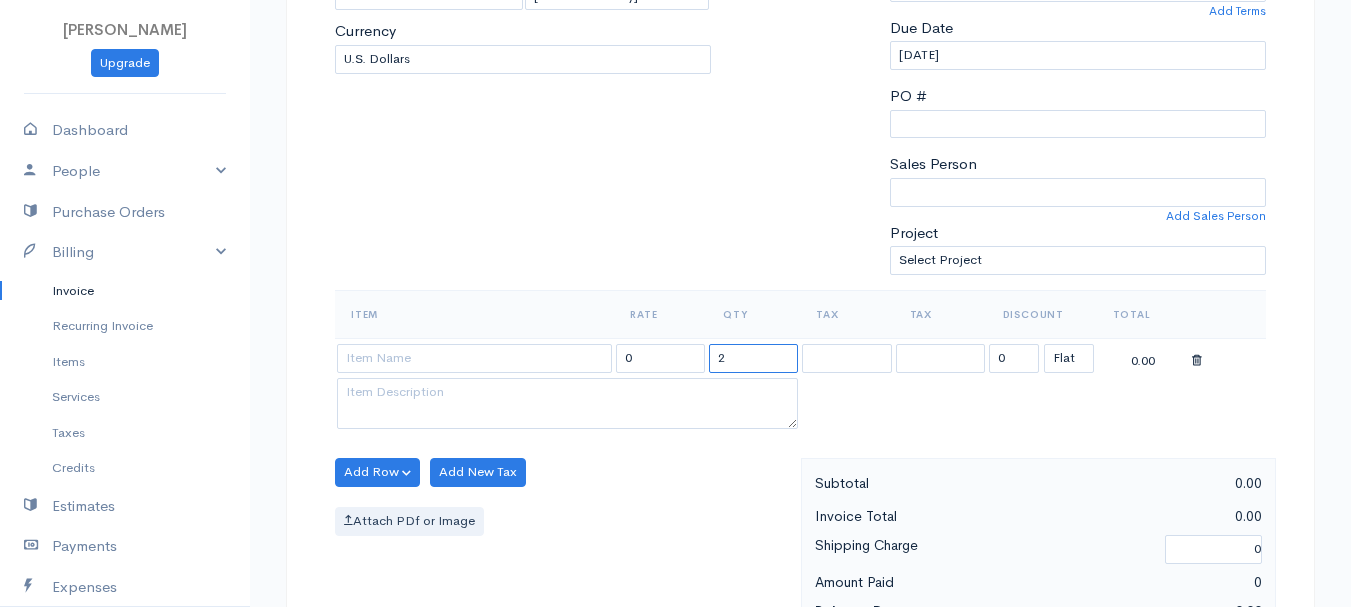 type on "2" 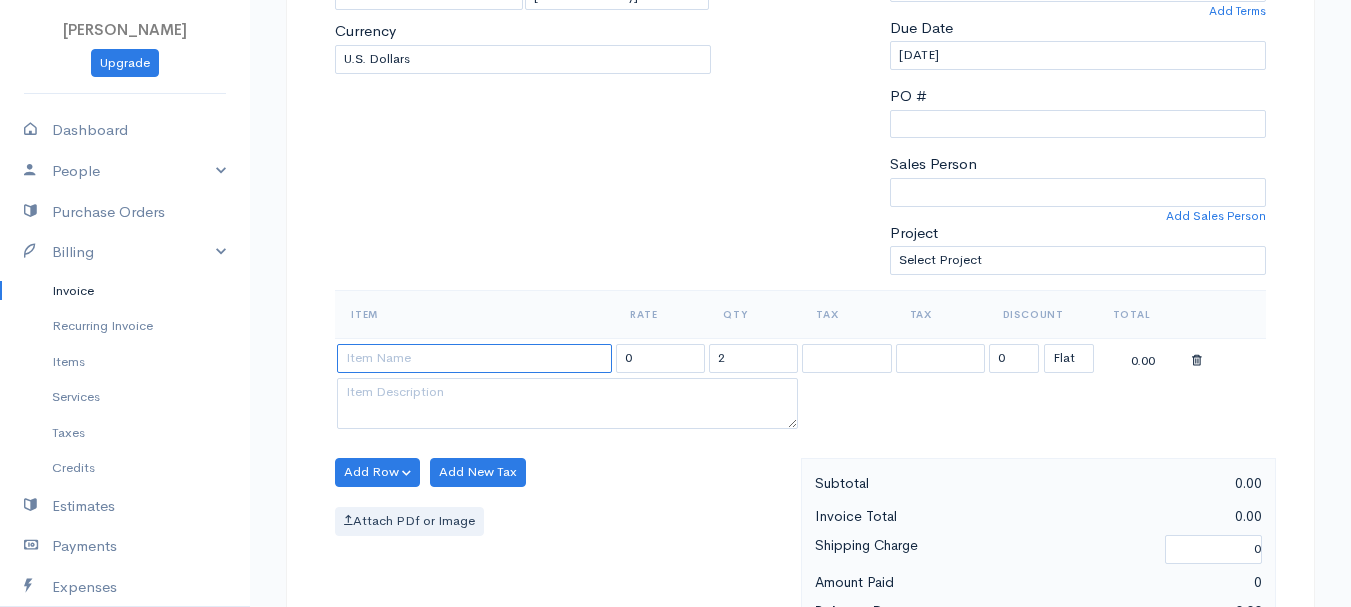 click at bounding box center [474, 358] 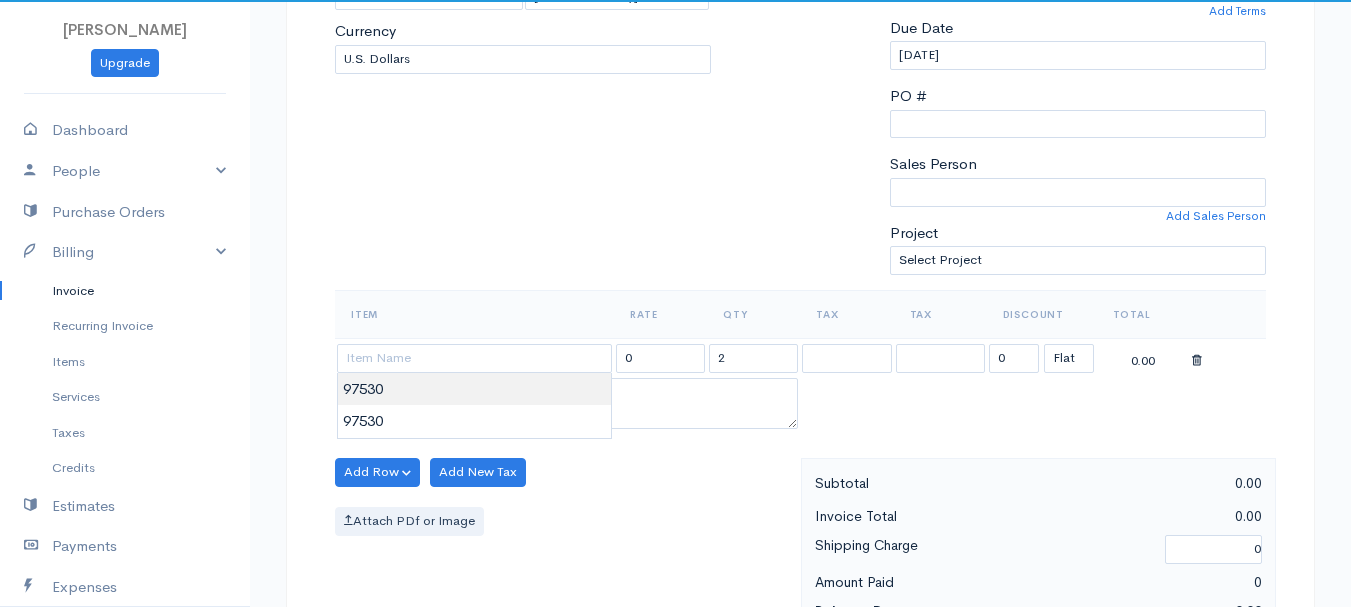 type on "97530" 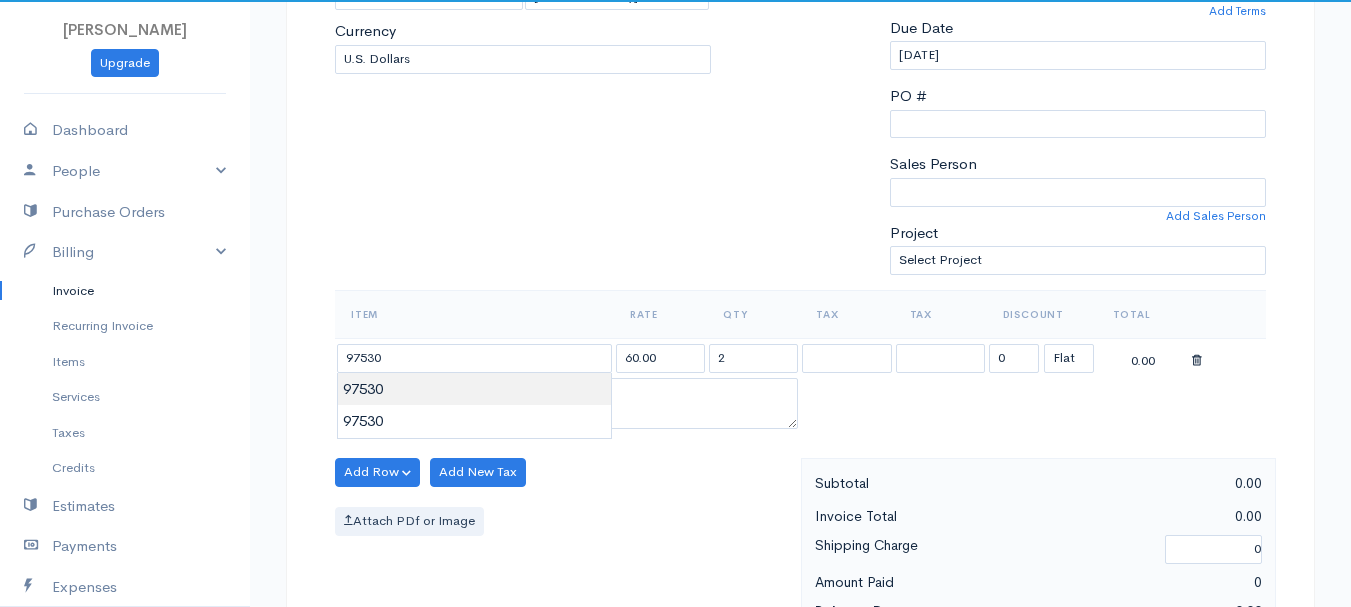 click on "[PERSON_NAME]
Upgrade
Dashboard
People
Clients
Vendors
Staff Users
Purchase Orders
Billing
Invoice
Recurring Invoice
Items
Services
Taxes
Credits
Estimates
Payments
Expenses
Track Time
Projects
Reports
Settings
My Organizations
Logout
Help
@CloudBooksApp 2022
Invoice
New Invoice
DRAFT To [PERSON_NAME]      101540 [STREET_ADDRESS][US_STATE] [Choose Country] [GEOGRAPHIC_DATA] [GEOGRAPHIC_DATA] [GEOGRAPHIC_DATA] [GEOGRAPHIC_DATA] [GEOGRAPHIC_DATA] [GEOGRAPHIC_DATA] [US_STATE] [GEOGRAPHIC_DATA] [GEOGRAPHIC_DATA]" at bounding box center [675, 464] 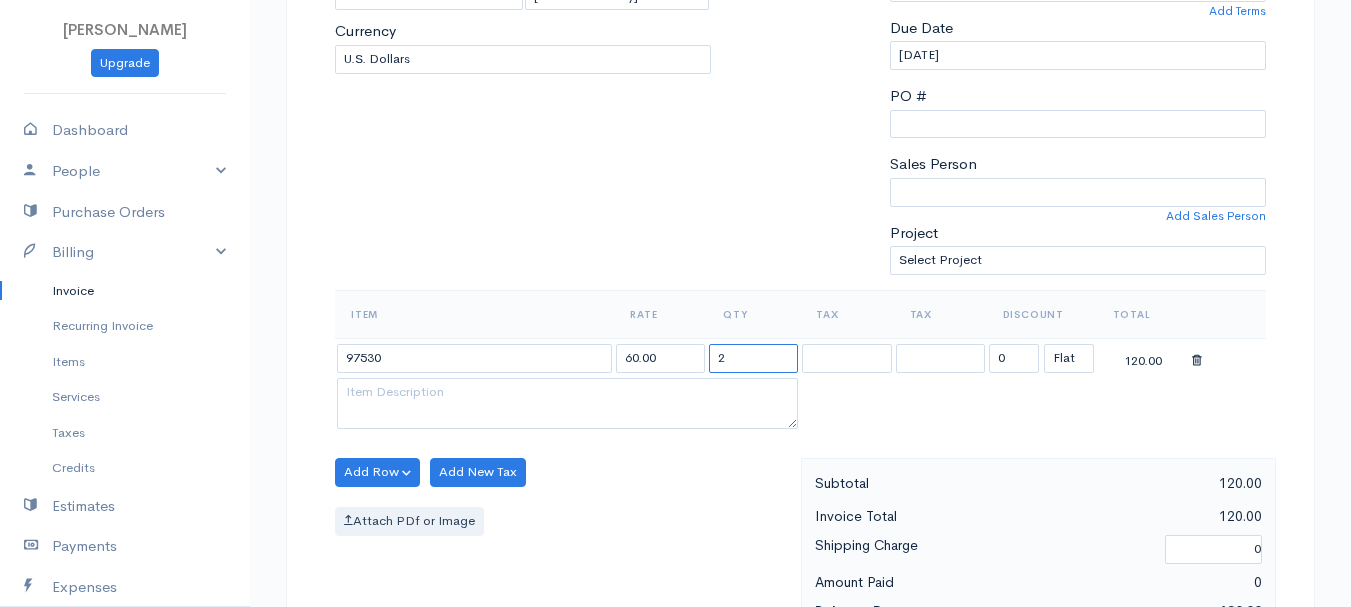 click on "2" at bounding box center (753, 358) 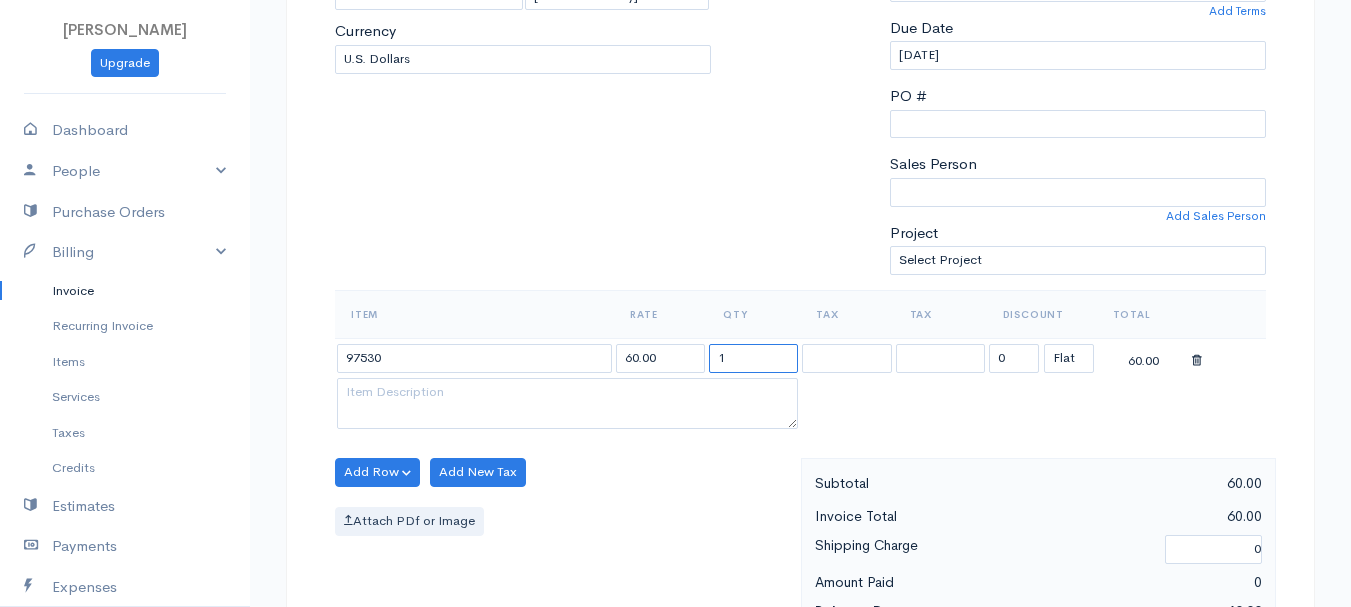 type on "1" 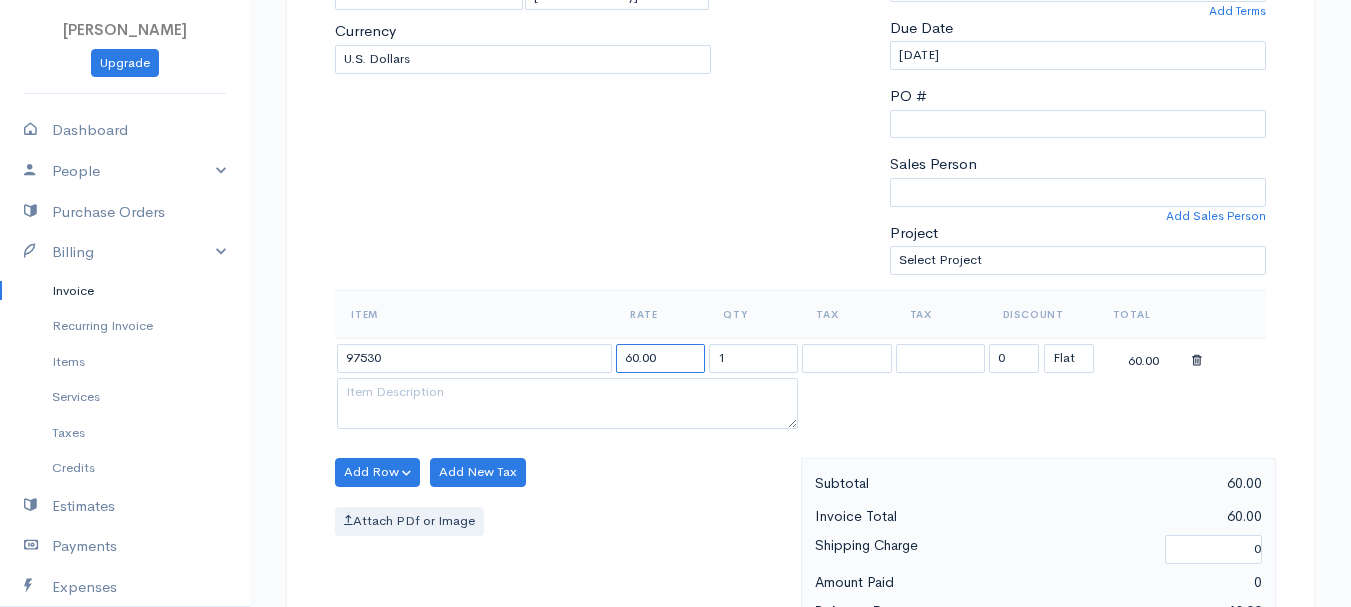 click on "60.00" at bounding box center [660, 358] 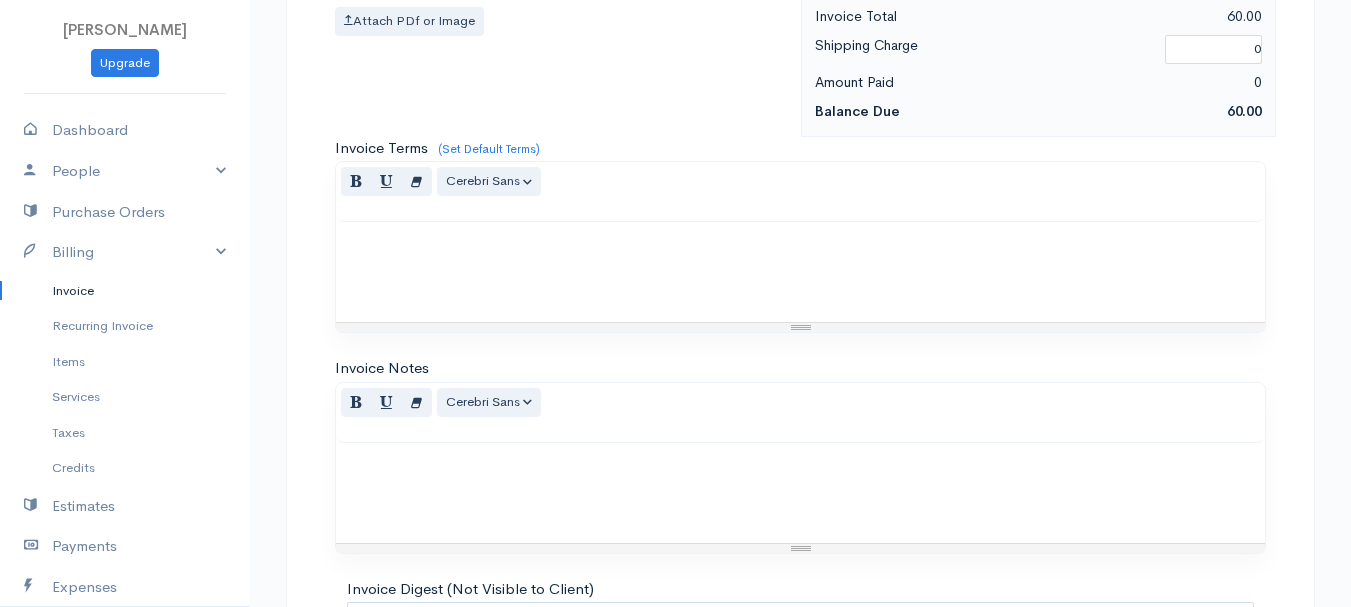 scroll, scrollTop: 1122, scrollLeft: 0, axis: vertical 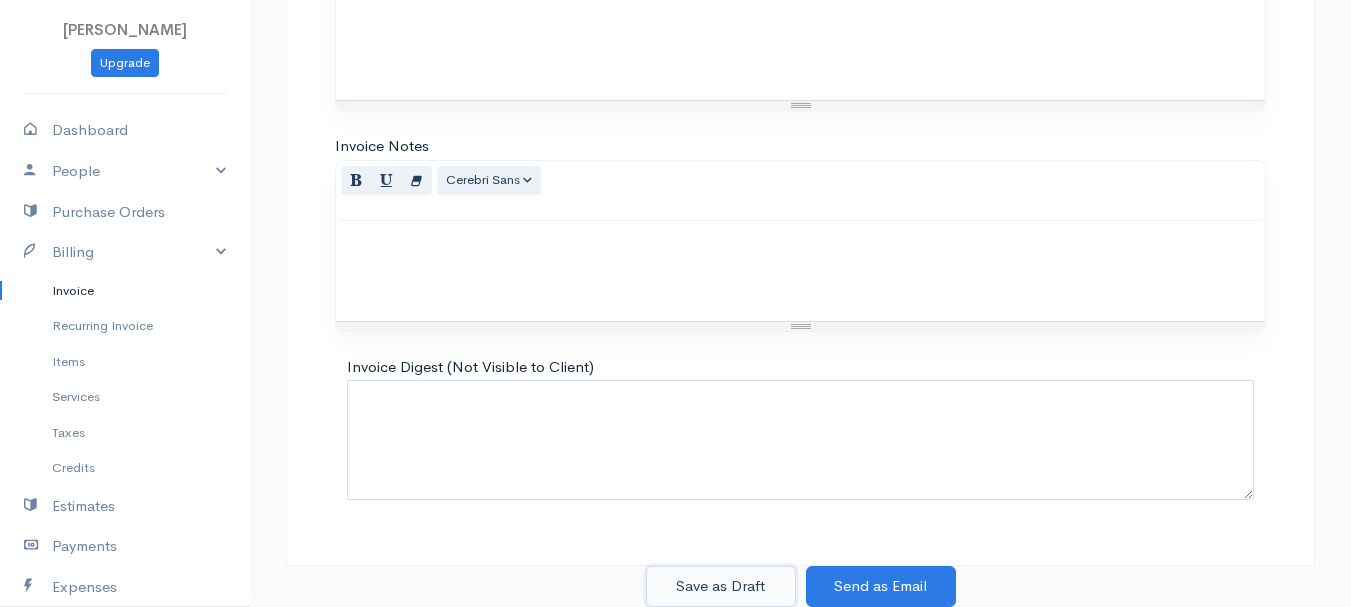 click on "Save as Draft" at bounding box center [721, 586] 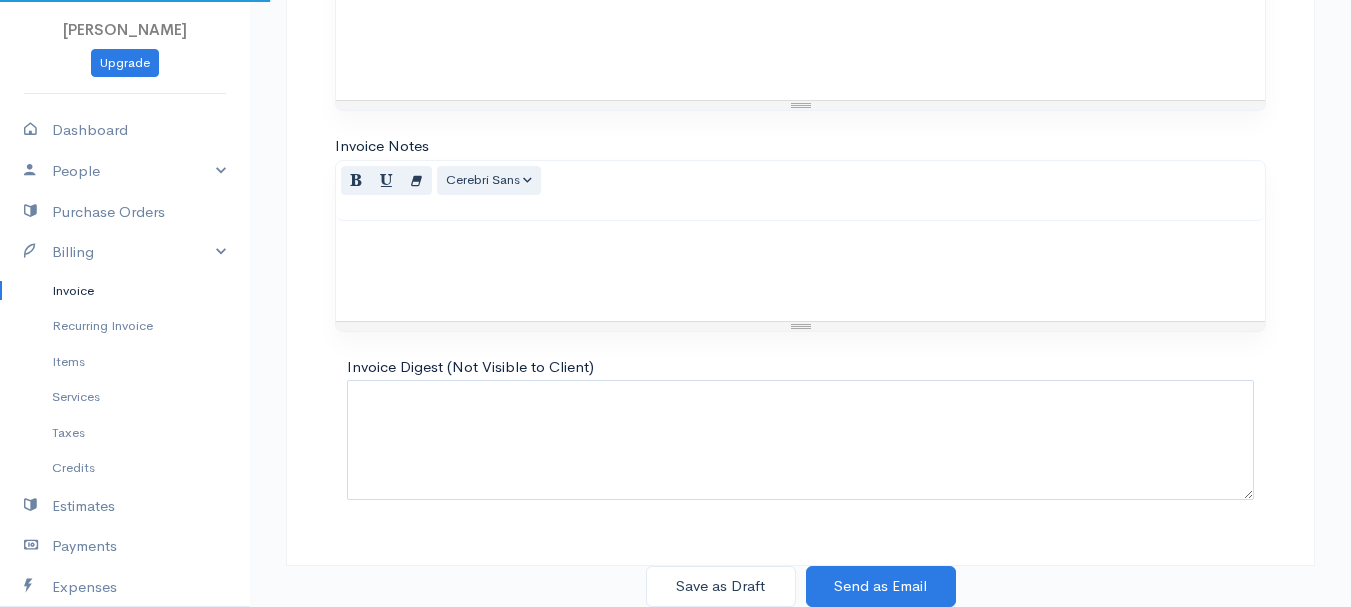 scroll, scrollTop: 0, scrollLeft: 0, axis: both 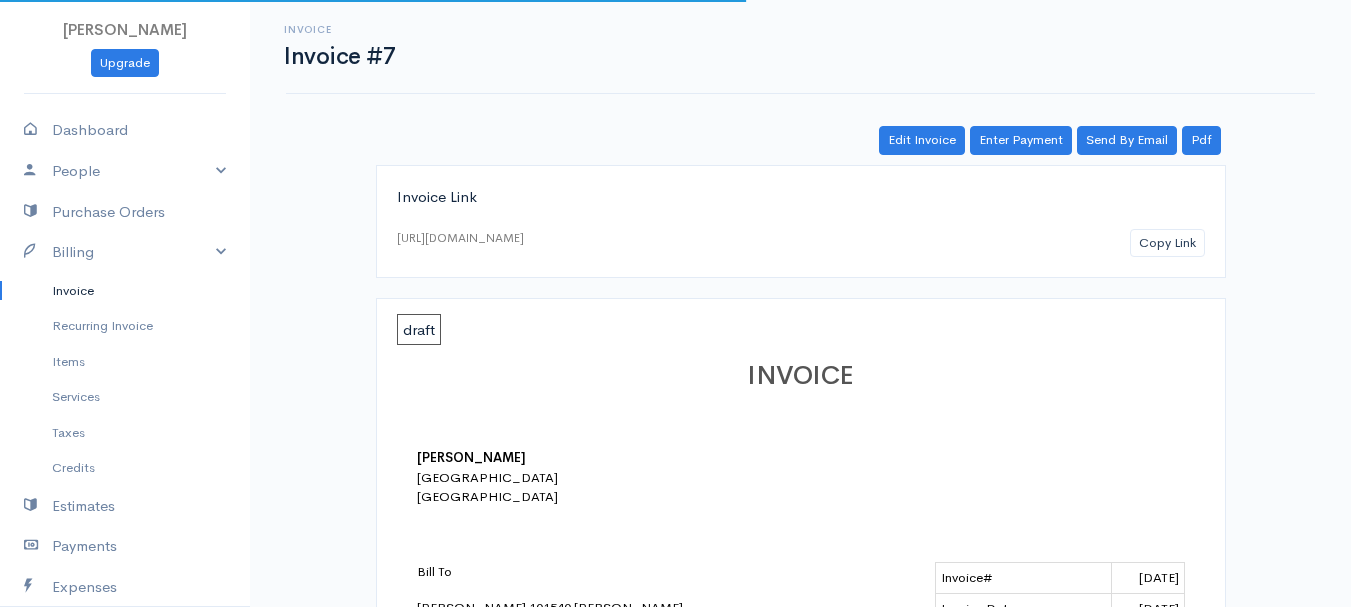 click on "Invoice" at bounding box center (125, 291) 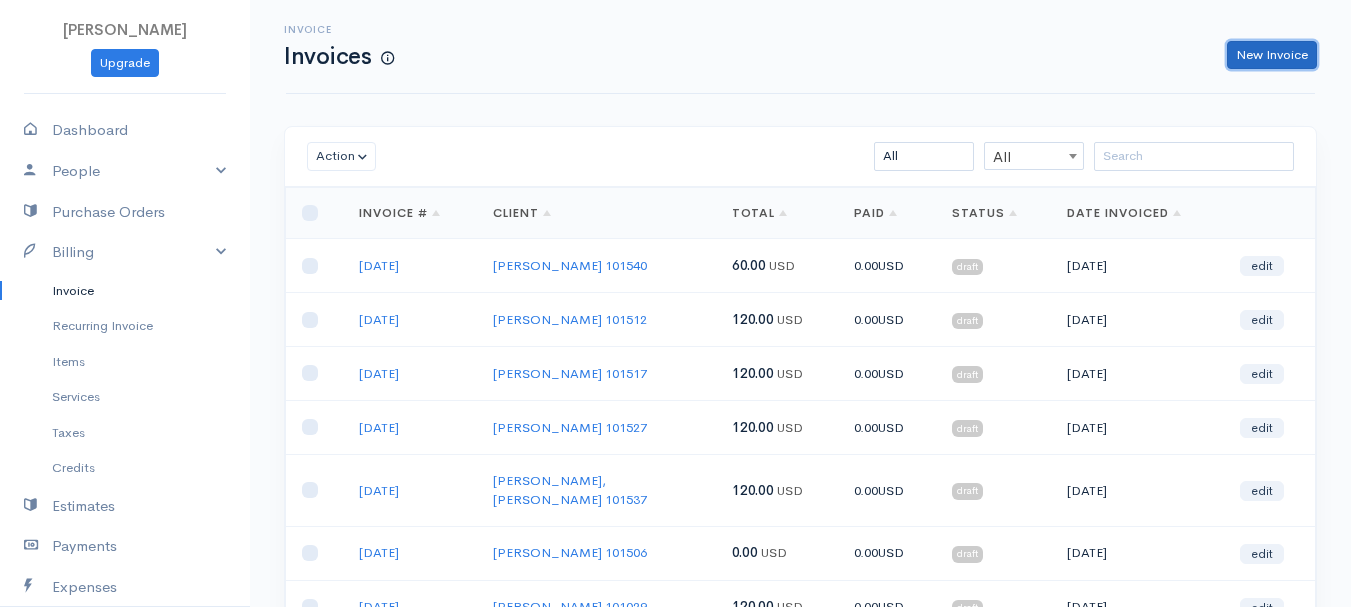 click on "New Invoice" at bounding box center [1272, 55] 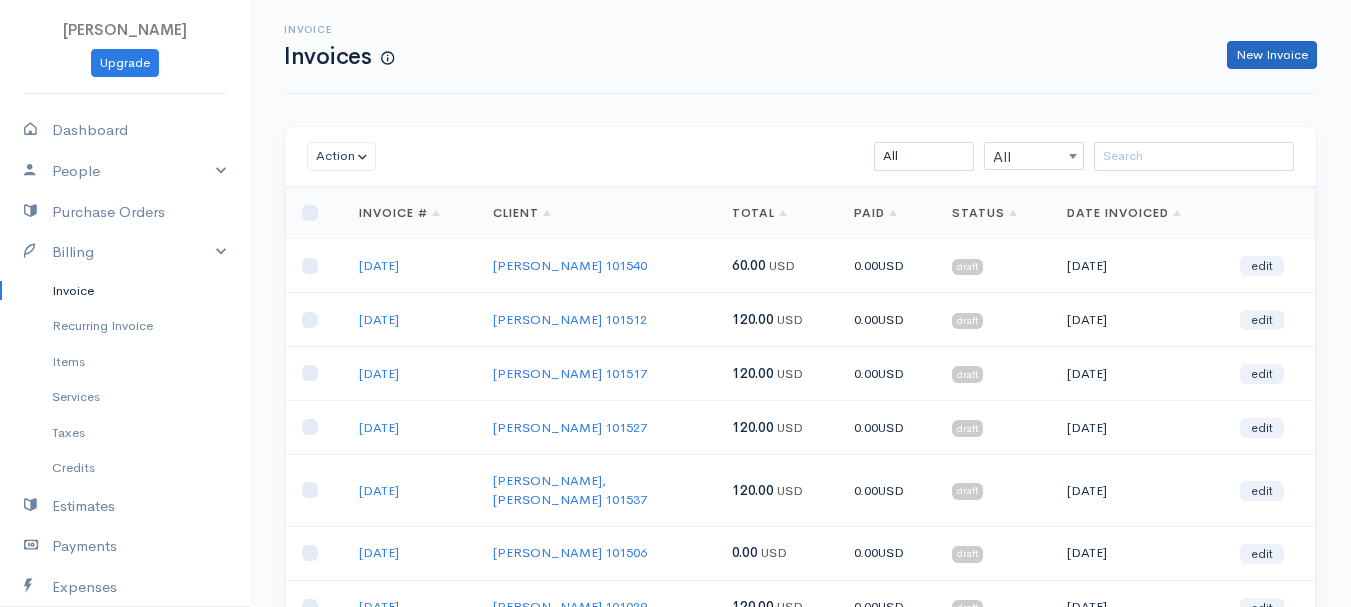 select on "[GEOGRAPHIC_DATA]" 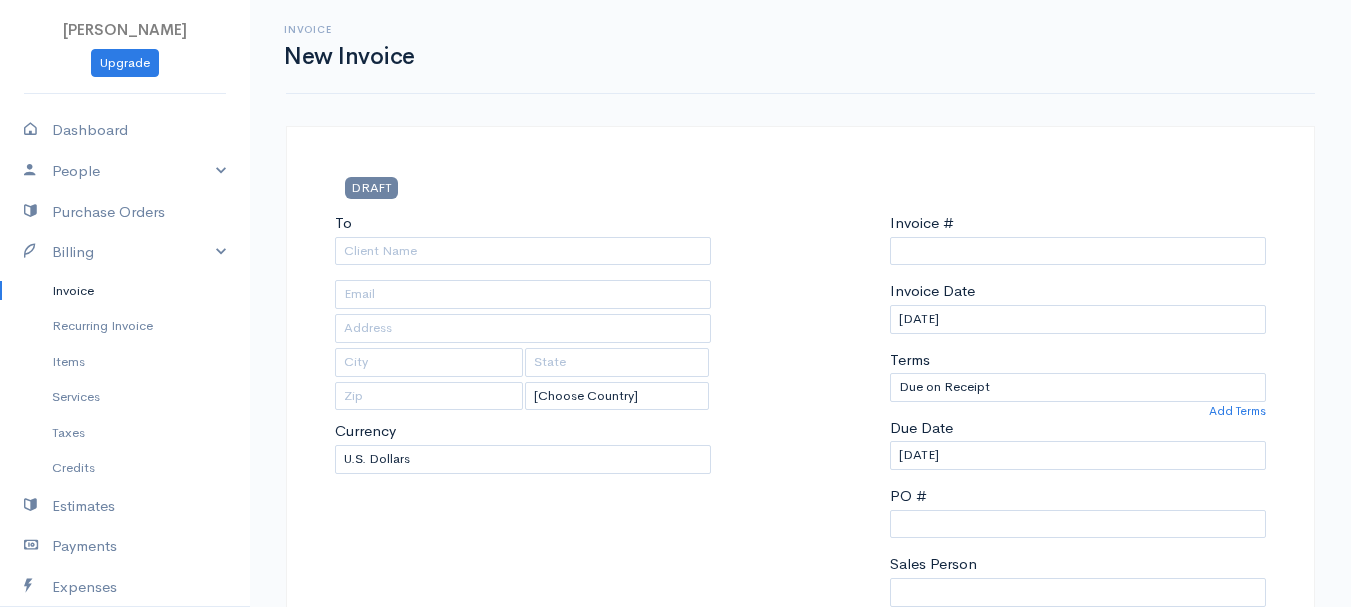 type on "0011212024" 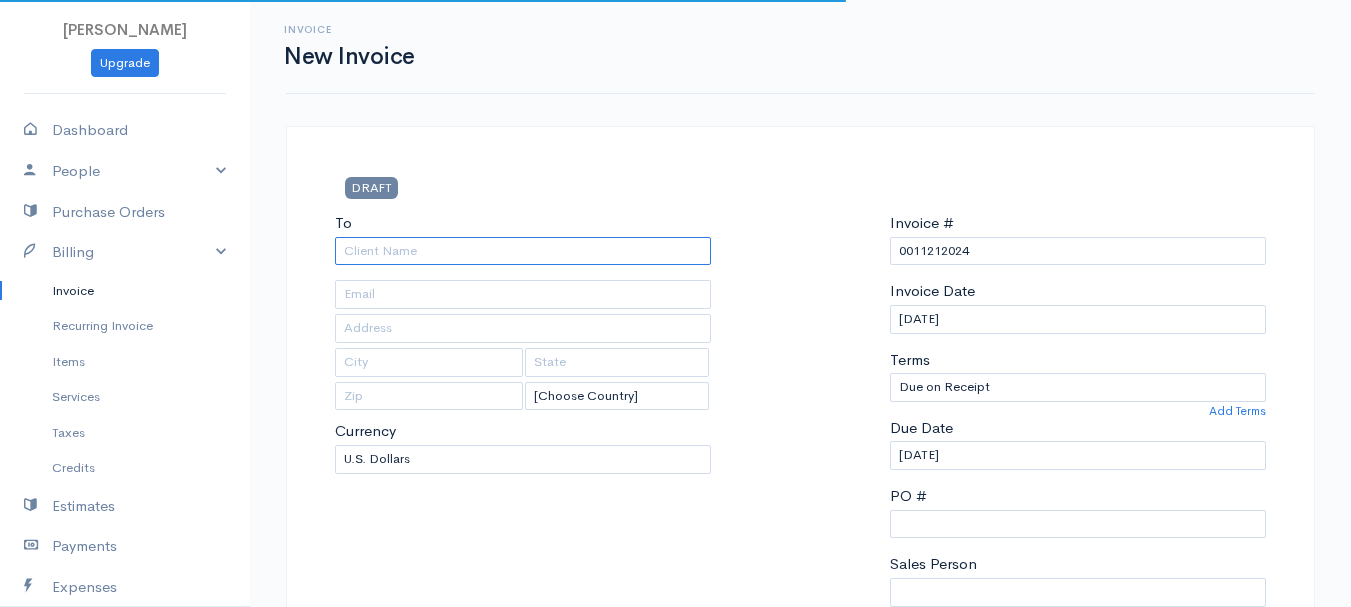 click on "To" at bounding box center (523, 251) 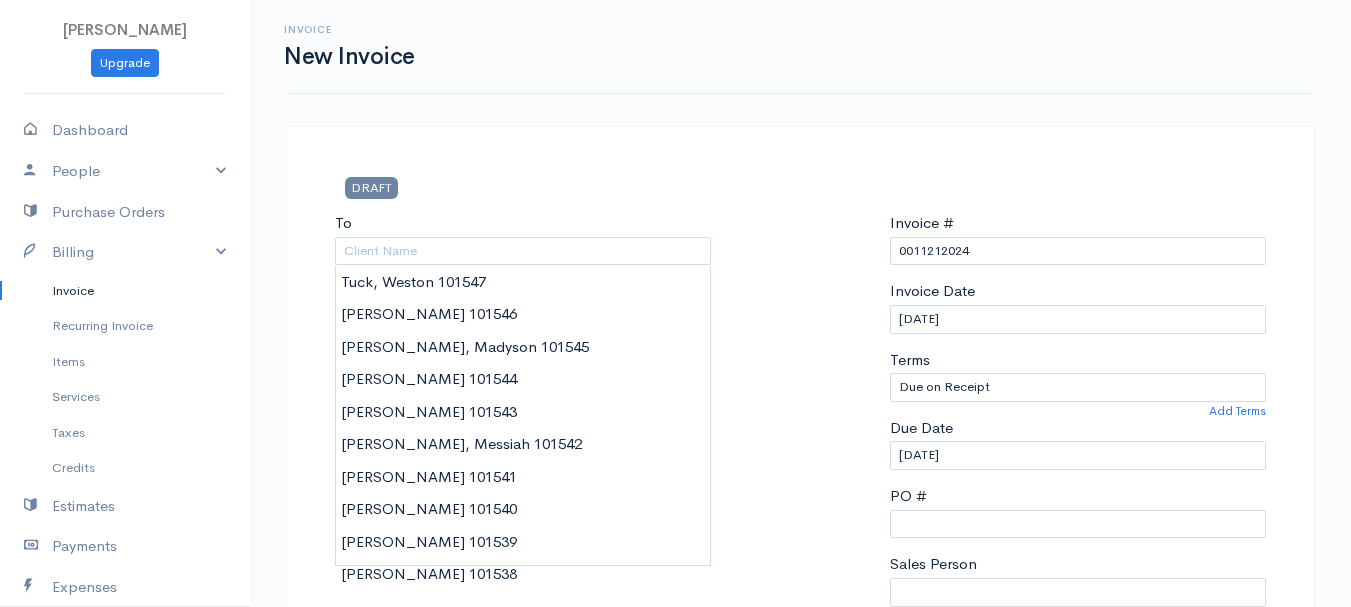 type on "[PERSON_NAME], Madyson     101545" 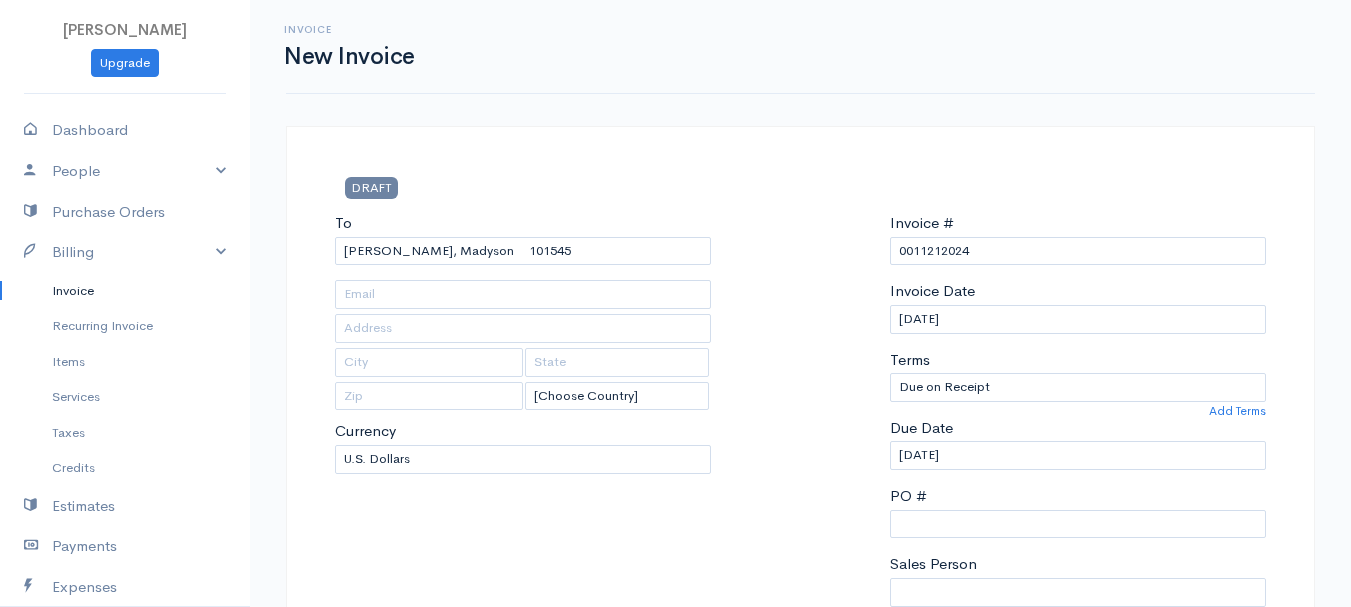 type on "[STREET_ADDRESS][PERSON_NAME]" 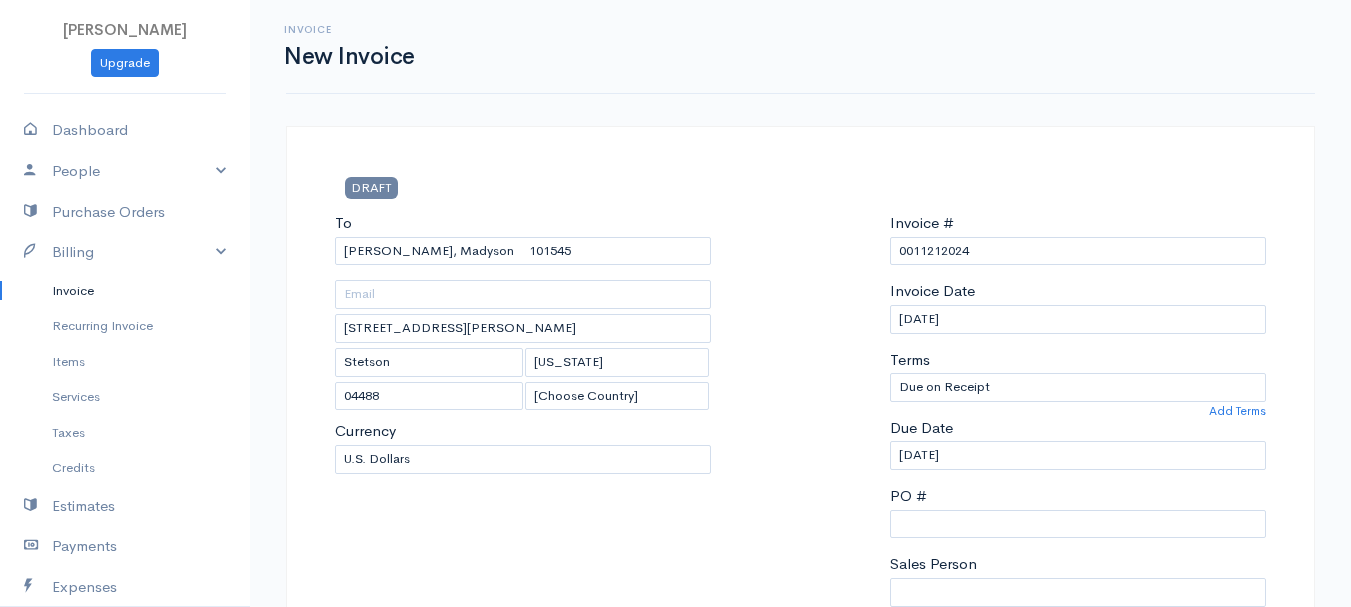 click on "[PERSON_NAME]
Upgrade
Dashboard
People
Clients
Vendors
Staff Users
Purchase Orders
Billing
Invoice
Recurring Invoice
Items
Services
Taxes
Credits
Estimates
Payments
Expenses
Track Time
Projects
Reports
Settings
My Organizations
Logout
Help
@CloudBooksApp 2022
Invoice
New Invoice
DRAFT To [GEOGRAPHIC_DATA], Madyson     101545 [STREET_ADDRESS][PERSON_NAME][PERSON_NAME][US_STATE] [Choose Country] [GEOGRAPHIC_DATA] [GEOGRAPHIC_DATA] [GEOGRAPHIC_DATA] [GEOGRAPHIC_DATA] [GEOGRAPHIC_DATA] [GEOGRAPHIC_DATA] [US_STATE] [GEOGRAPHIC_DATA] [GEOGRAPHIC_DATA] [PERSON_NAME]" at bounding box center [675, 864] 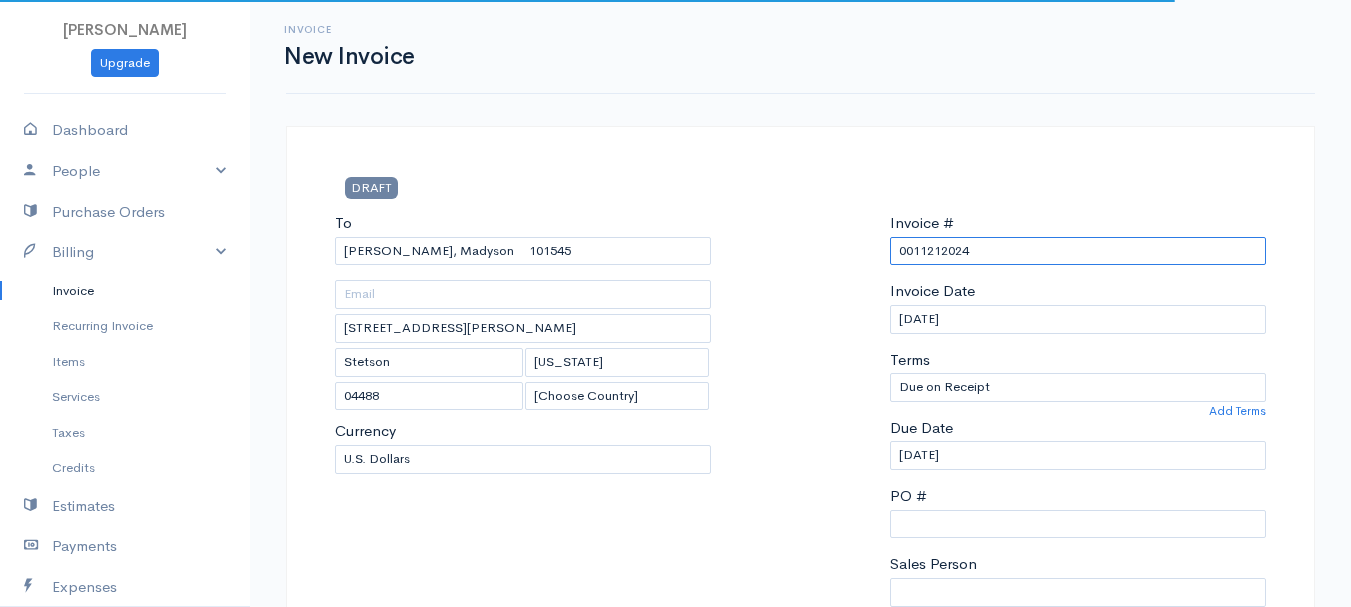 click on "0011212024" at bounding box center (1078, 251) 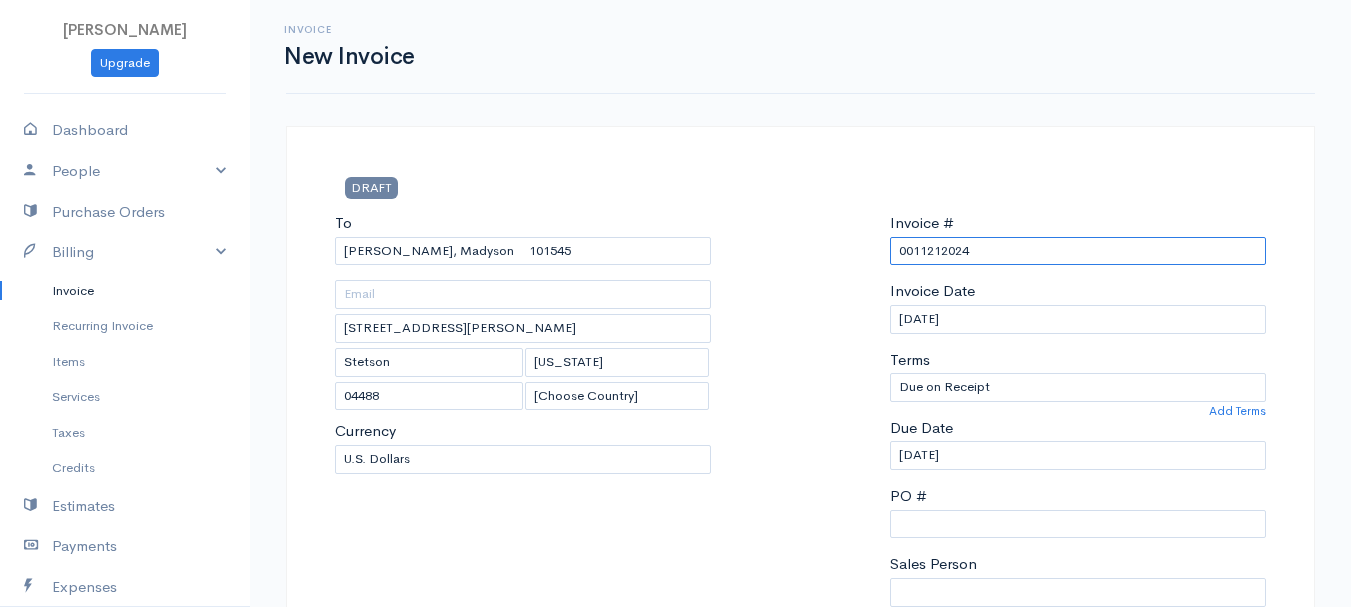 paste on "[DATE]" 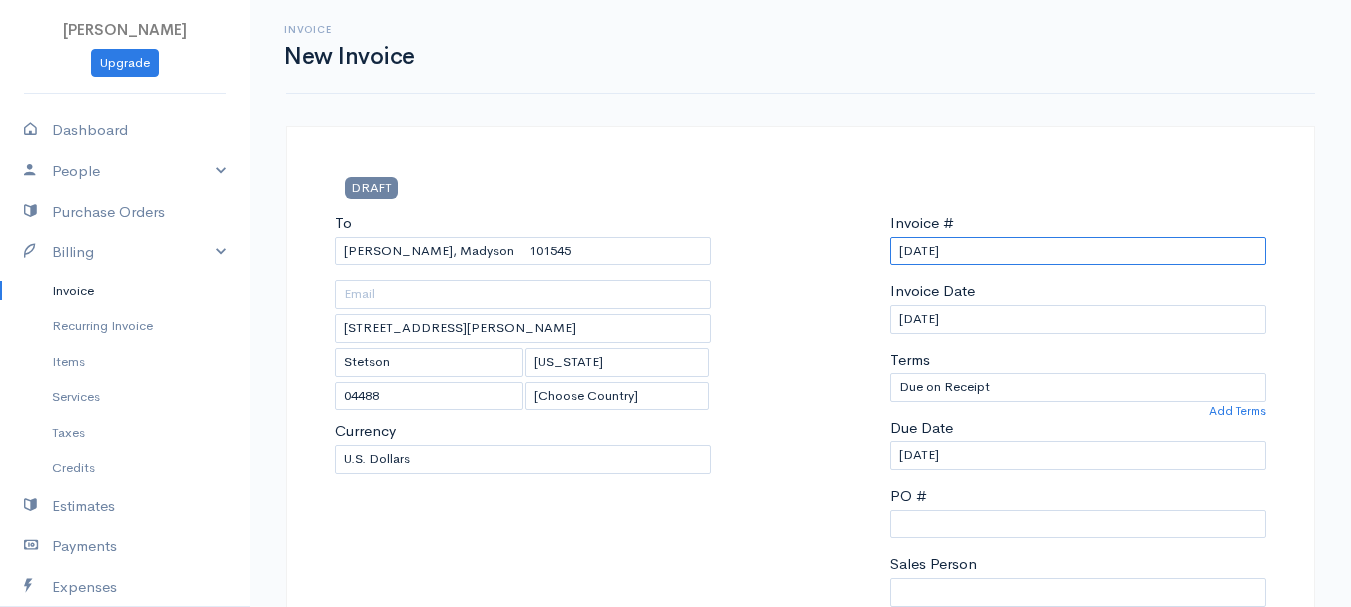 scroll, scrollTop: 500, scrollLeft: 0, axis: vertical 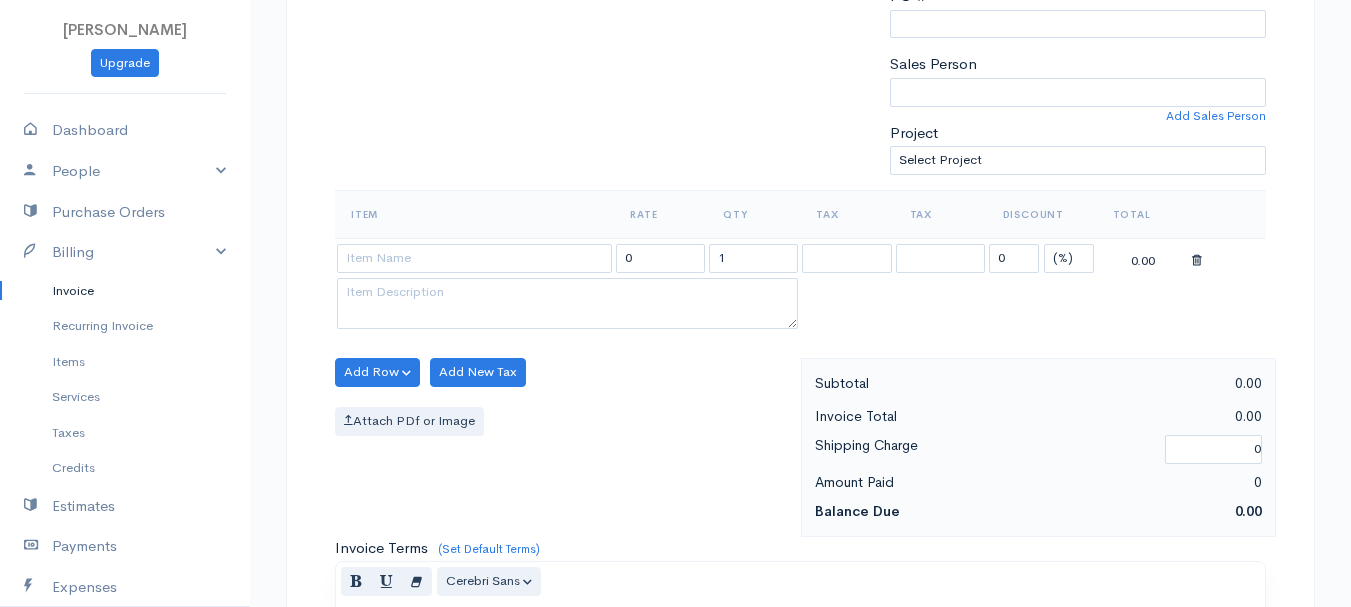 type on "[DATE]" 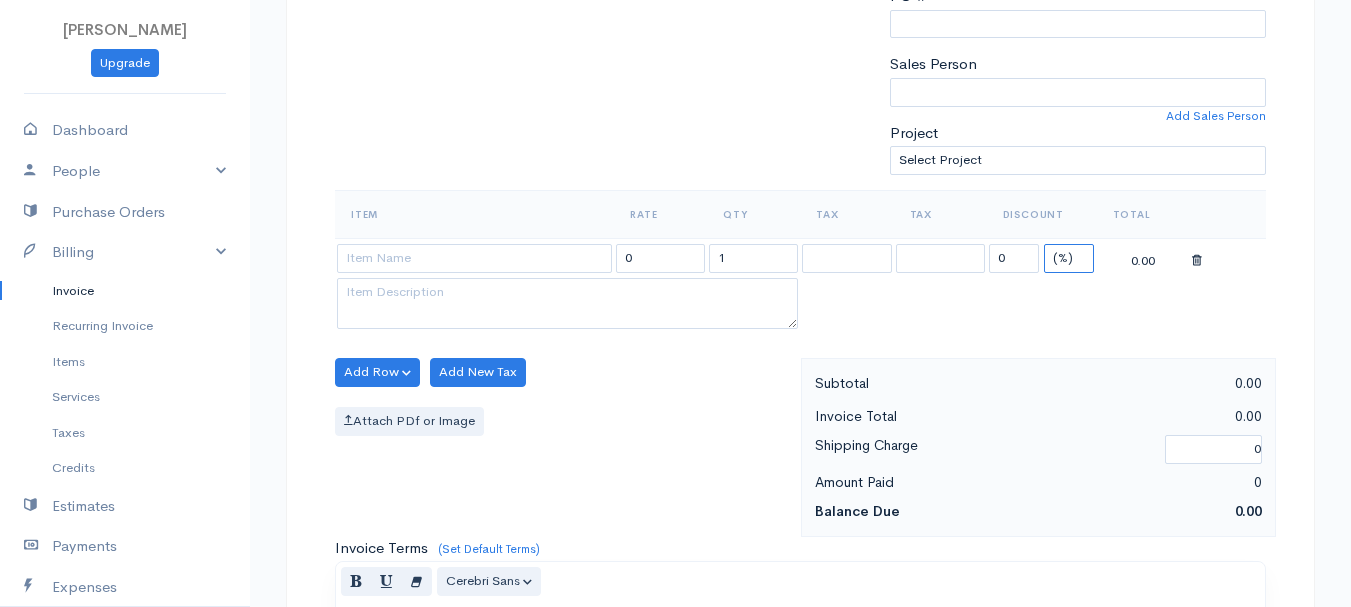 click on "(%) Flat" at bounding box center (1069, 258) 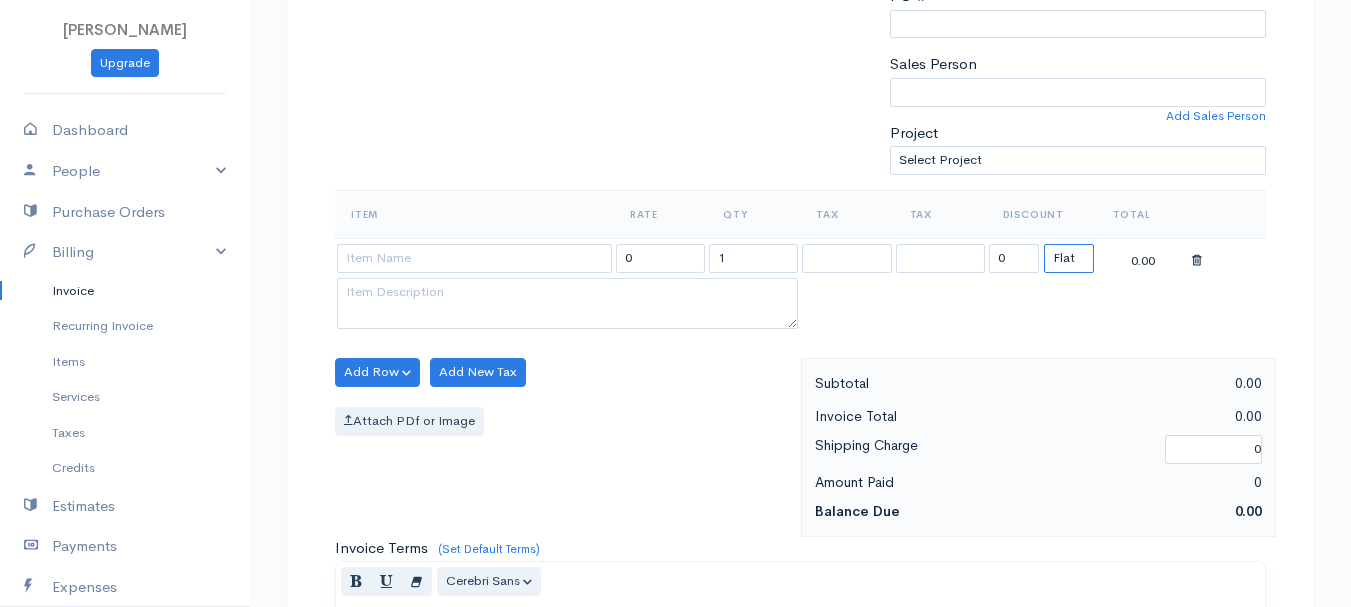 click on "(%) Flat" at bounding box center [1069, 258] 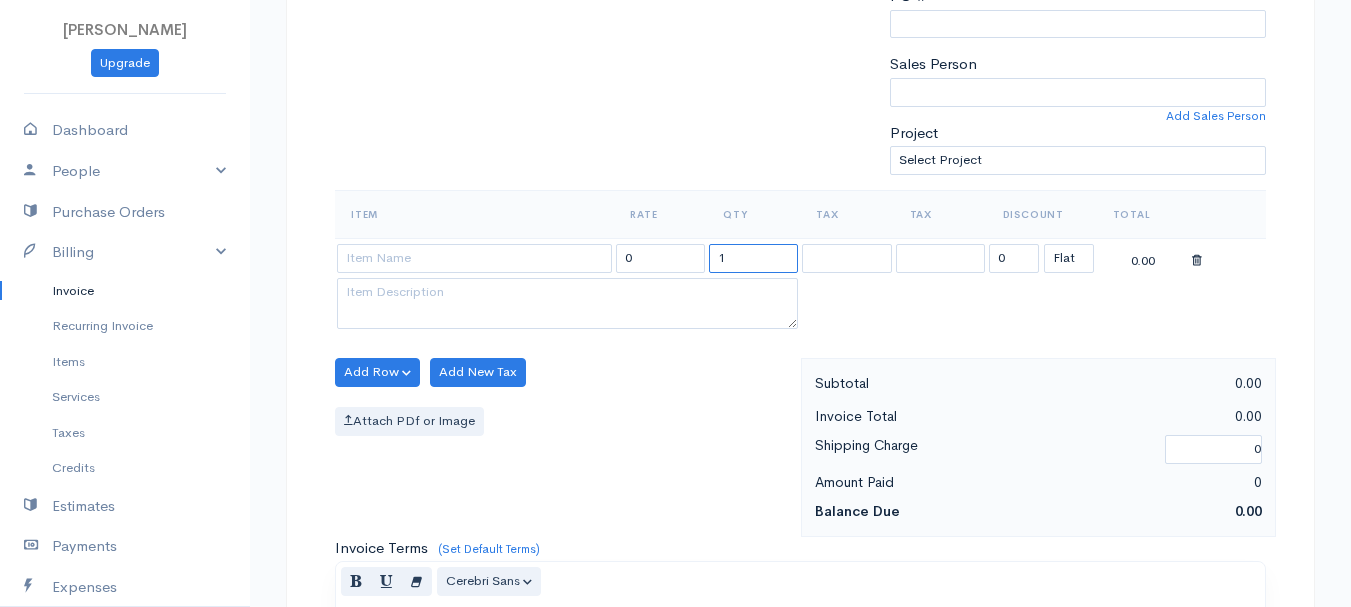 click on "1" at bounding box center [753, 258] 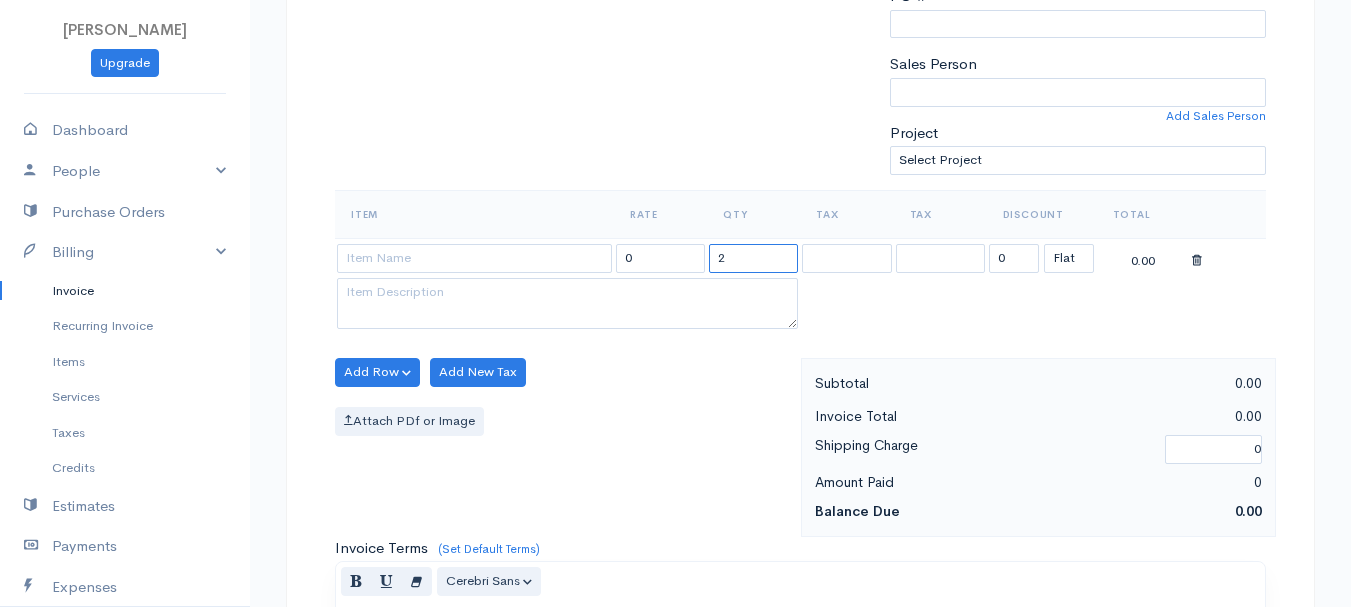 type on "2" 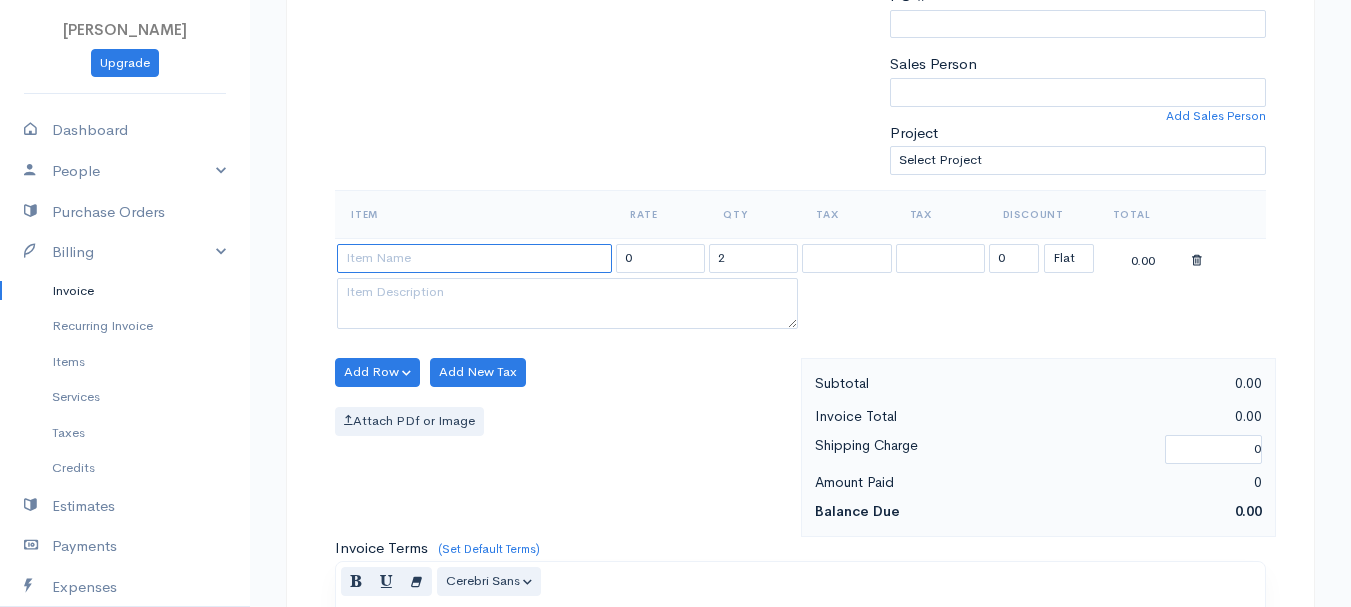 click at bounding box center (474, 258) 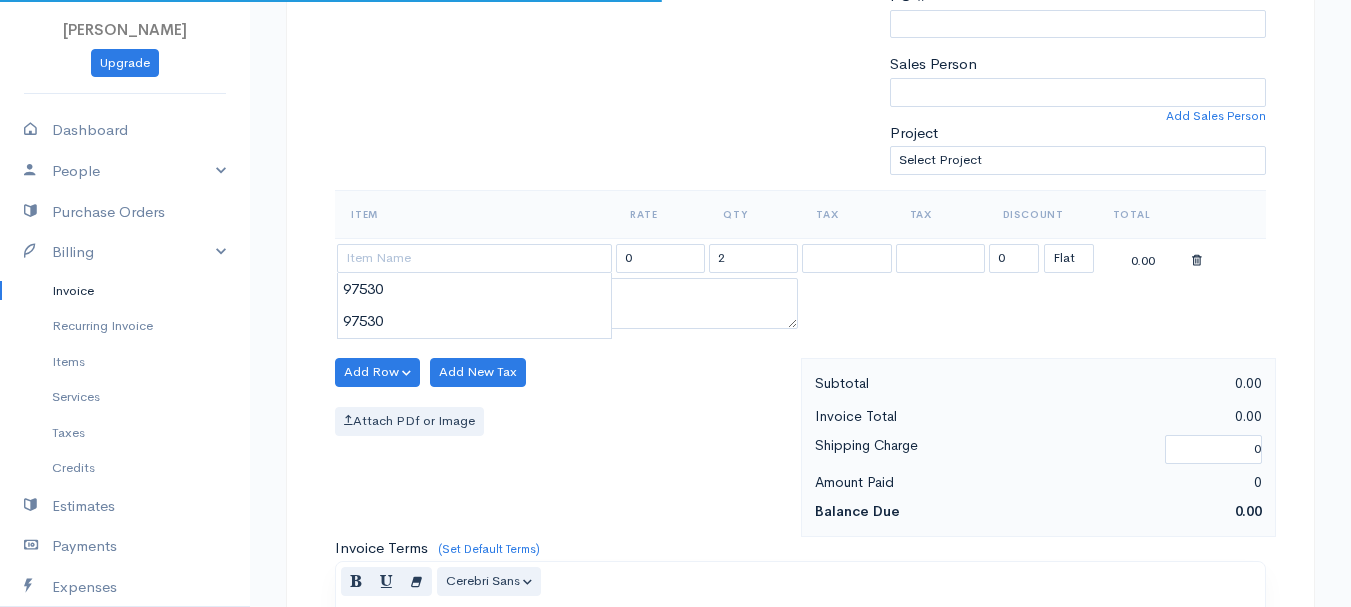 type on "97530" 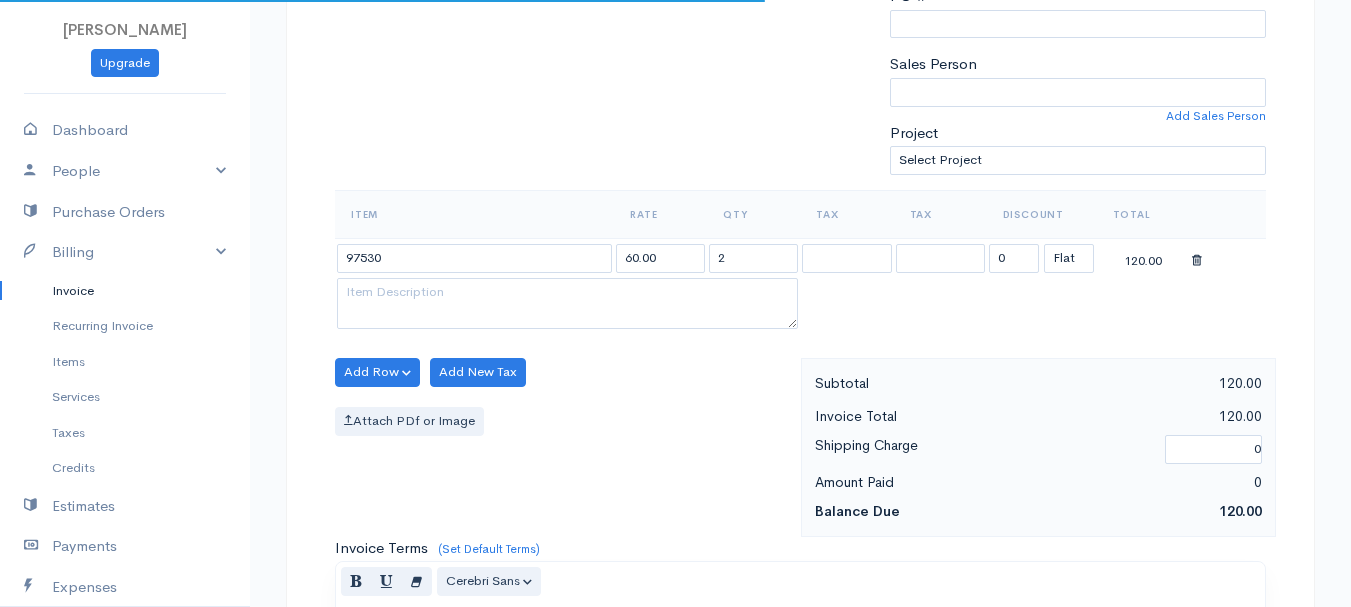 click on "[PERSON_NAME]
Upgrade
Dashboard
People
Clients
Vendors
Staff Users
Purchase Orders
Billing
Invoice
Recurring Invoice
Items
Services
Taxes
Credits
Estimates
Payments
Expenses
Track Time
Projects
Reports
Settings
My Organizations
Logout
Help
@CloudBooksApp 2022
Invoice
New Invoice
DRAFT To [GEOGRAPHIC_DATA], Madyson     101545 [STREET_ADDRESS][PERSON_NAME][PERSON_NAME][US_STATE] [Choose Country] [GEOGRAPHIC_DATA] [GEOGRAPHIC_DATA] [GEOGRAPHIC_DATA] [GEOGRAPHIC_DATA] [GEOGRAPHIC_DATA] [GEOGRAPHIC_DATA] [US_STATE] [GEOGRAPHIC_DATA] [GEOGRAPHIC_DATA] [PERSON_NAME]" at bounding box center (675, 364) 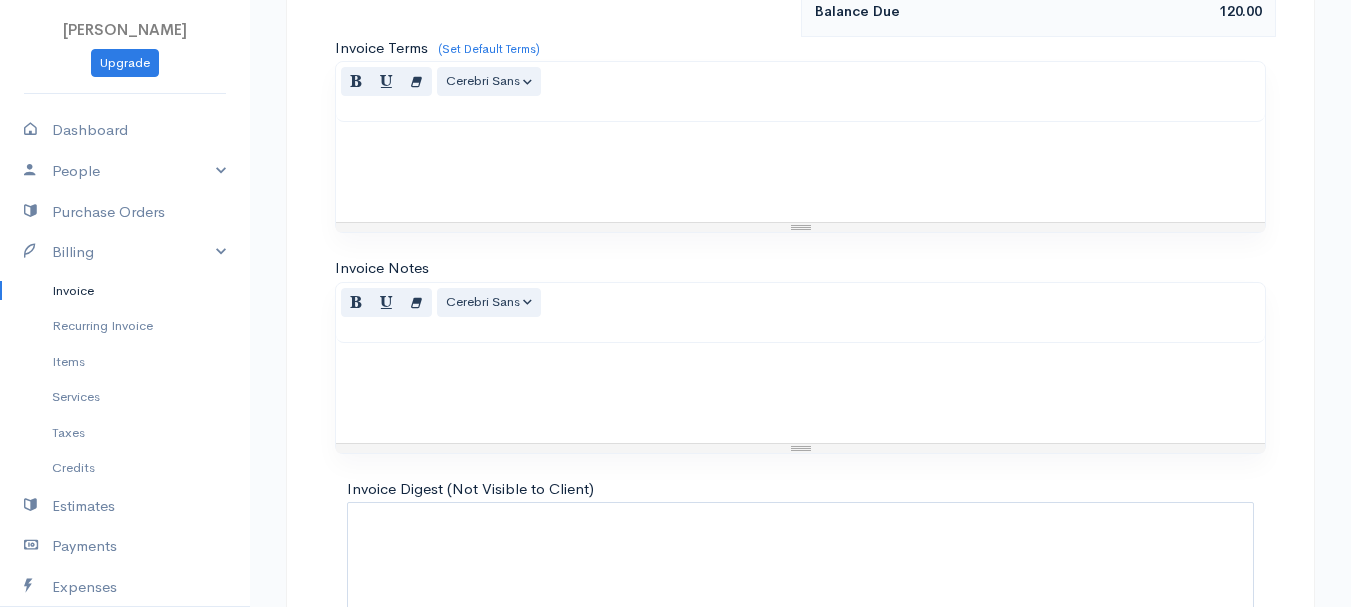 scroll, scrollTop: 1122, scrollLeft: 0, axis: vertical 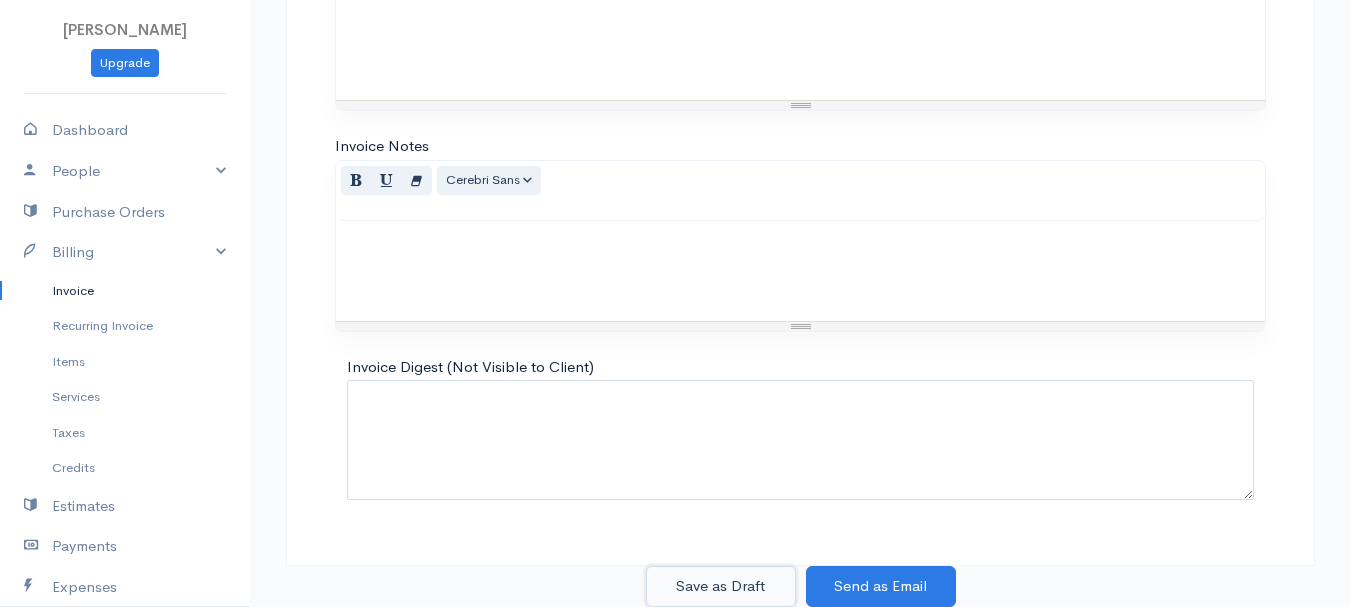 click on "Save as Draft" at bounding box center (721, 586) 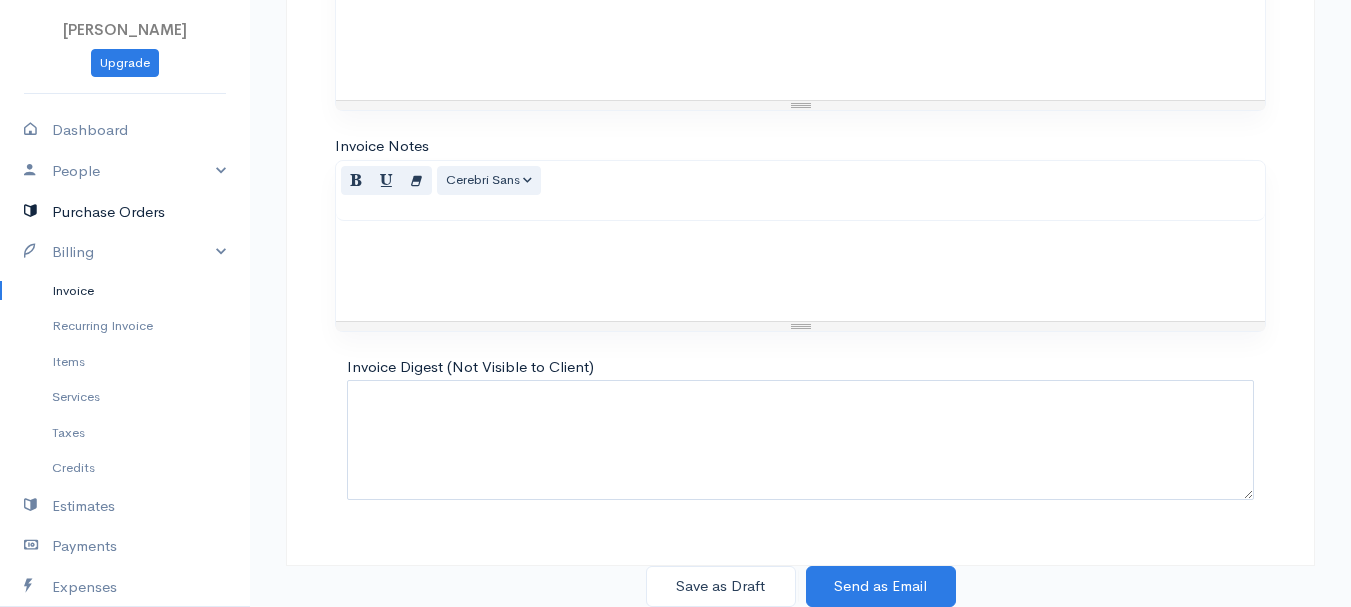 scroll, scrollTop: 0, scrollLeft: 0, axis: both 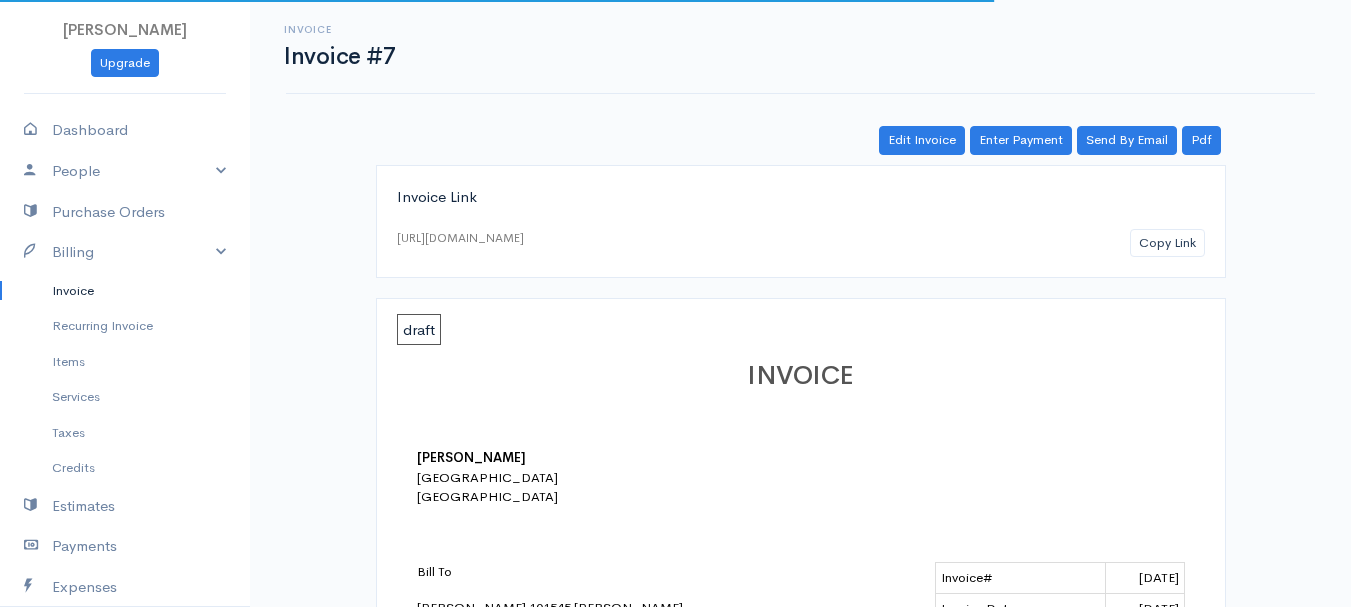 click on "Invoice" at bounding box center (125, 291) 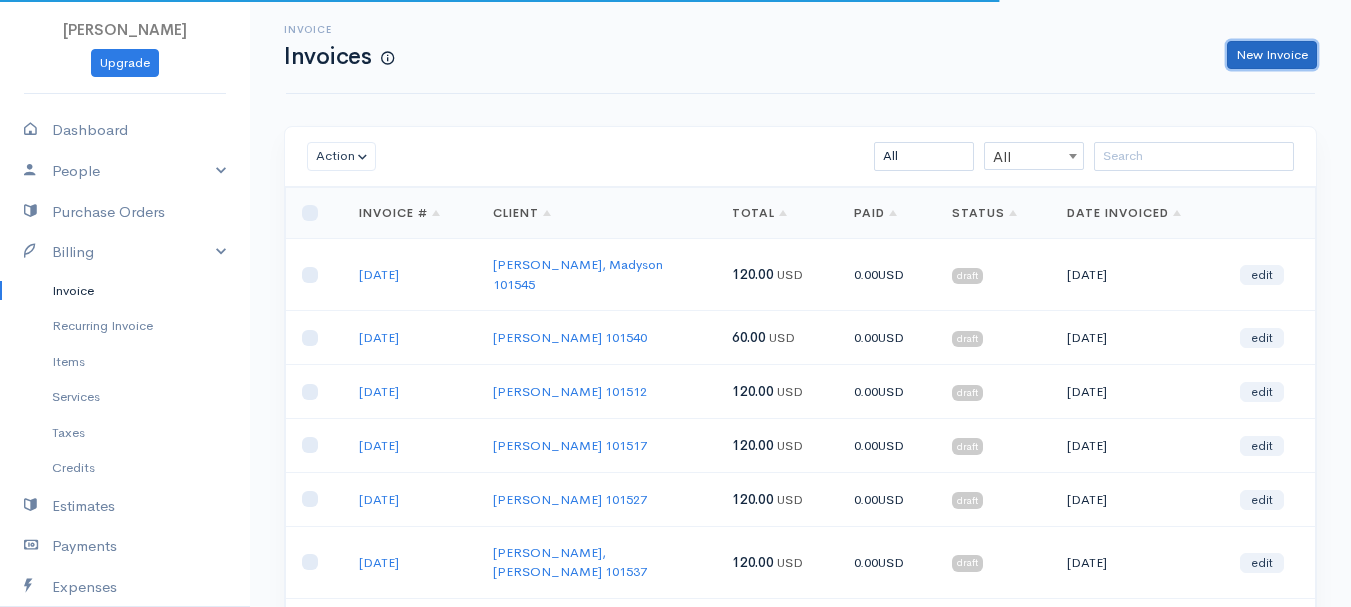 click on "New Invoice" at bounding box center [1272, 55] 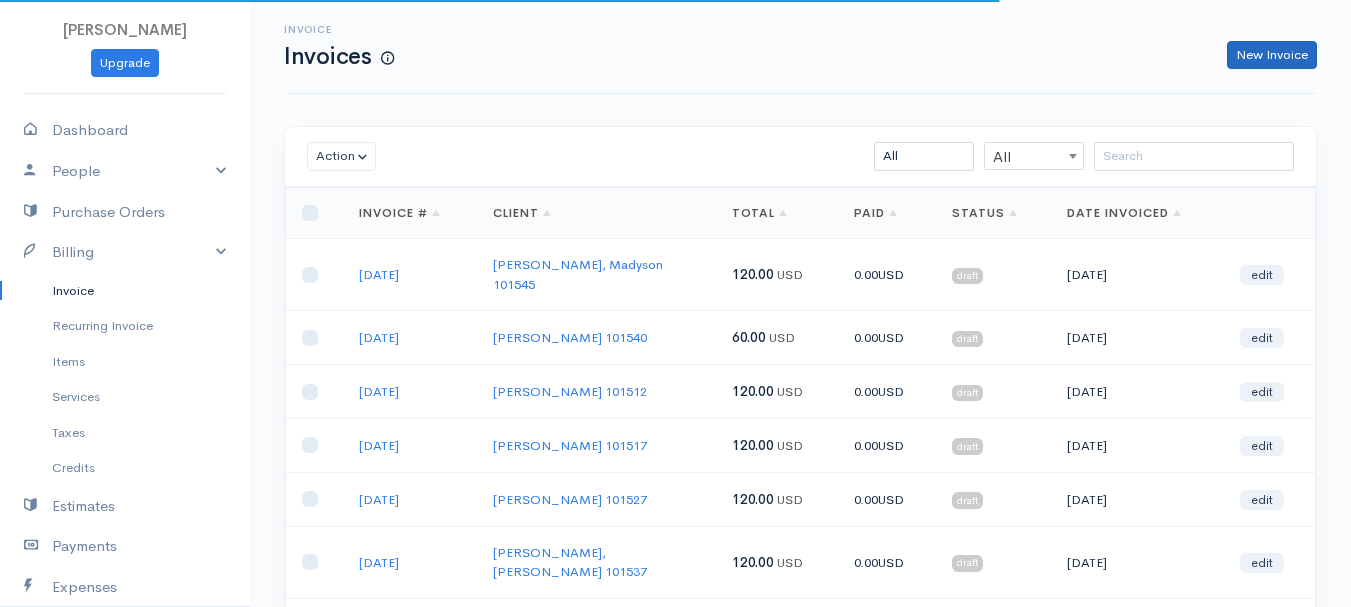 select on "[GEOGRAPHIC_DATA]" 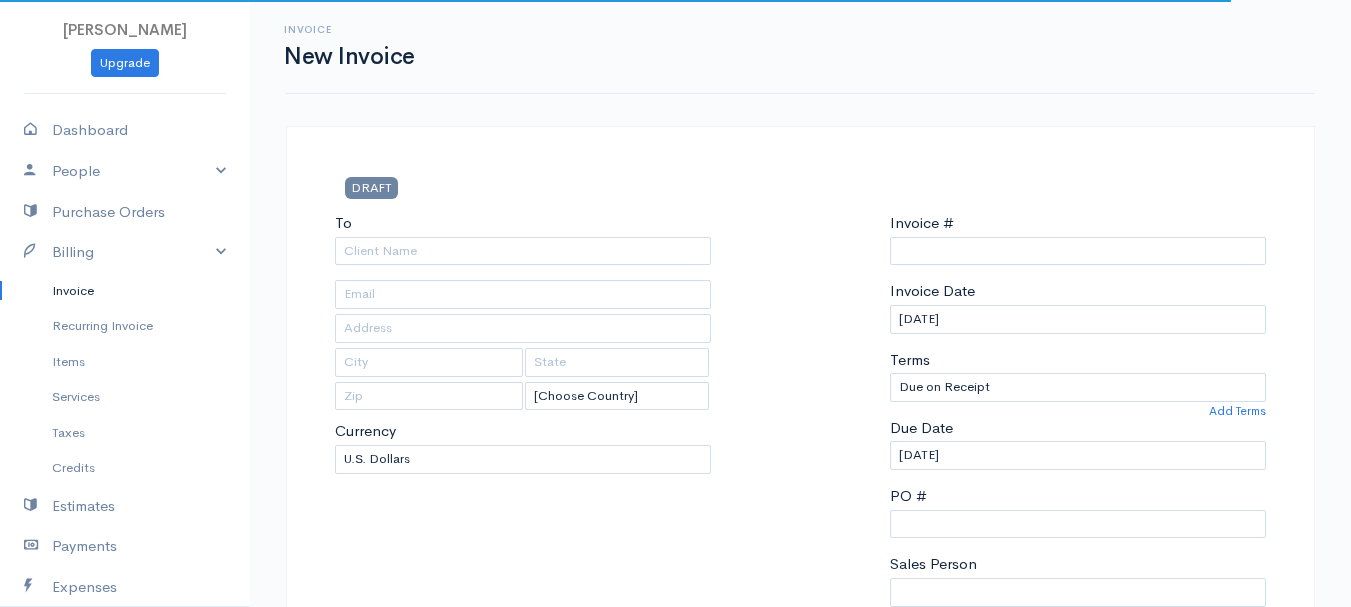 type on "0011212024" 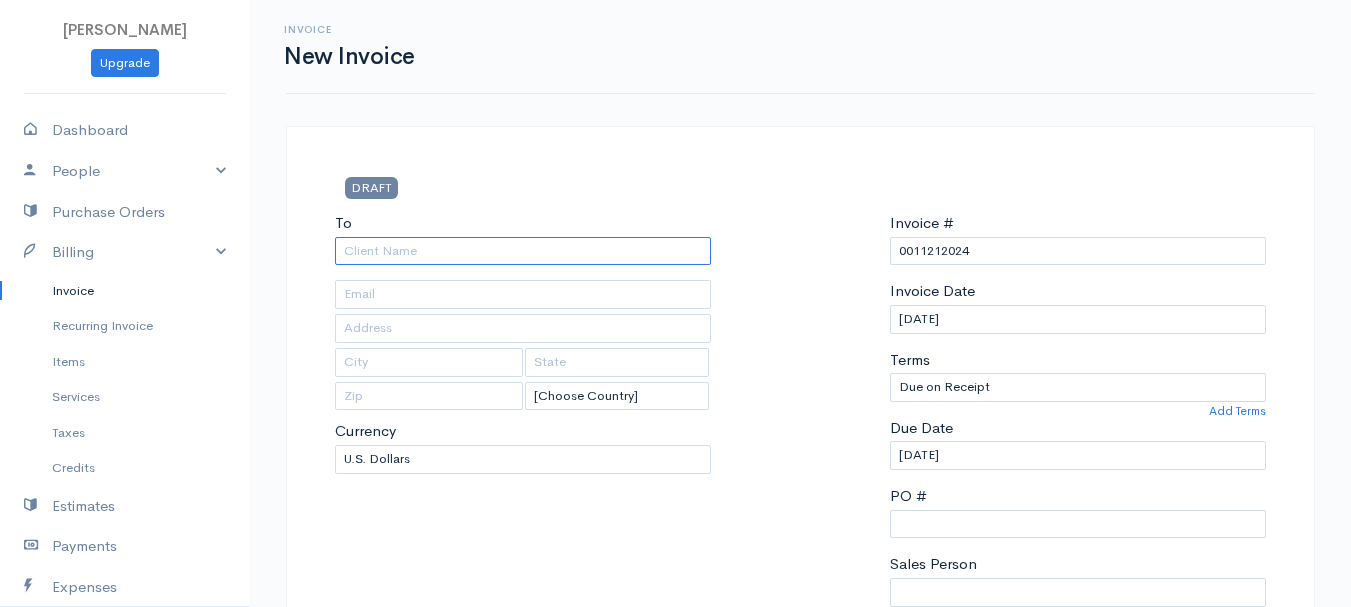 click on "To" at bounding box center [523, 251] 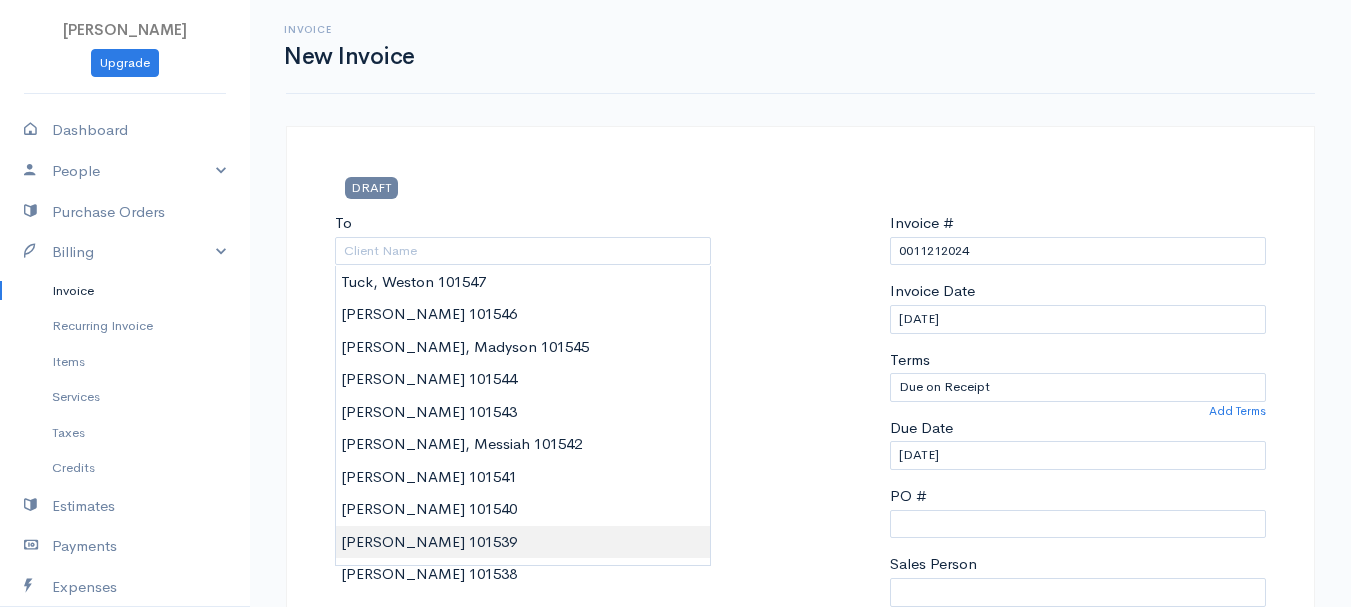 type on "[PERSON_NAME]        101539" 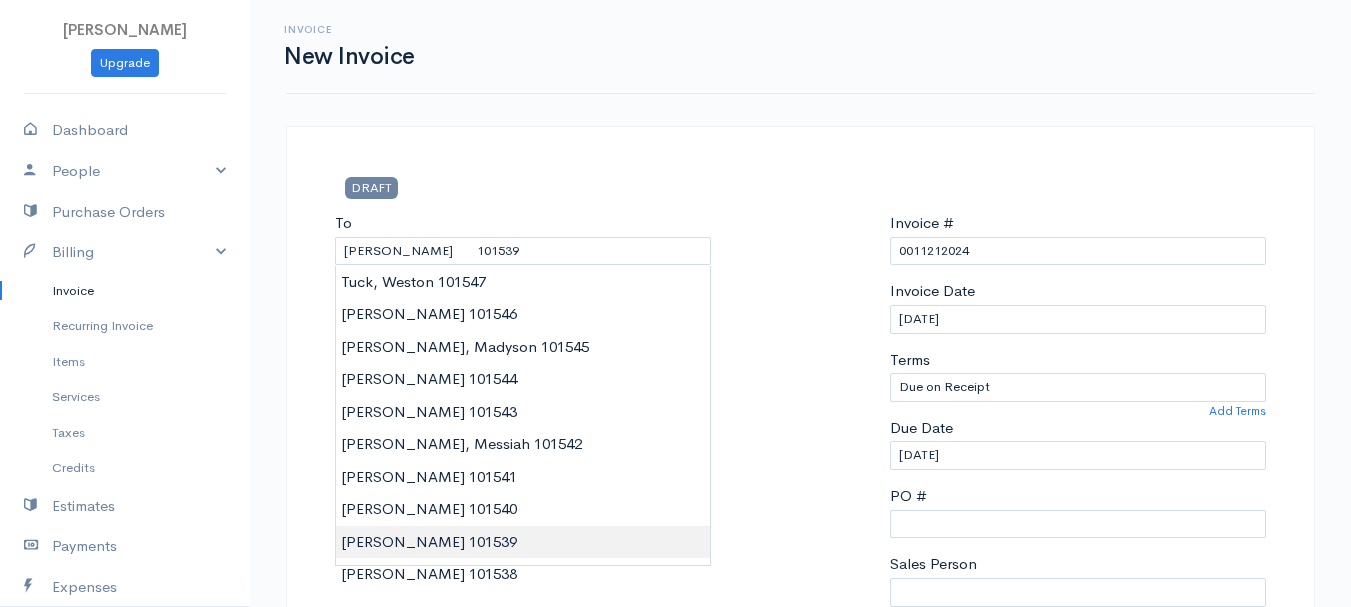 click on "[PERSON_NAME]
Upgrade
Dashboard
People
Clients
Vendors
Staff Users
Purchase Orders
Billing
Invoice
Recurring Invoice
Items
Services
Taxes
Credits
Estimates
Payments
Expenses
Track Time
Projects
Reports
Settings
My Organizations
Logout
Help
@CloudBooksApp 2022
Invoice
New Invoice
DRAFT To [GEOGRAPHIC_DATA][PERSON_NAME]        101539 [Choose Country] [GEOGRAPHIC_DATA] [GEOGRAPHIC_DATA] [GEOGRAPHIC_DATA] [GEOGRAPHIC_DATA] [GEOGRAPHIC_DATA] [GEOGRAPHIC_DATA] [US_STATE] [GEOGRAPHIC_DATA] [GEOGRAPHIC_DATA] [GEOGRAPHIC_DATA] [GEOGRAPHIC_DATA] [GEOGRAPHIC_DATA]" at bounding box center (675, 864) 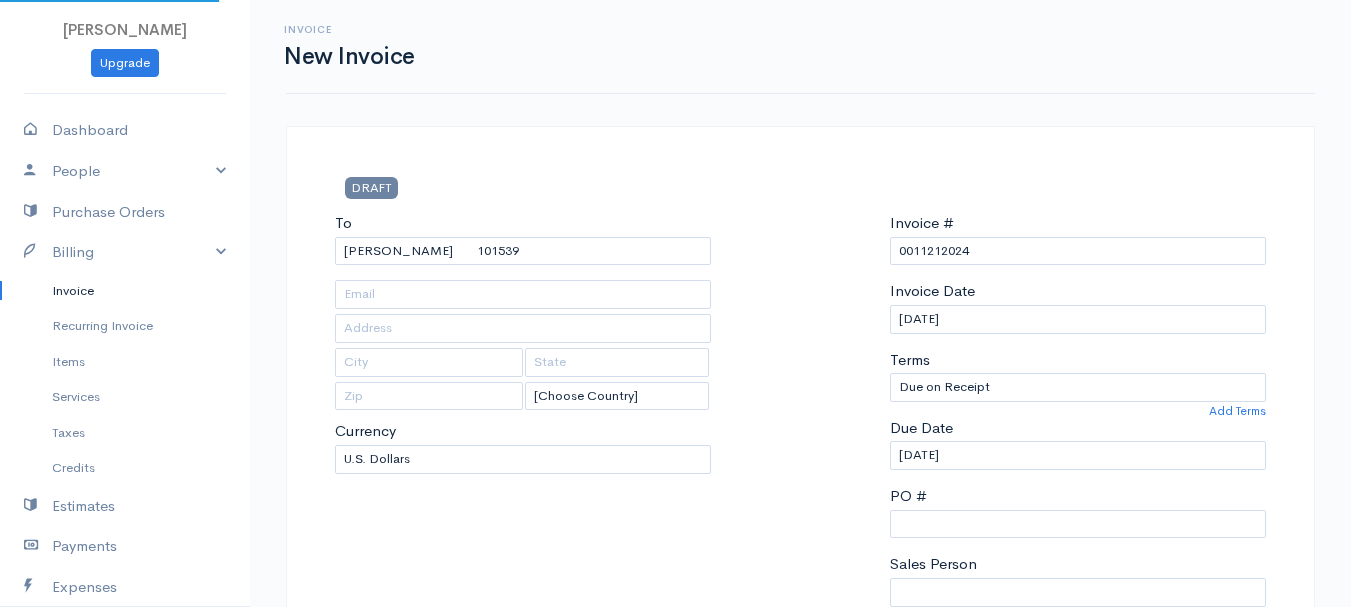 type on "[STREET_ADDRESS][PERSON_NAME]" 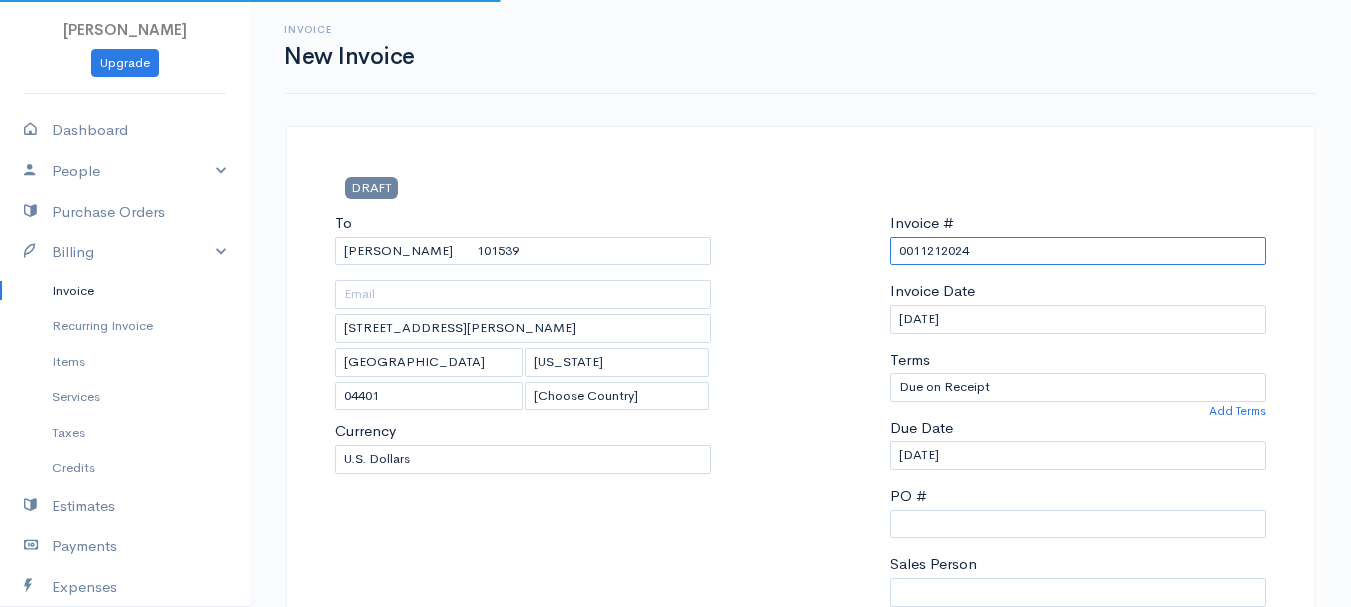 click on "0011212024" at bounding box center [1078, 251] 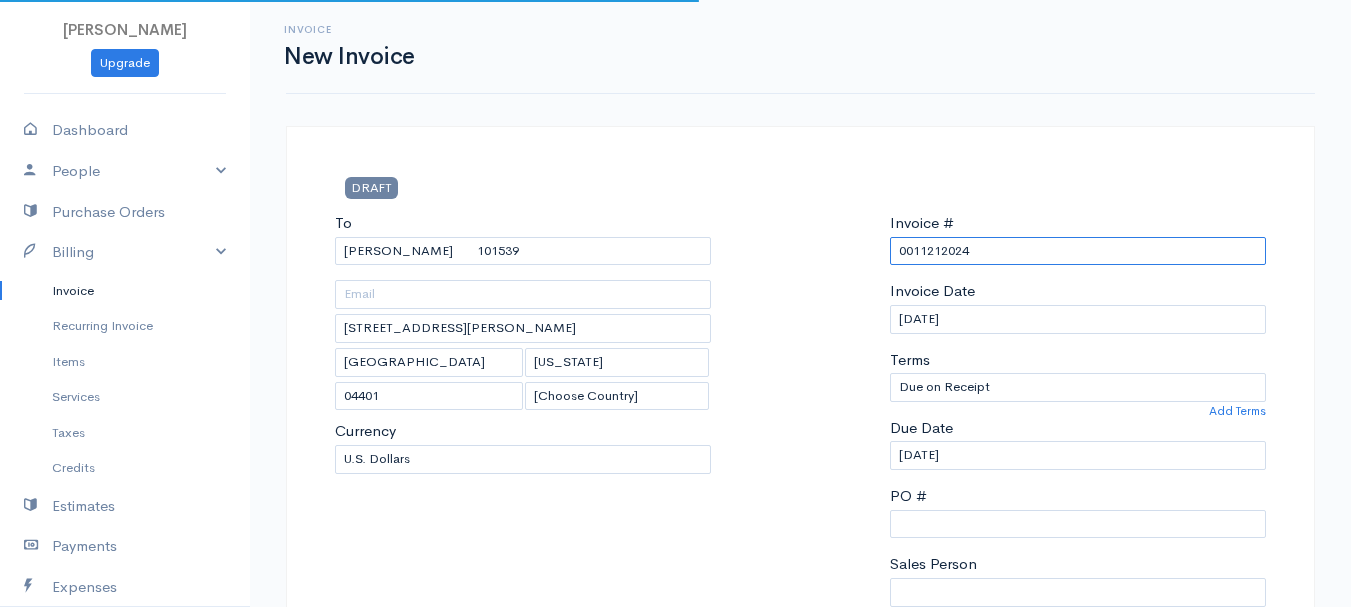 click on "0011212024" at bounding box center [1078, 251] 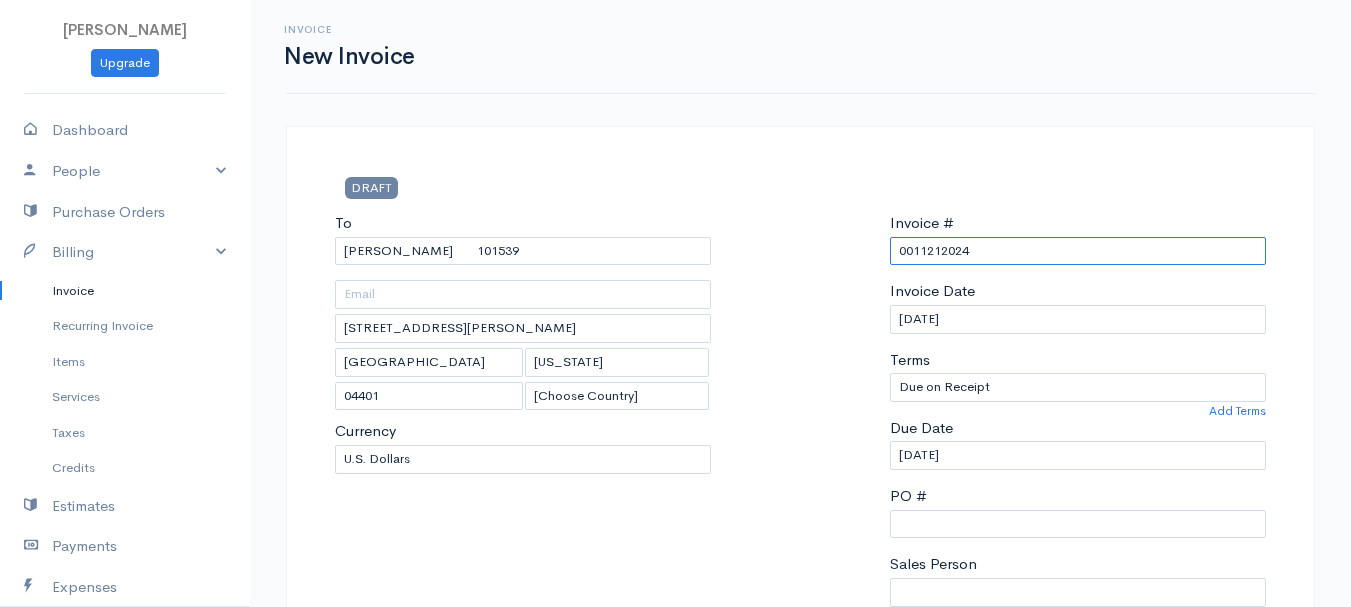 paste on "[DATE]" 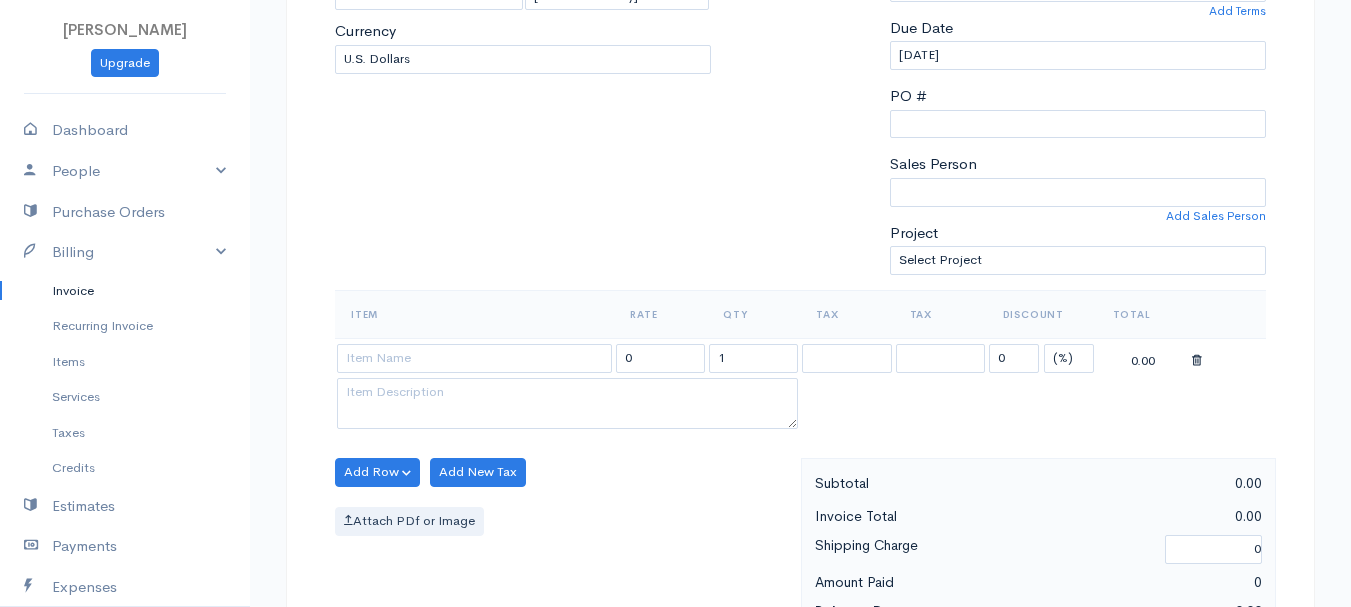 scroll, scrollTop: 500, scrollLeft: 0, axis: vertical 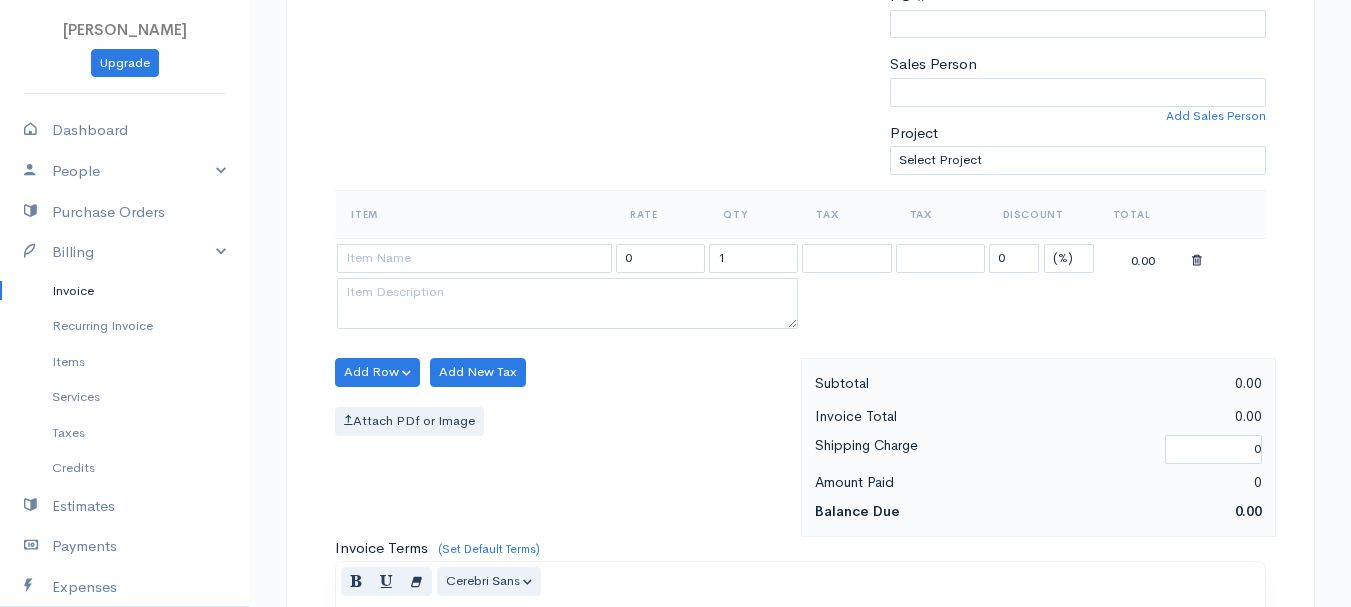 type on "[DATE]" 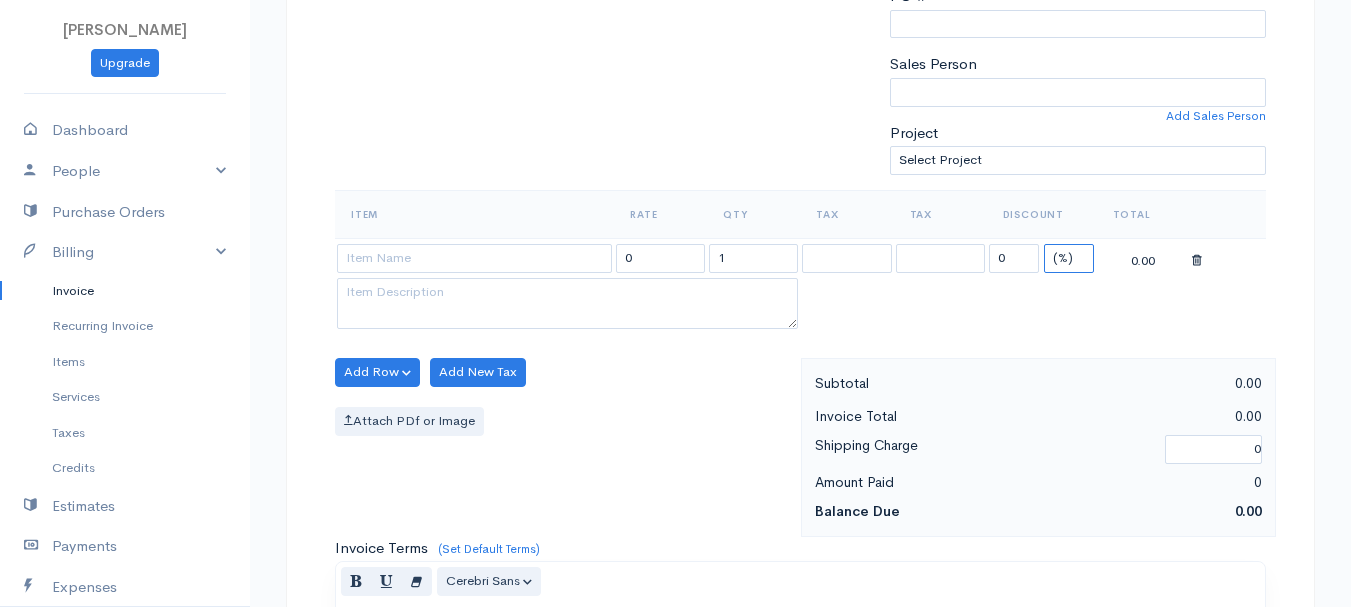 click on "(%) Flat" at bounding box center [1069, 258] 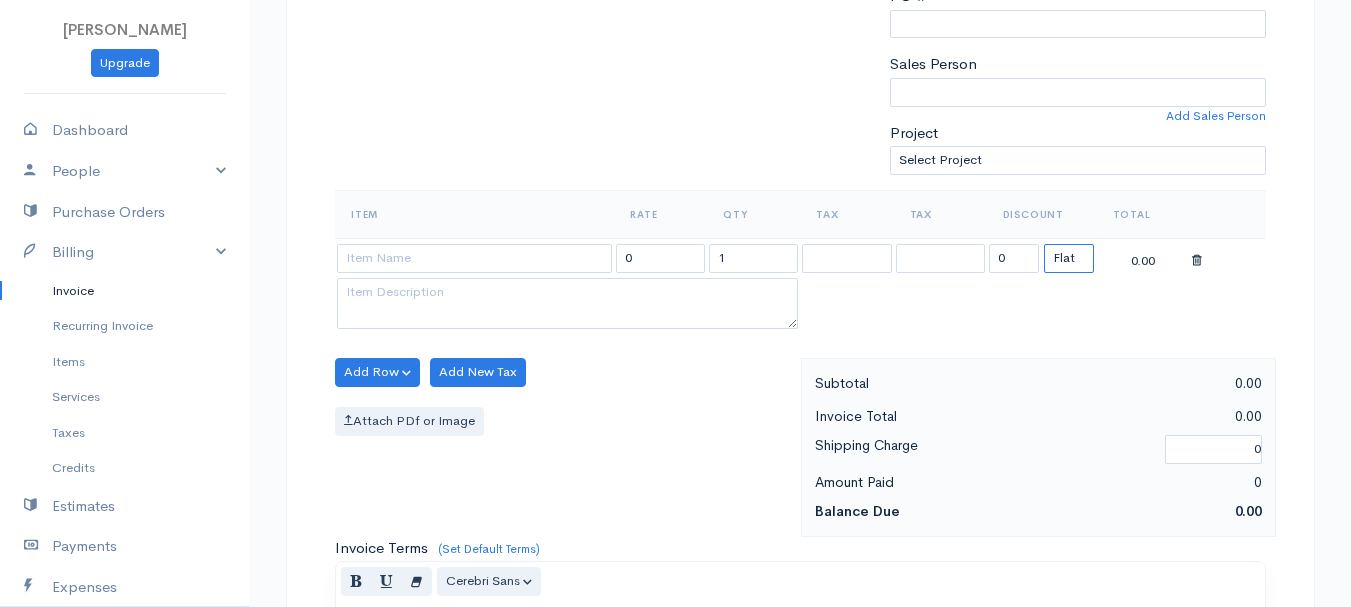 click on "(%) Flat" at bounding box center [1069, 258] 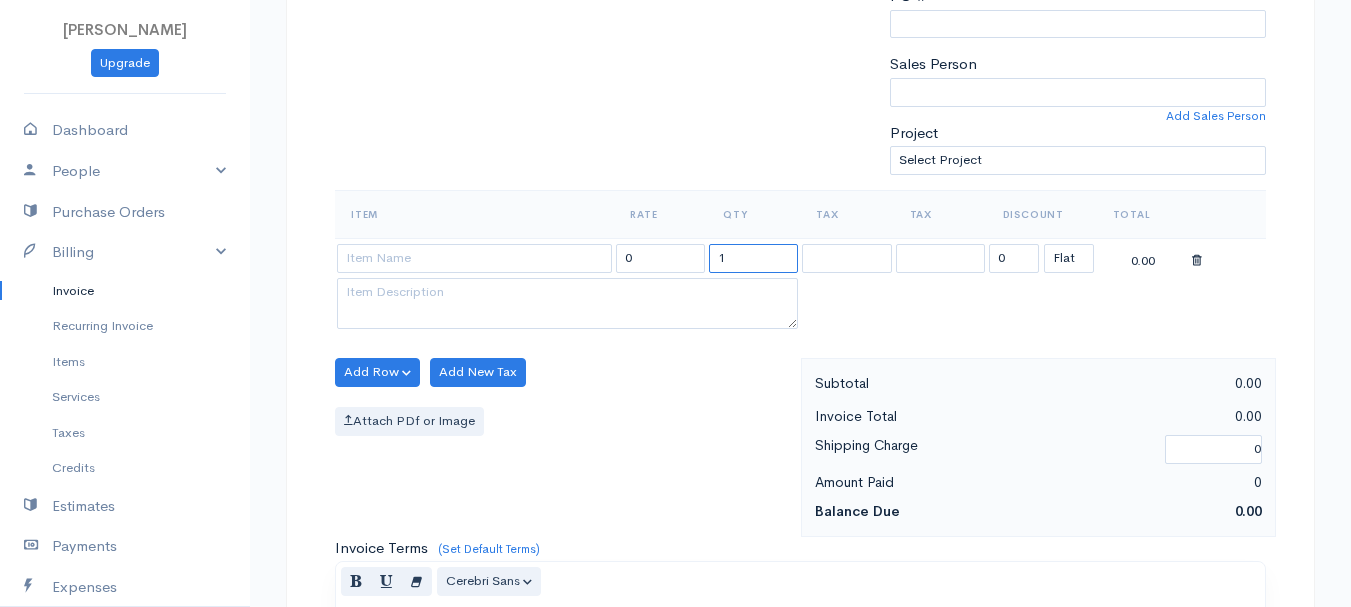 click on "1" at bounding box center (753, 258) 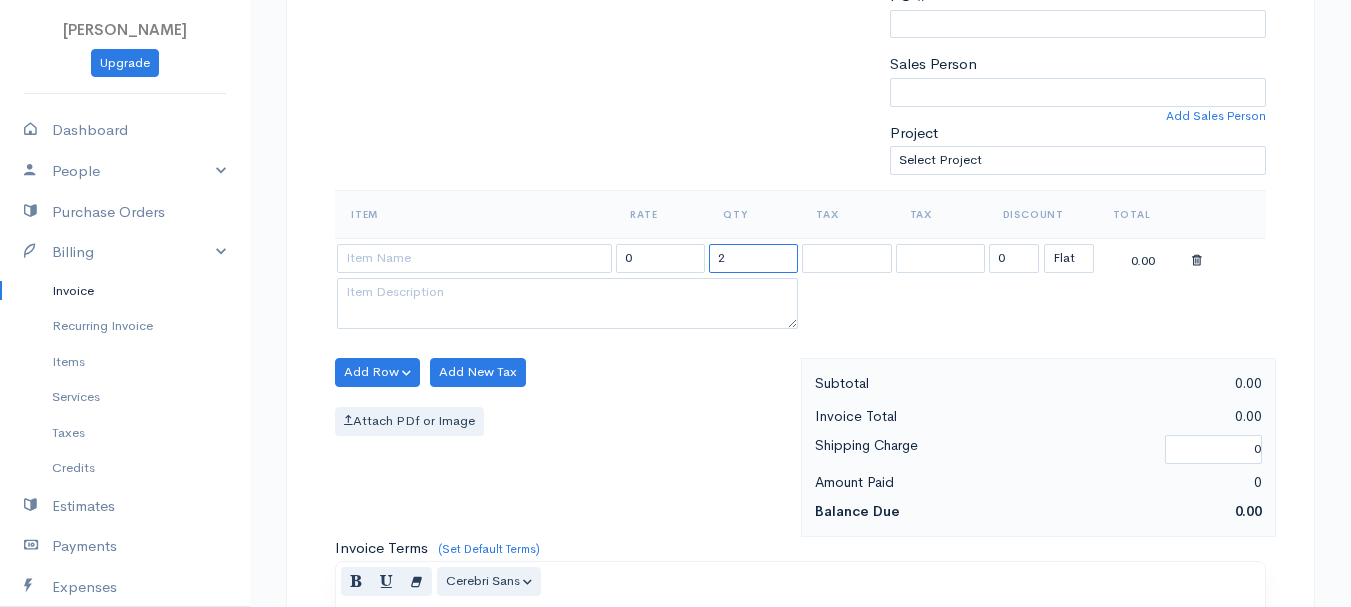 type on "2" 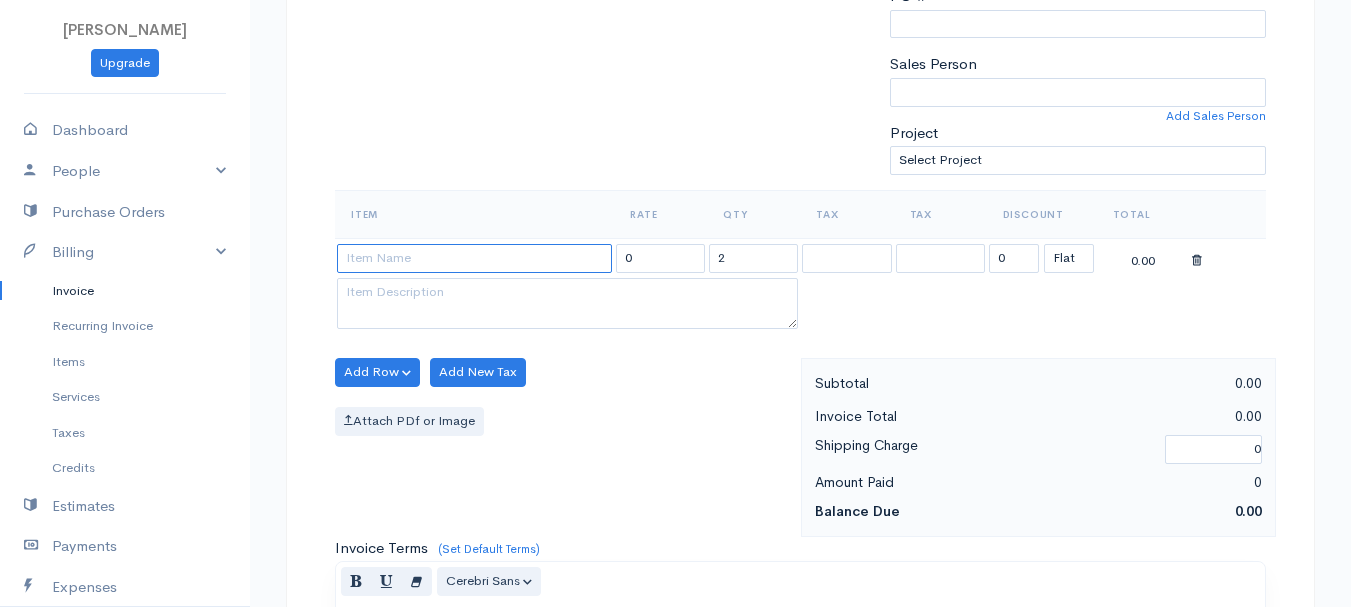 click at bounding box center (474, 258) 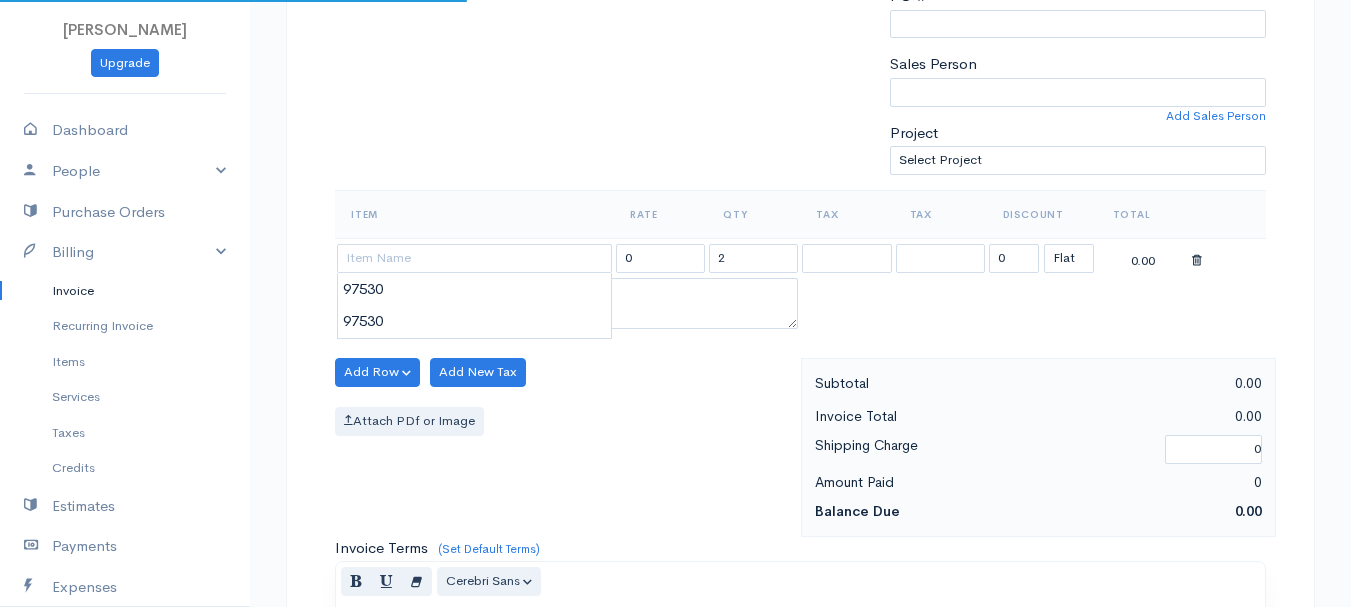 type on "97530" 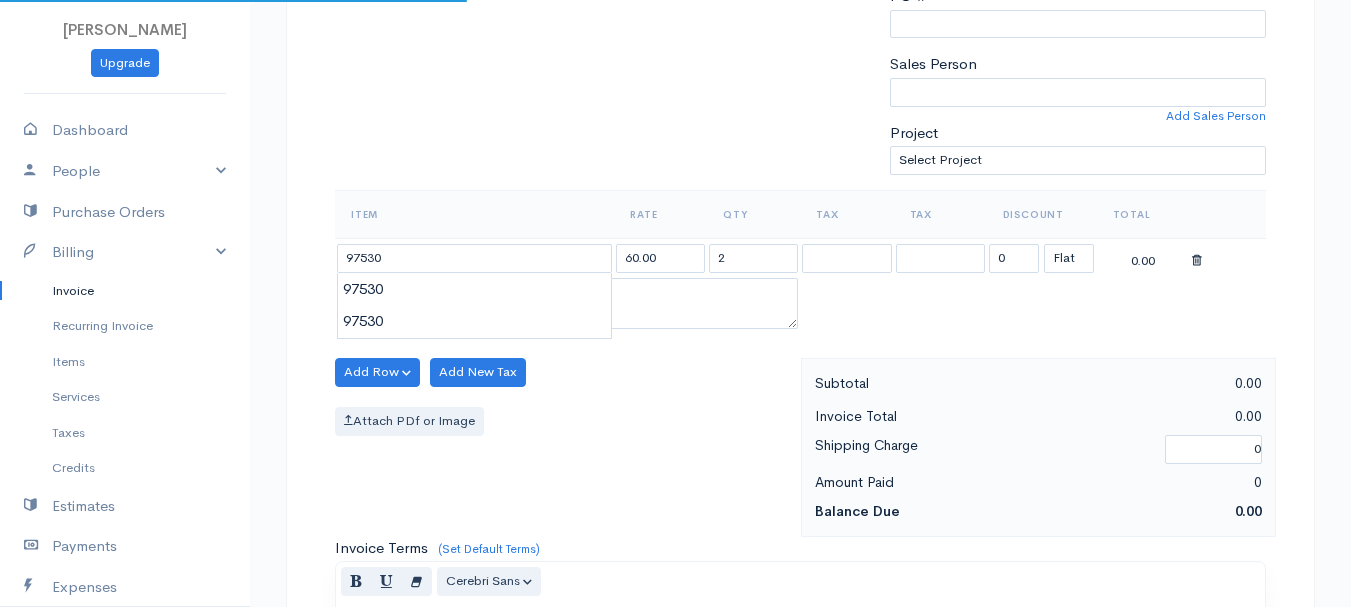 click on "[PERSON_NAME]
Upgrade
Dashboard
People
Clients
Vendors
Staff Users
Purchase Orders
Billing
Invoice
Recurring Invoice
Items
Services
Taxes
Credits
Estimates
Payments
Expenses
Track Time
Projects
Reports
Settings
My Organizations
Logout
Help
@CloudBooksApp 2022
Invoice
New Invoice
DRAFT To [GEOGRAPHIC_DATA][PERSON_NAME]        101539 [STREET_ADDRESS][PERSON_NAME][US_STATE] [Choose Country] [GEOGRAPHIC_DATA] [GEOGRAPHIC_DATA] [GEOGRAPHIC_DATA] [GEOGRAPHIC_DATA] [GEOGRAPHIC_DATA] [GEOGRAPHIC_DATA] [US_STATE] [GEOGRAPHIC_DATA] [GEOGRAPHIC_DATA]" at bounding box center (675, 364) 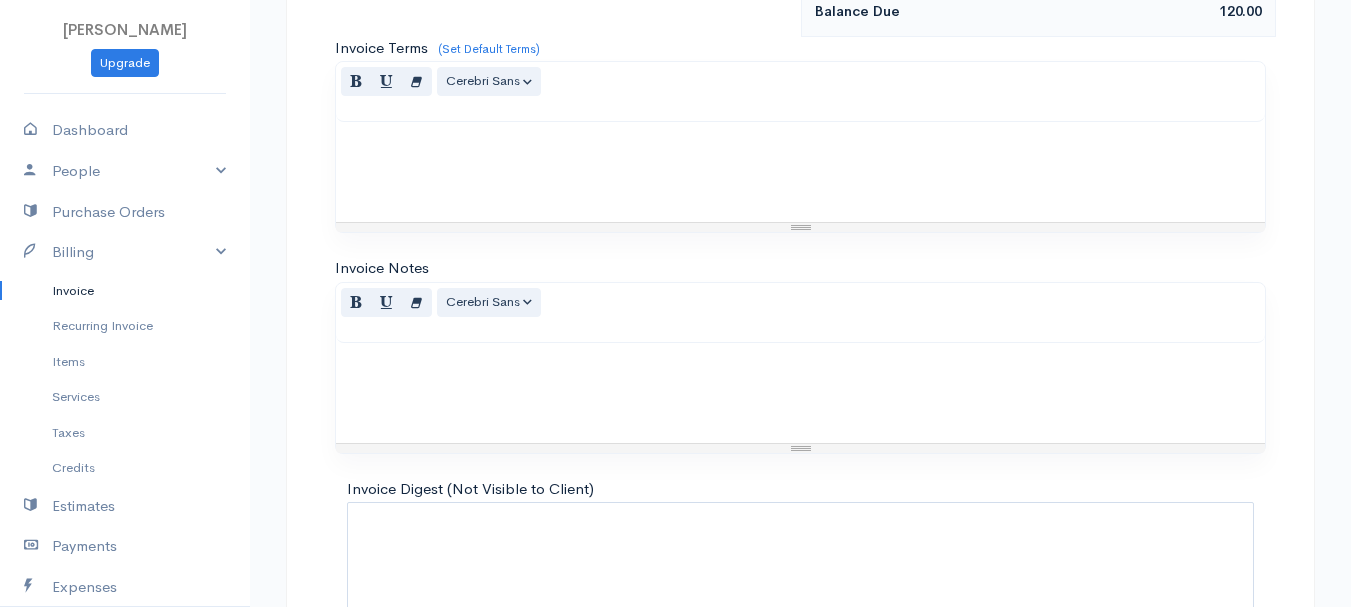 scroll, scrollTop: 1122, scrollLeft: 0, axis: vertical 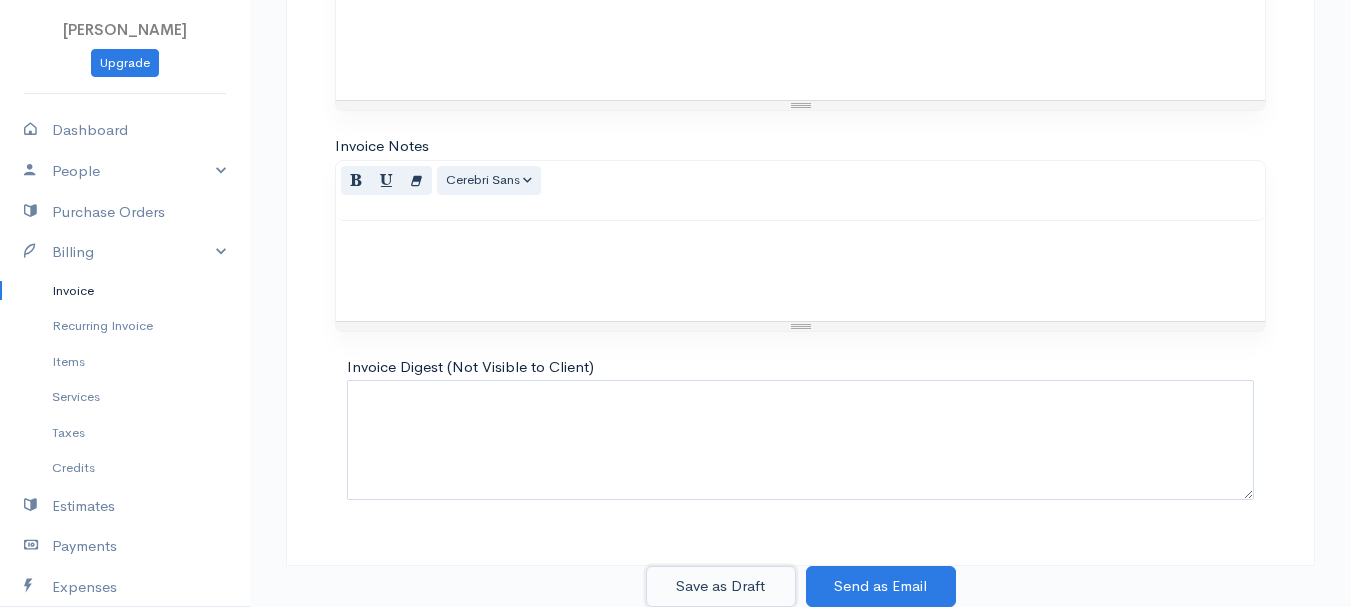click on "Save as Draft" at bounding box center (721, 586) 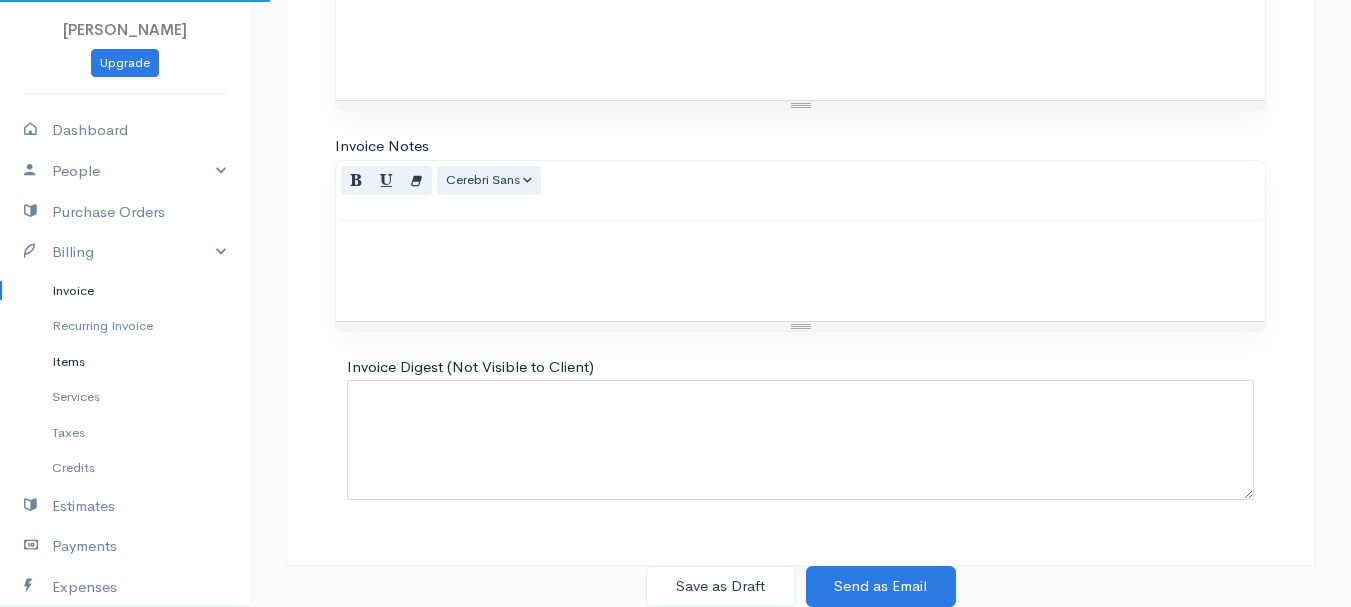scroll, scrollTop: 0, scrollLeft: 0, axis: both 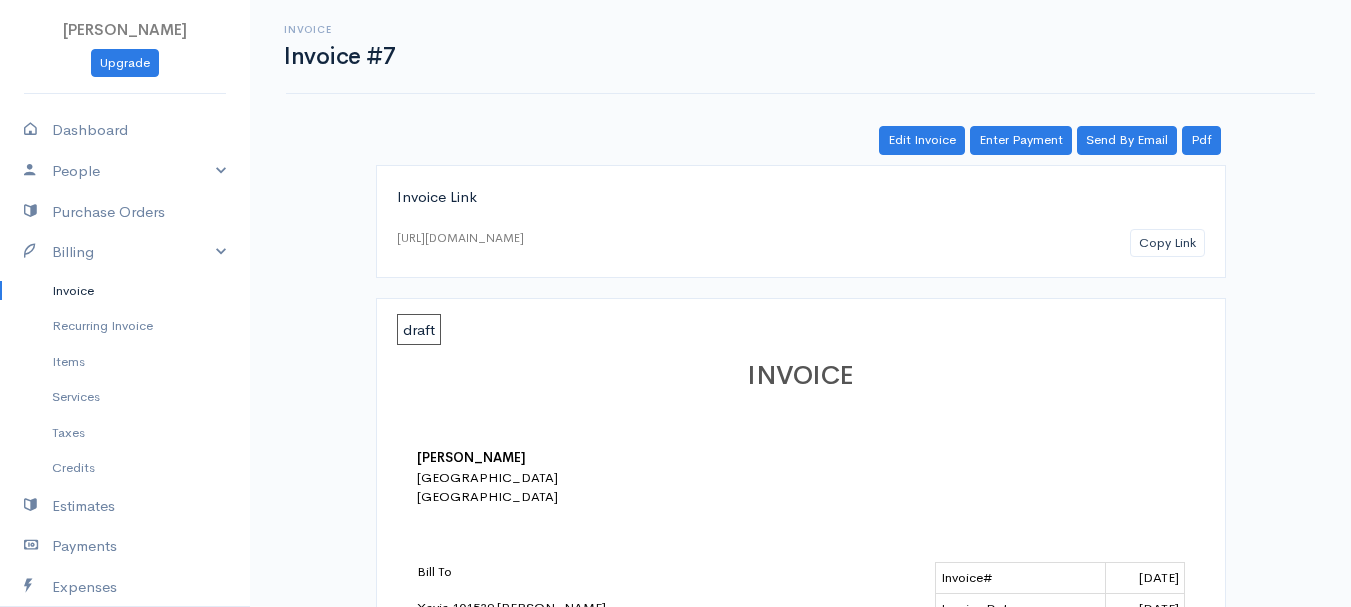 click on "Invoice" at bounding box center [125, 291] 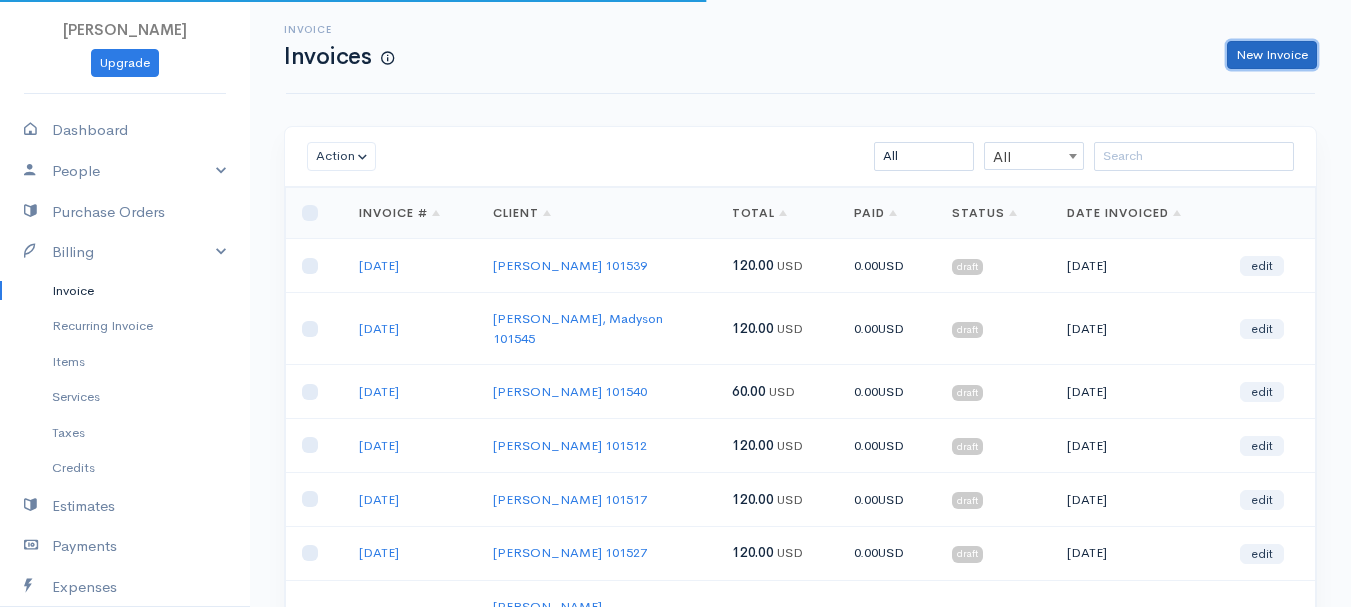 click on "New Invoice" at bounding box center (1272, 55) 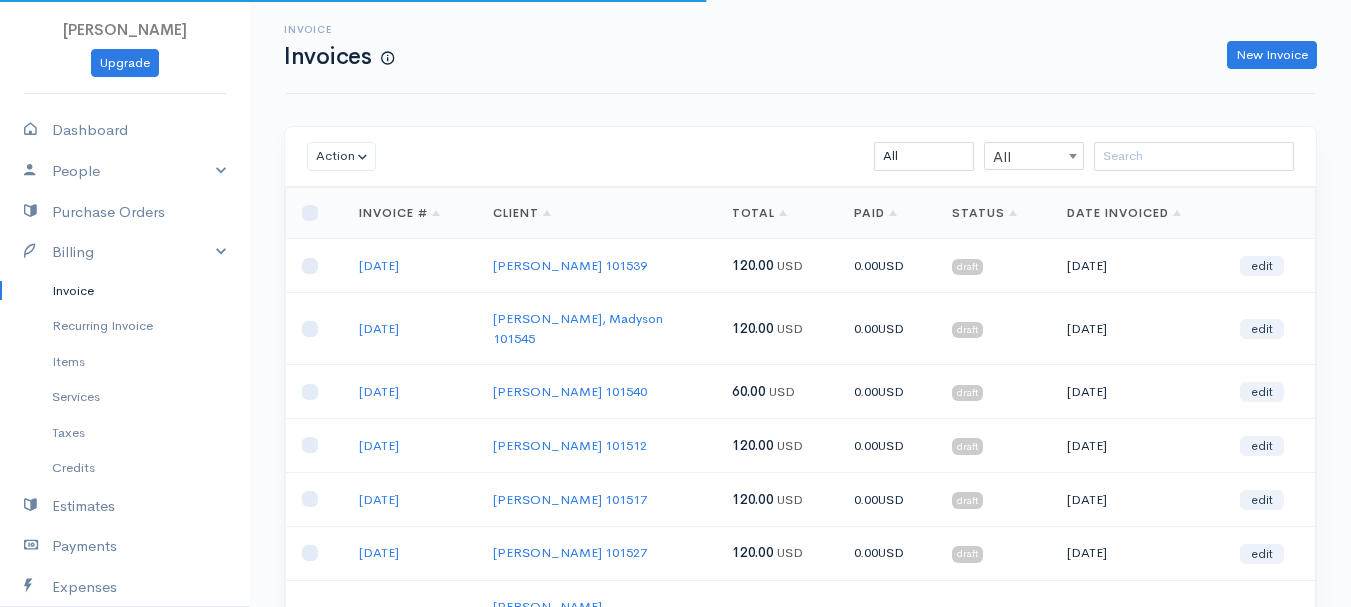 select on "[GEOGRAPHIC_DATA]" 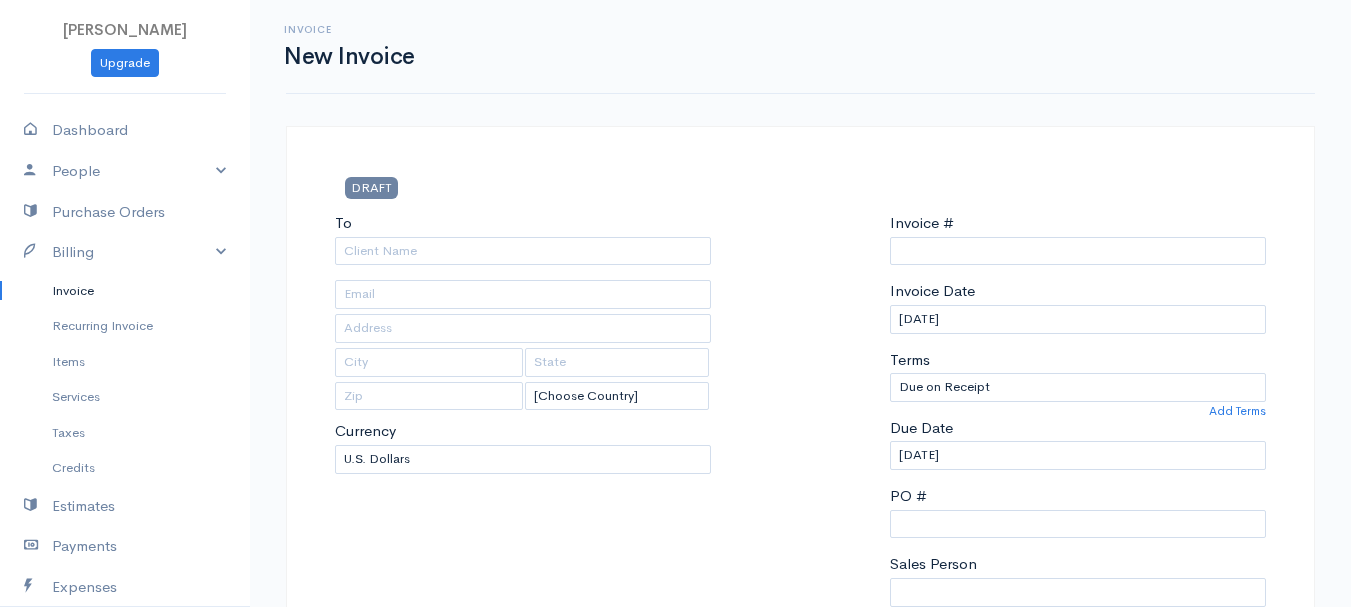 type on "0011212024" 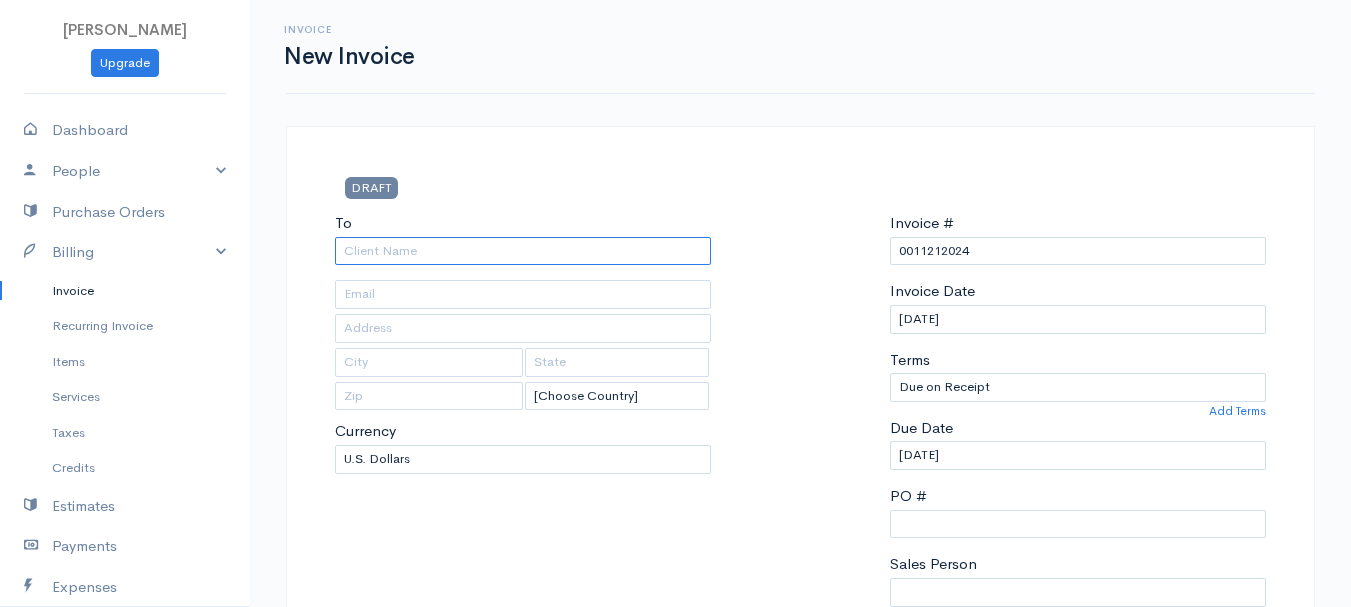 click on "To" at bounding box center [523, 251] 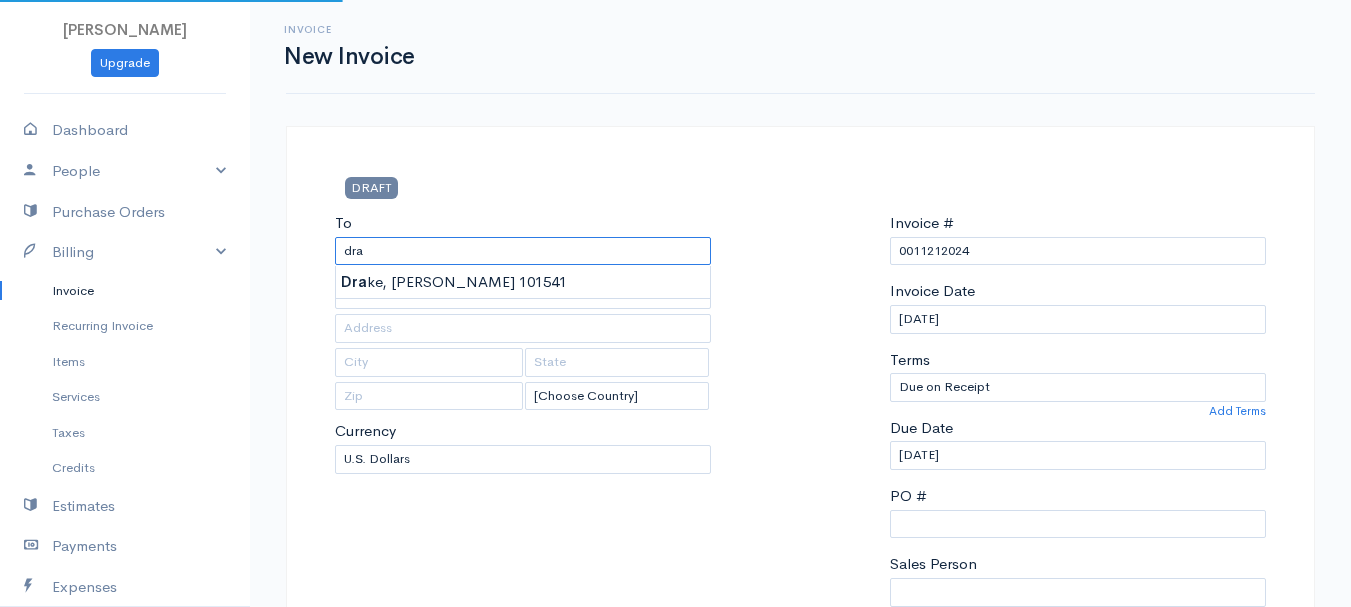 type on "[PERSON_NAME]     101541" 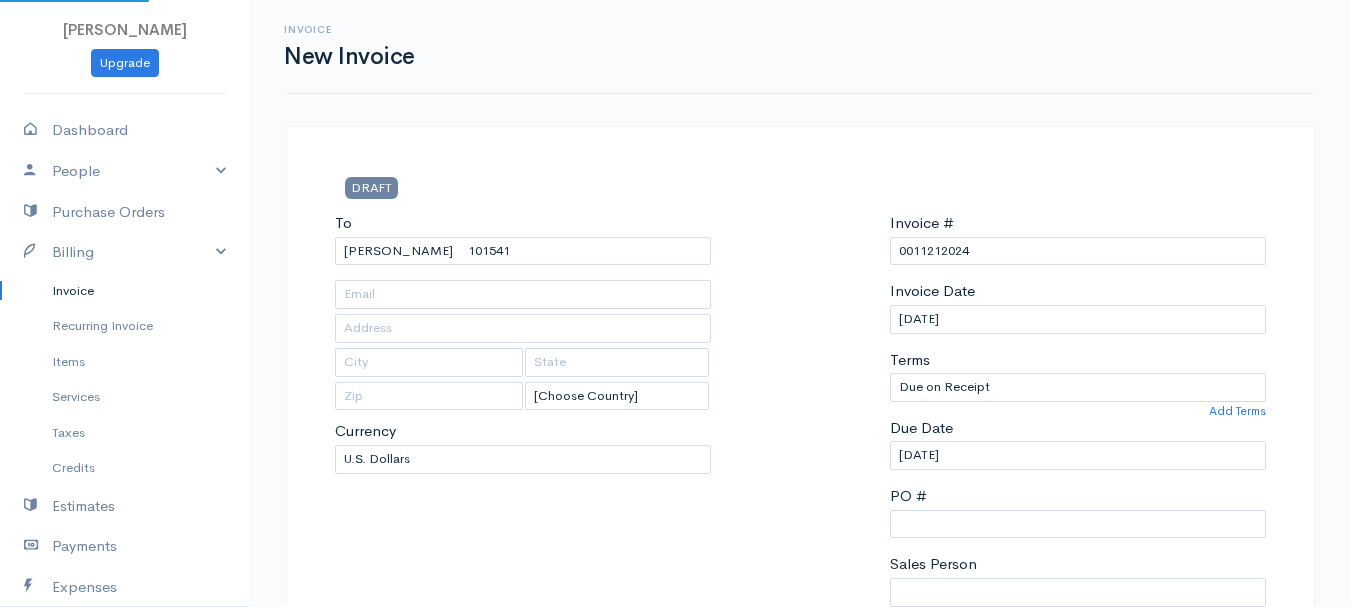 click on "[PERSON_NAME]
Upgrade
Dashboard
People
Clients
Vendors
Staff Users
Purchase Orders
Billing
Invoice
Recurring Invoice
Items
Services
Taxes
Credits
Estimates
Payments
Expenses
Track Time
Projects
Reports
Settings
My Organizations
Logout
Help
@CloudBooksApp 2022
Invoice
New Invoice
DRAFT To [GEOGRAPHIC_DATA][PERSON_NAME][GEOGRAPHIC_DATA]     101541 [Choose Country] [GEOGRAPHIC_DATA] [GEOGRAPHIC_DATA] [GEOGRAPHIC_DATA] [GEOGRAPHIC_DATA] [GEOGRAPHIC_DATA] [GEOGRAPHIC_DATA] [US_STATE] [GEOGRAPHIC_DATA] [GEOGRAPHIC_DATA] [GEOGRAPHIC_DATA] [GEOGRAPHIC_DATA] [GEOGRAPHIC_DATA] [GEOGRAPHIC_DATA]" at bounding box center (675, 864) 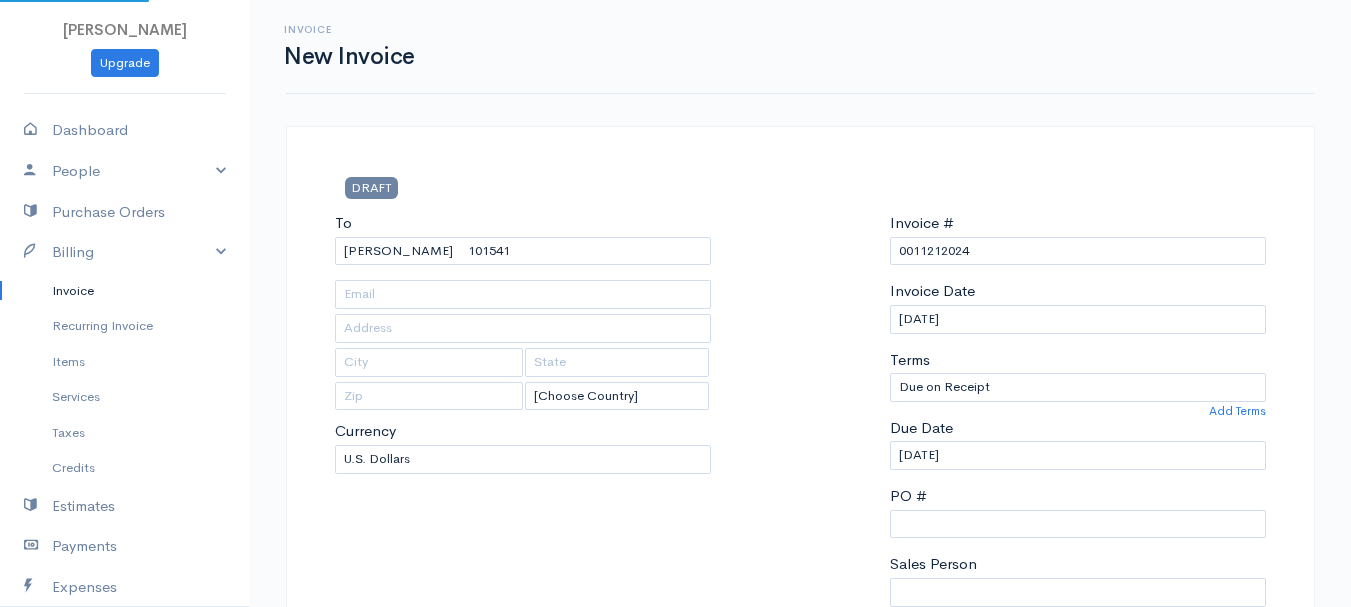 type on "[STREET_ADDRESS][PERSON_NAME]" 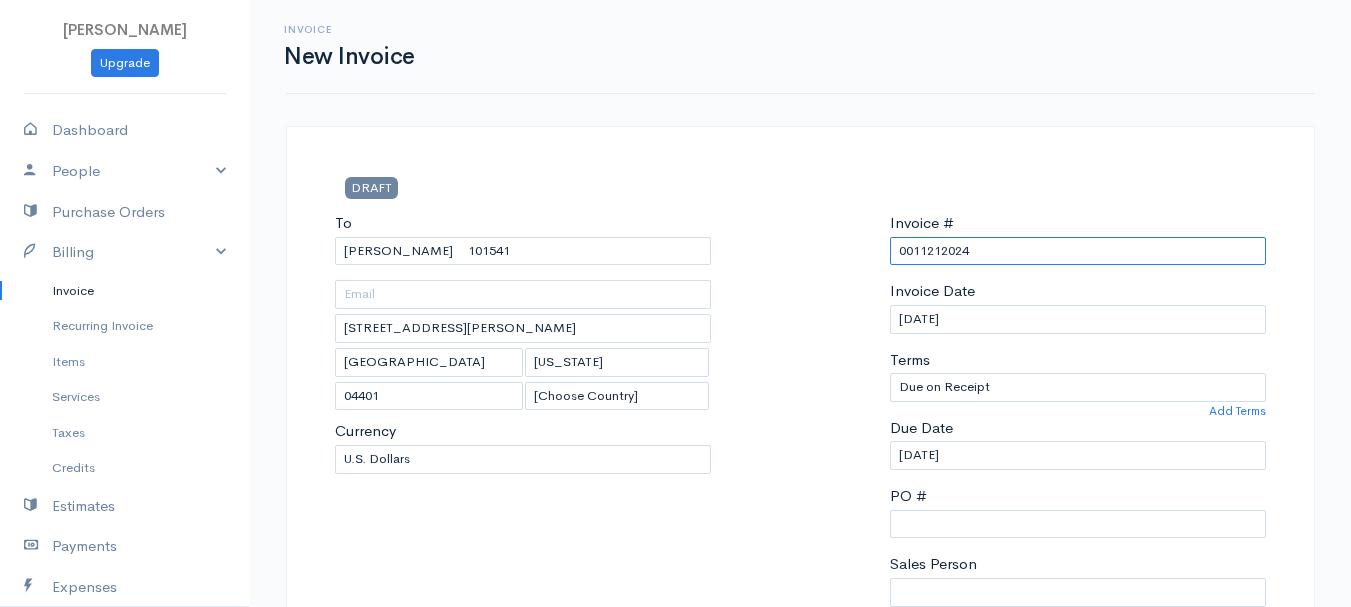 click on "0011212024" at bounding box center [1078, 251] 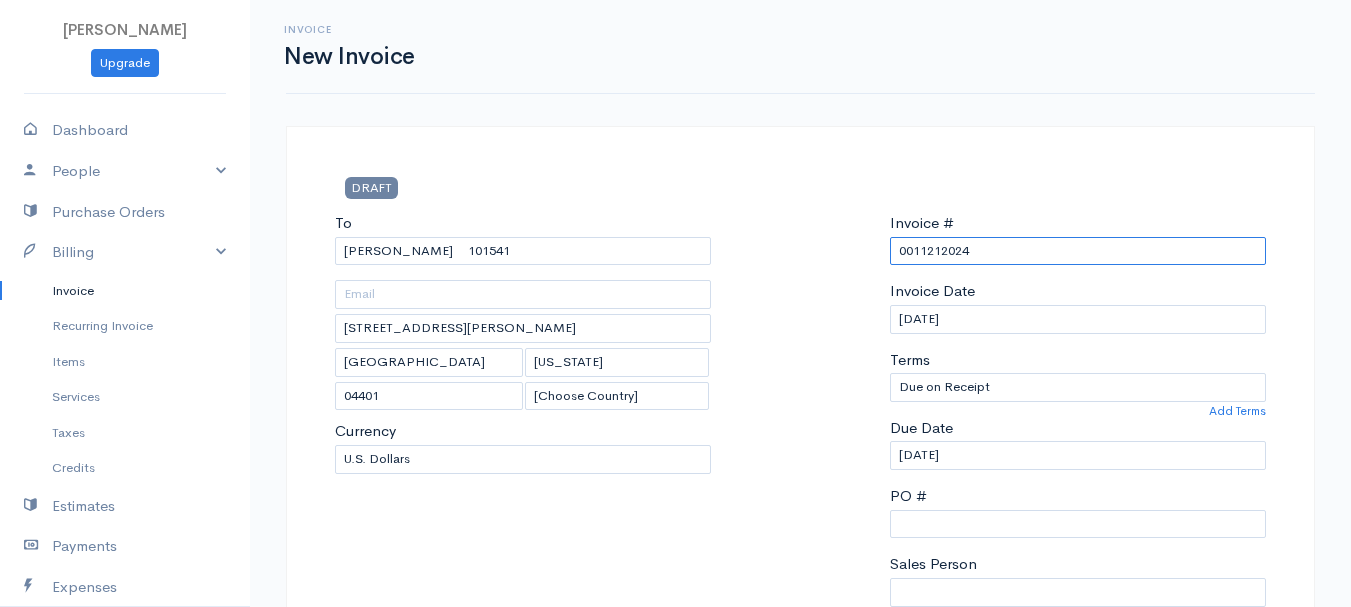 paste on "[DATE]" 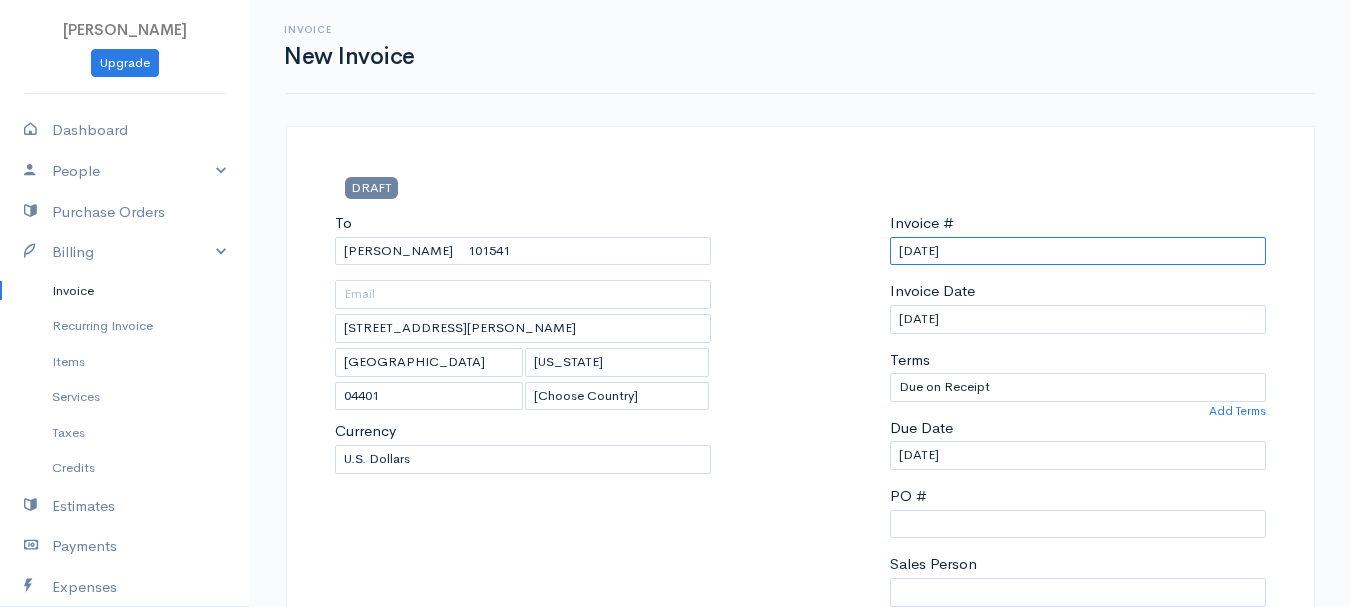 scroll, scrollTop: 400, scrollLeft: 0, axis: vertical 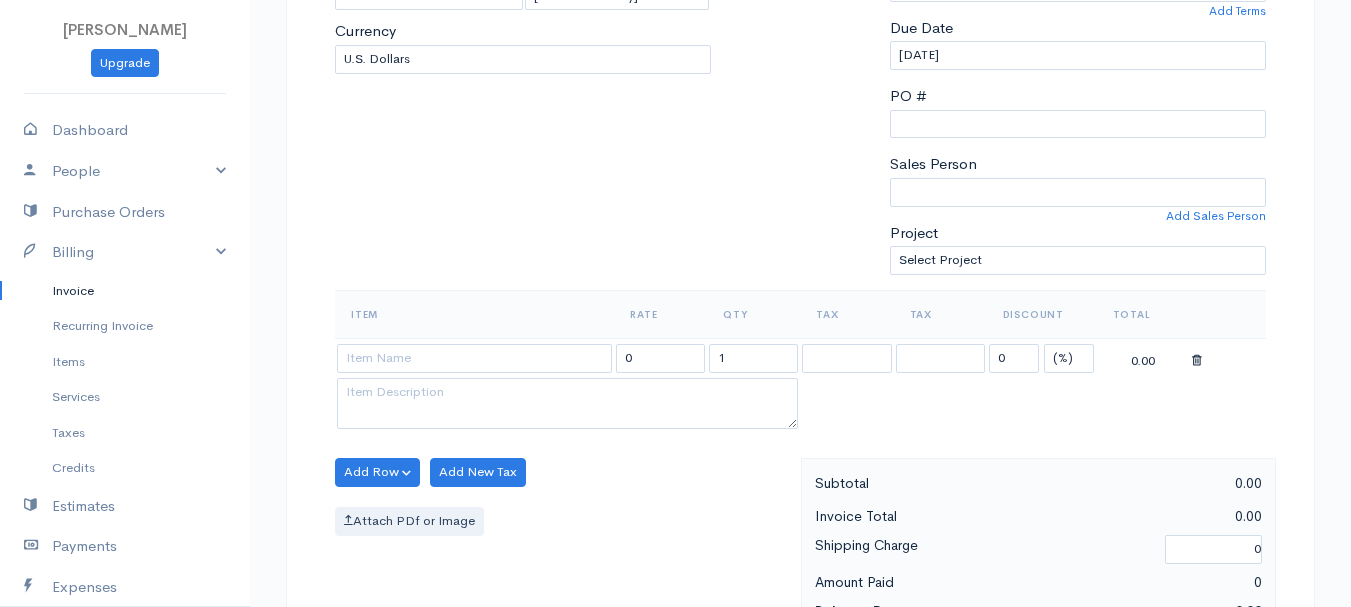 type on "[DATE]" 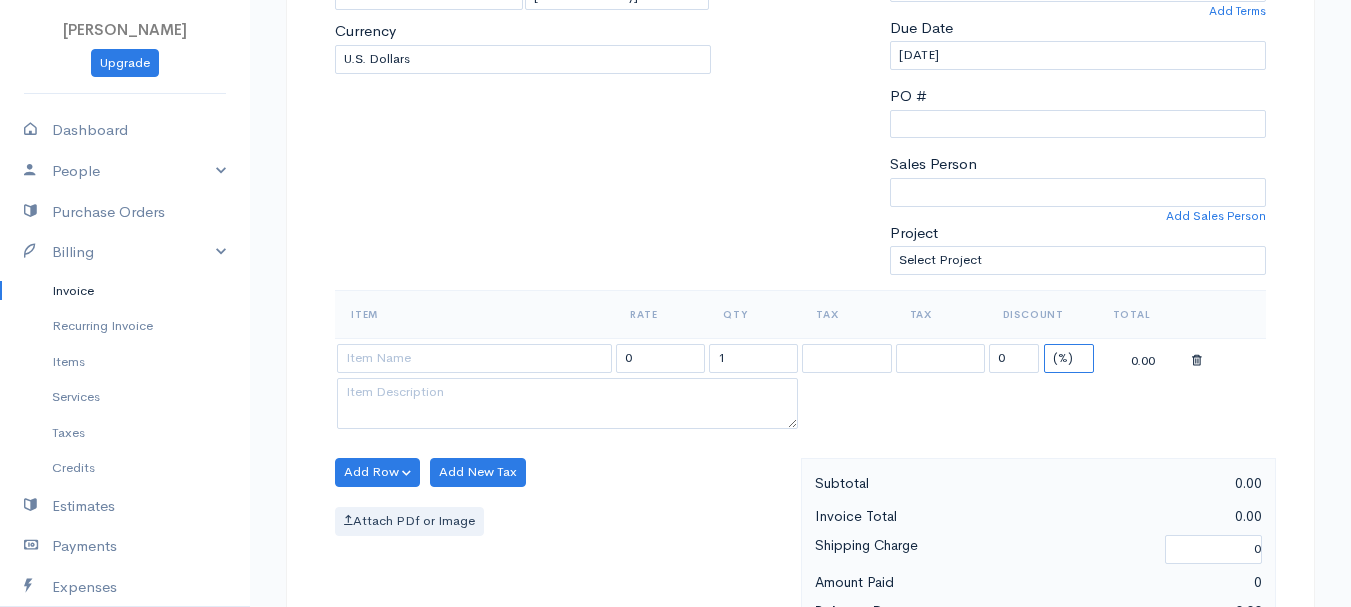 click on "(%) Flat" at bounding box center [1069, 358] 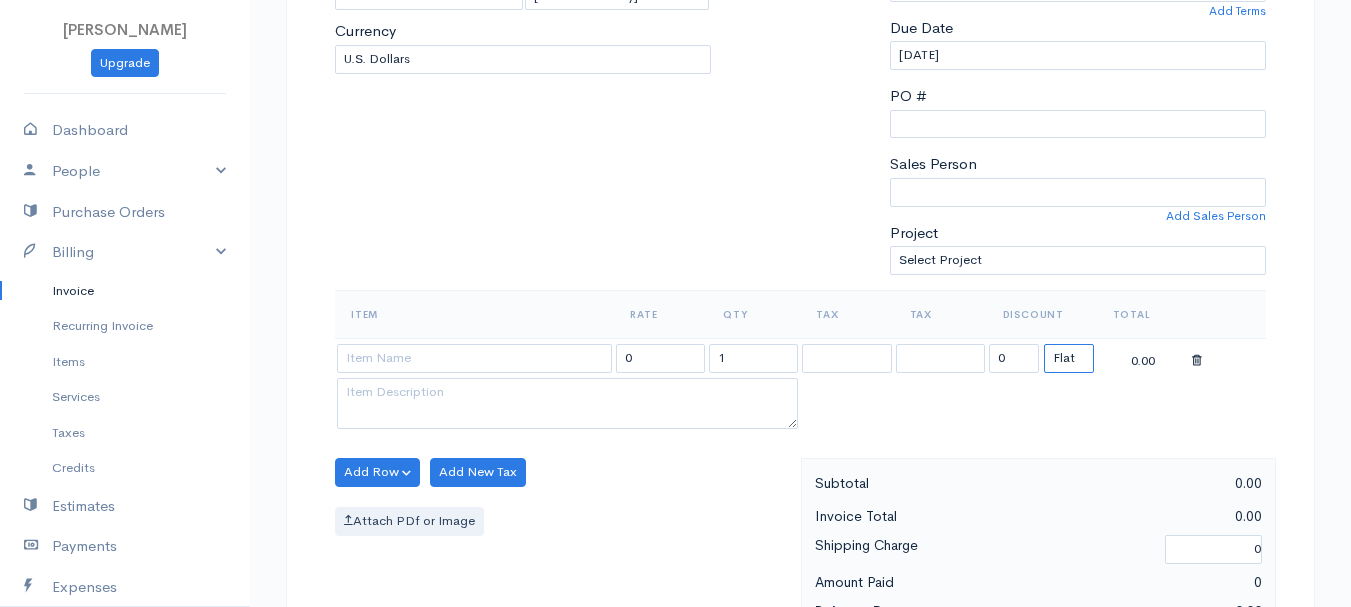 click on "(%) Flat" at bounding box center [1069, 358] 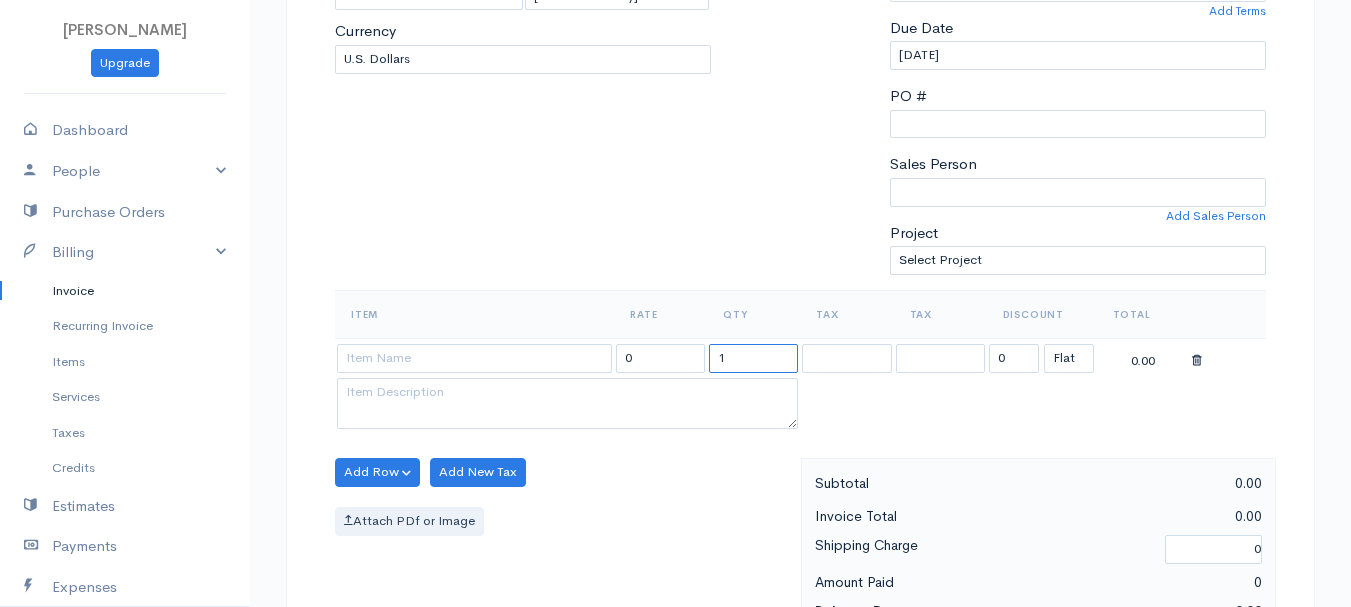 click on "1" at bounding box center [753, 358] 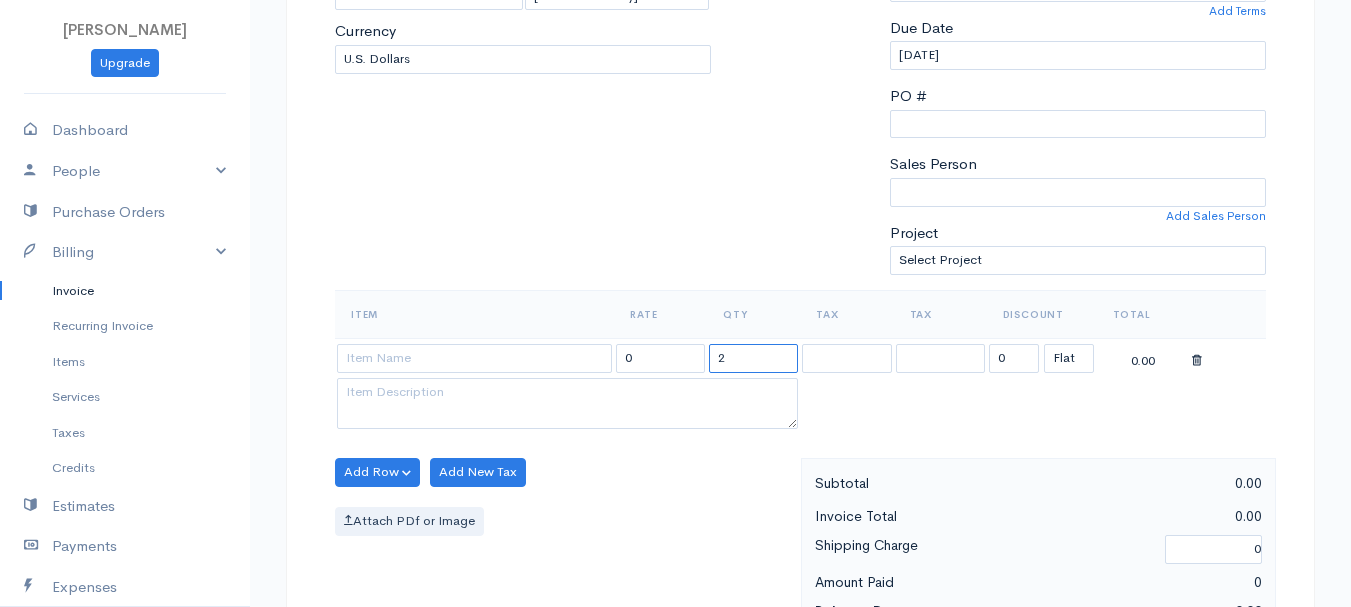 type on "2" 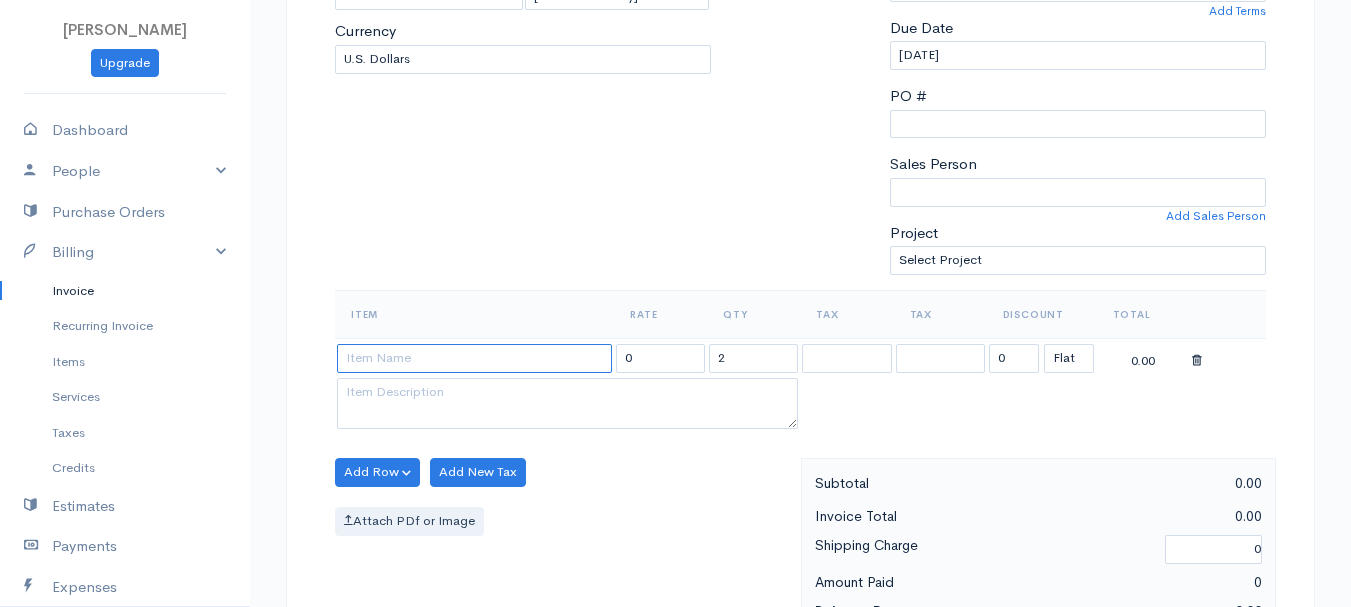 click at bounding box center (474, 358) 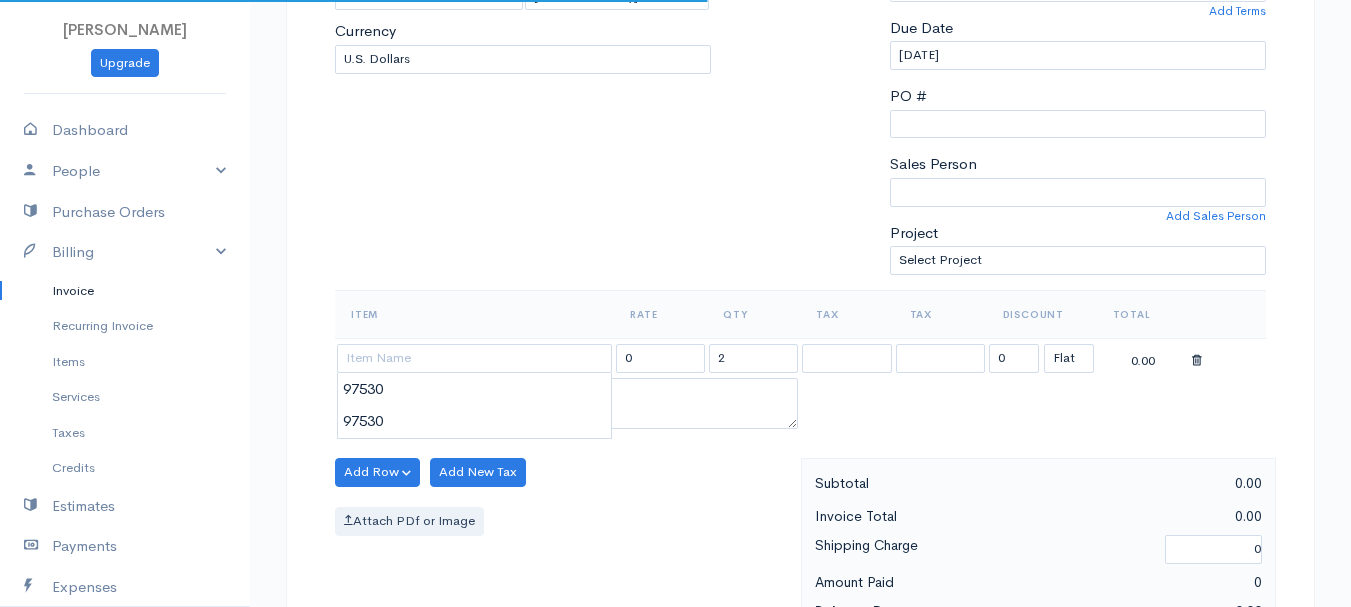 type on "97530" 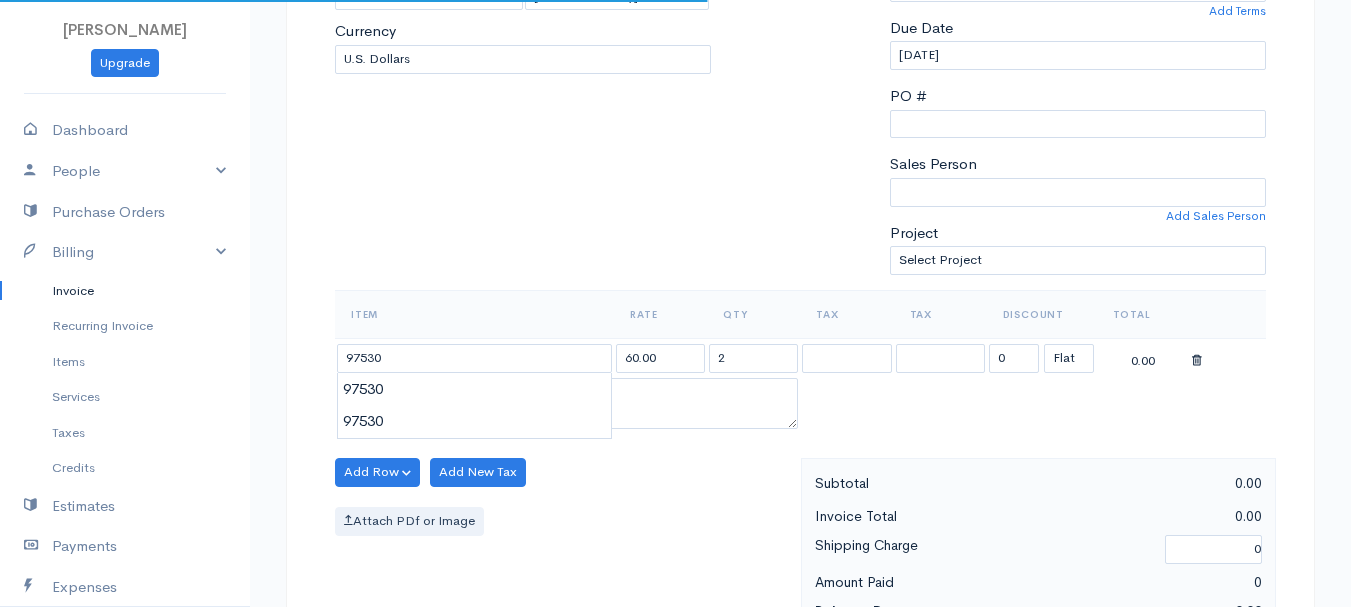 click on "[PERSON_NAME]
Upgrade
Dashboard
People
Clients
Vendors
Staff Users
Purchase Orders
Billing
Invoice
Recurring Invoice
Items
Services
Taxes
Credits
Estimates
Payments
Expenses
Track Time
Projects
Reports
Settings
My Organizations
Logout
Help
@CloudBooksApp 2022
Invoice
New Invoice
DRAFT To [GEOGRAPHIC_DATA][PERSON_NAME]     [GEOGRAPHIC_DATA][STREET_ADDRESS][PERSON_NAME][US_STATE] [Choose Country] [GEOGRAPHIC_DATA] [GEOGRAPHIC_DATA] [GEOGRAPHIC_DATA] [GEOGRAPHIC_DATA] [GEOGRAPHIC_DATA] [GEOGRAPHIC_DATA] [US_STATE] [GEOGRAPHIC_DATA] [GEOGRAPHIC_DATA] [GEOGRAPHIC_DATA]" at bounding box center [675, 464] 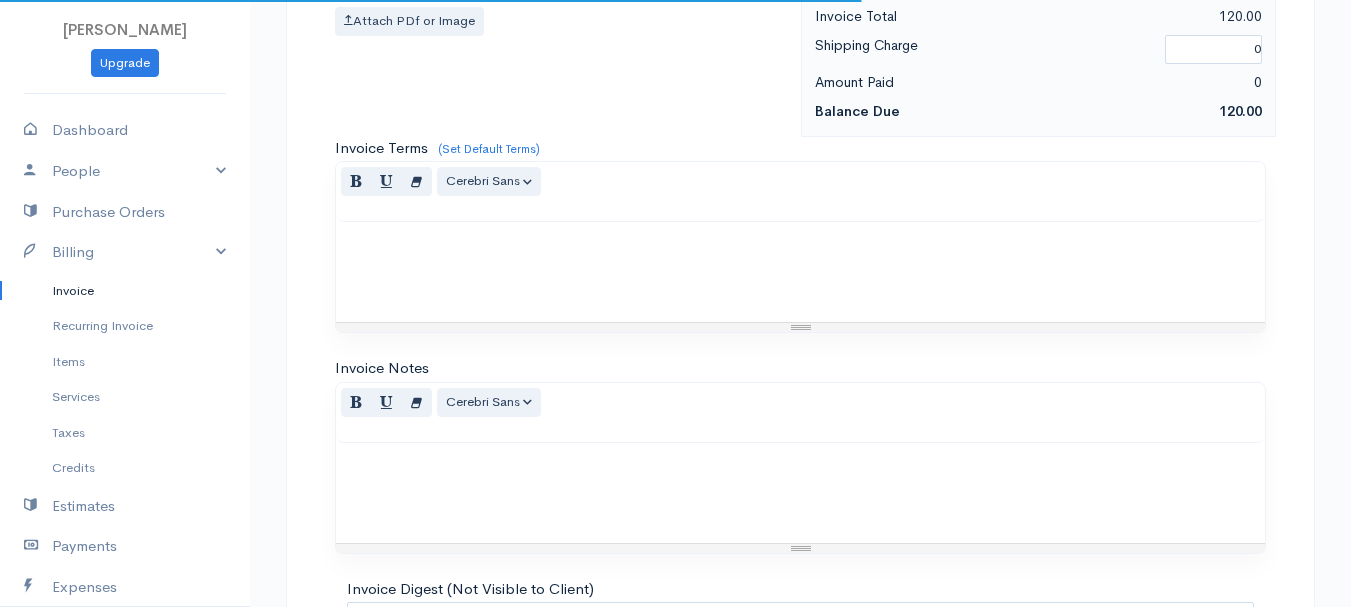 scroll, scrollTop: 1122, scrollLeft: 0, axis: vertical 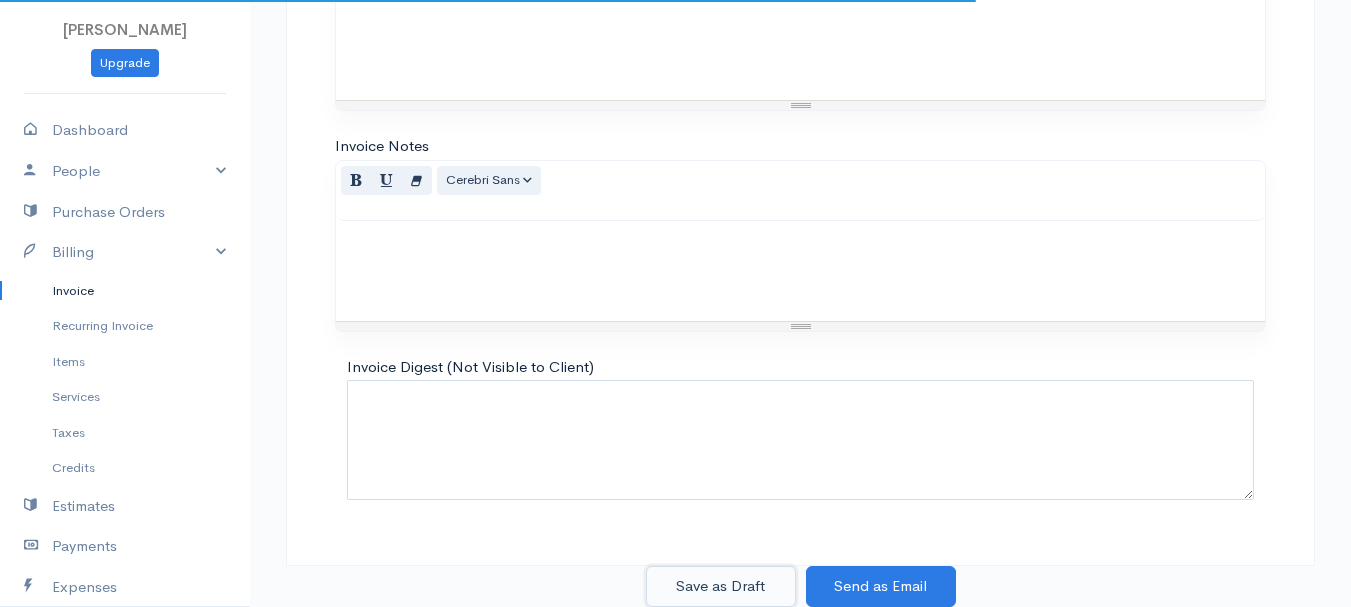 click on "Save as Draft" at bounding box center (721, 586) 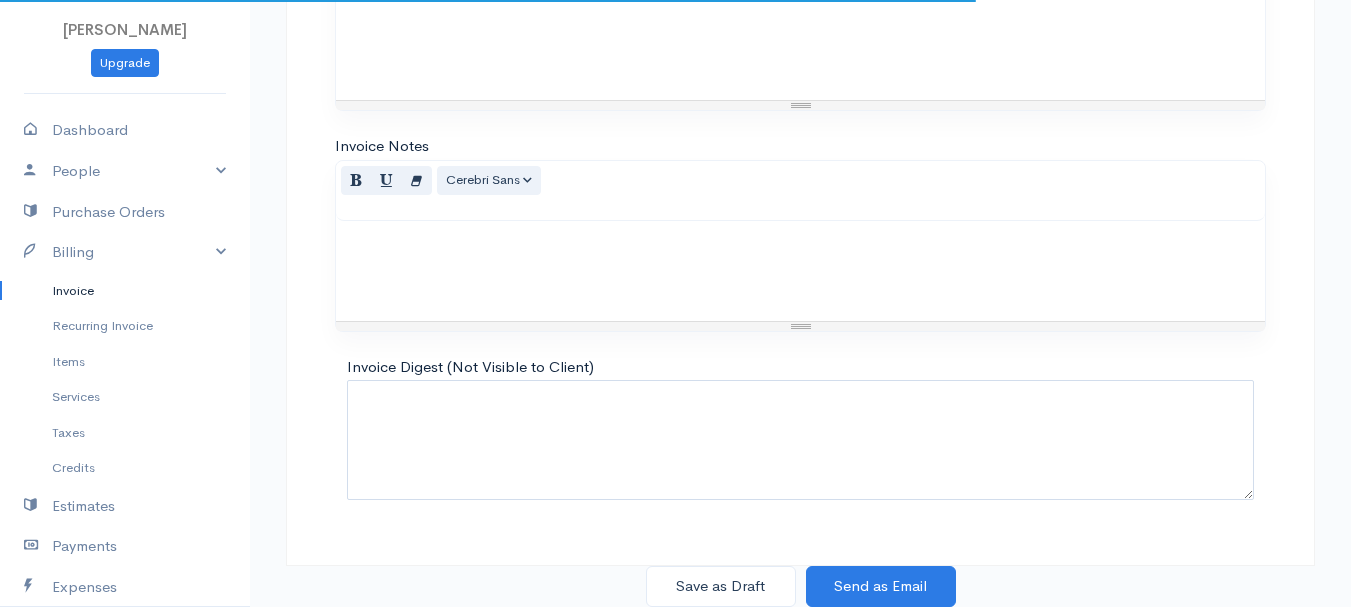 scroll, scrollTop: 0, scrollLeft: 0, axis: both 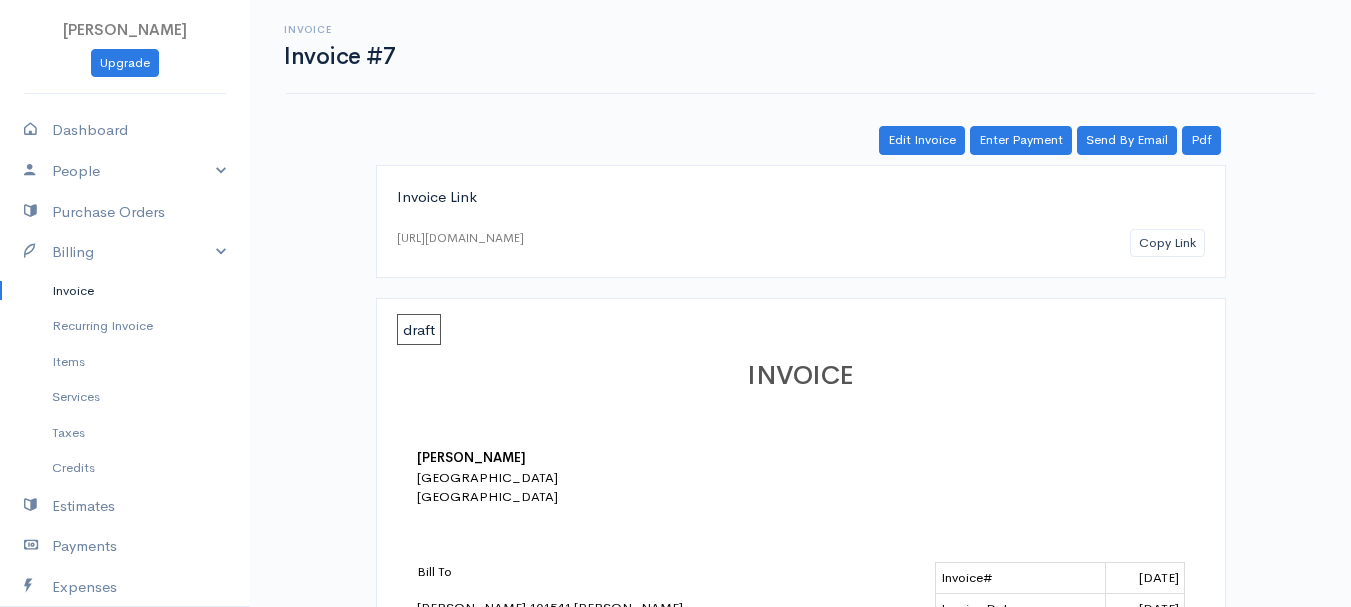 click on "Invoice" at bounding box center (125, 291) 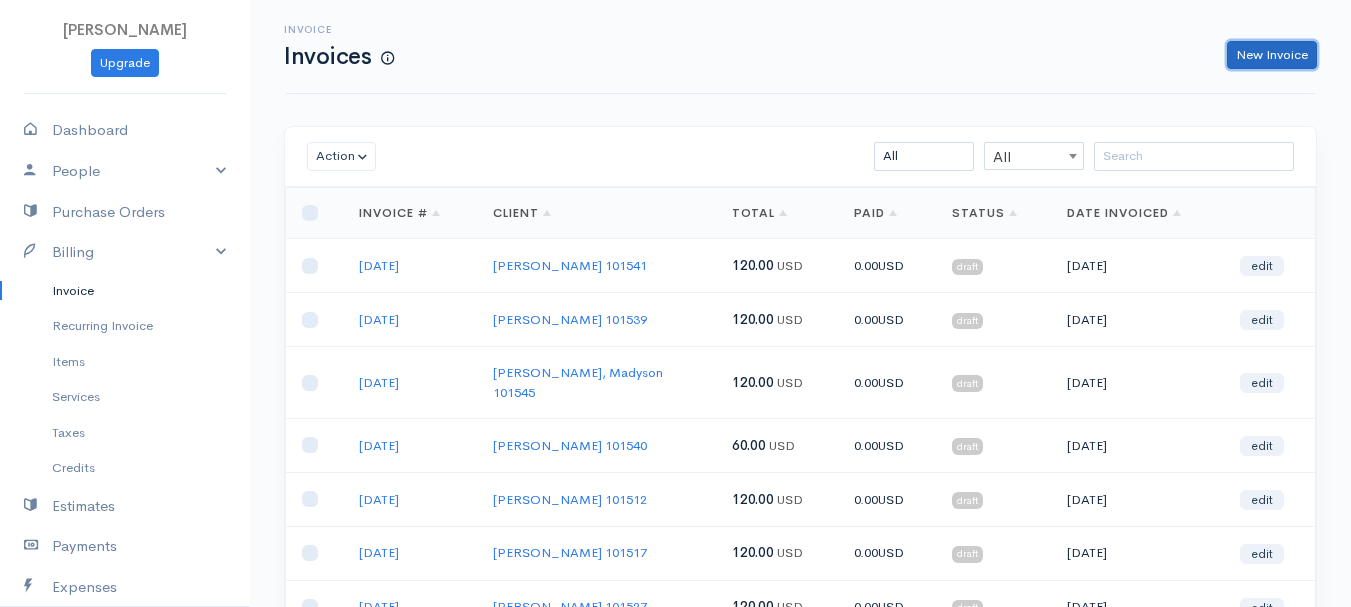 click on "New Invoice" at bounding box center [1272, 55] 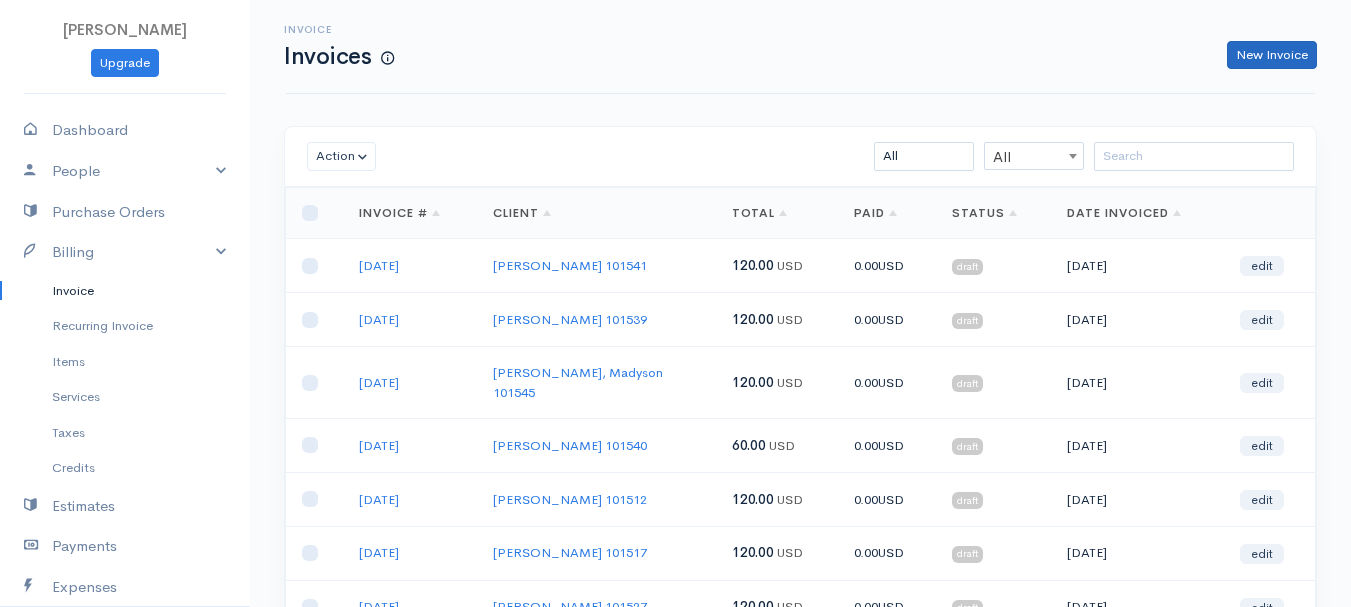 select on "[GEOGRAPHIC_DATA]" 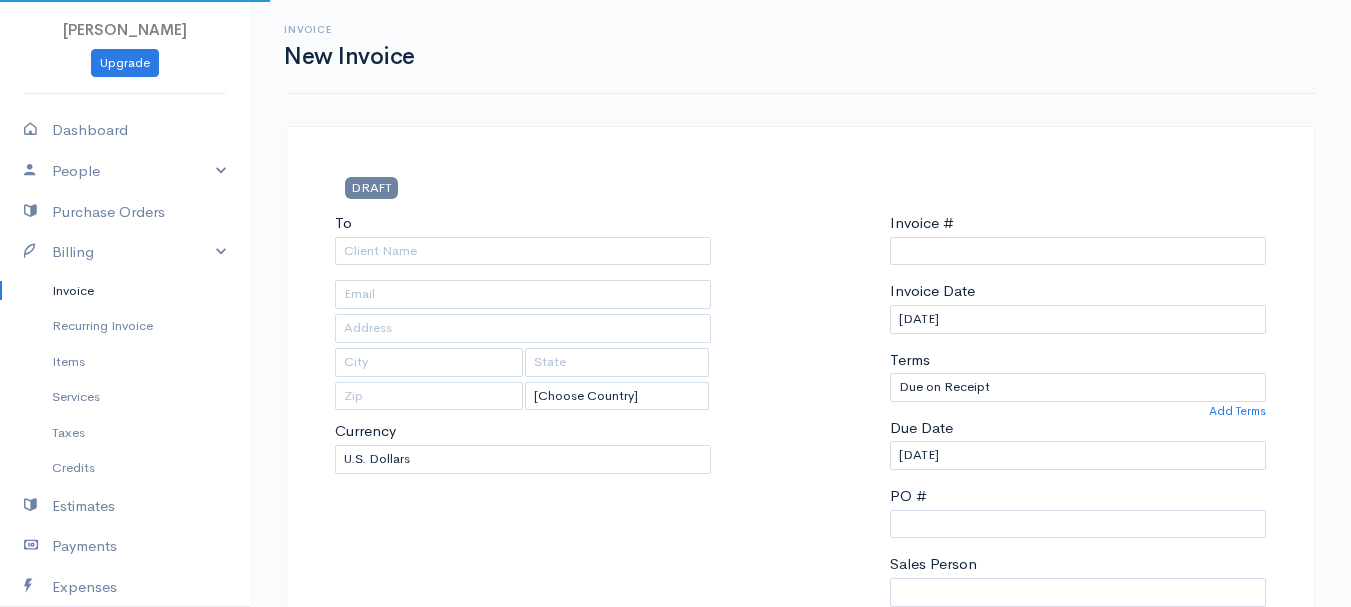 type on "0011212024" 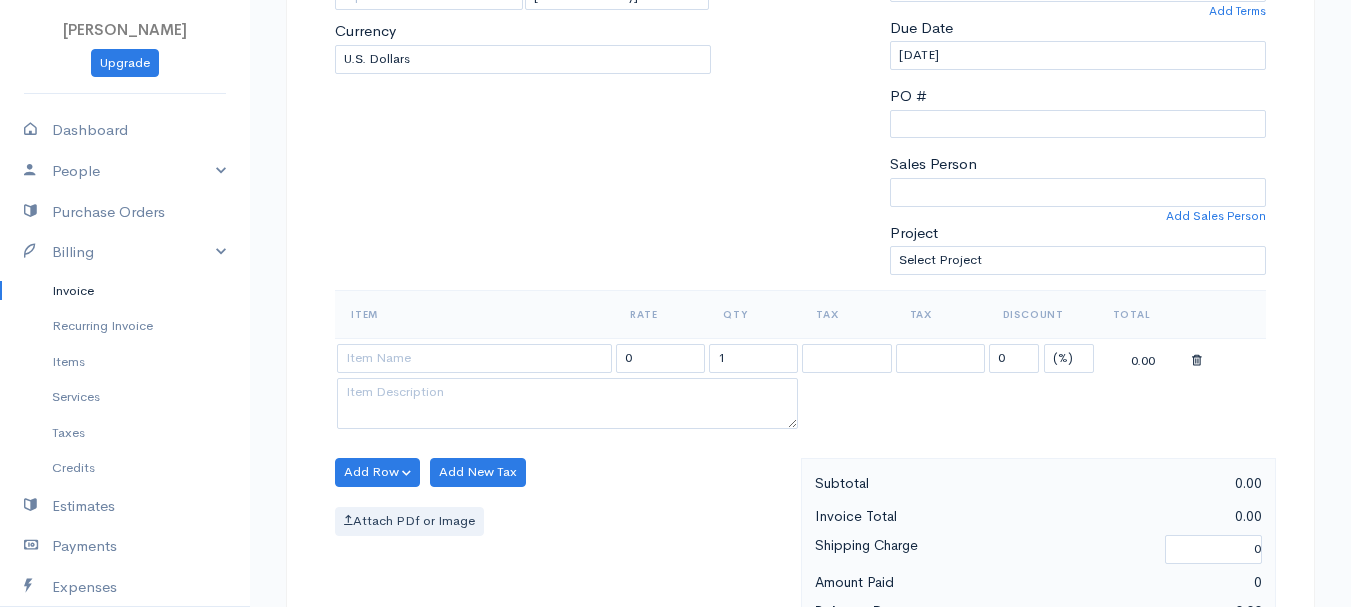 scroll, scrollTop: 0, scrollLeft: 0, axis: both 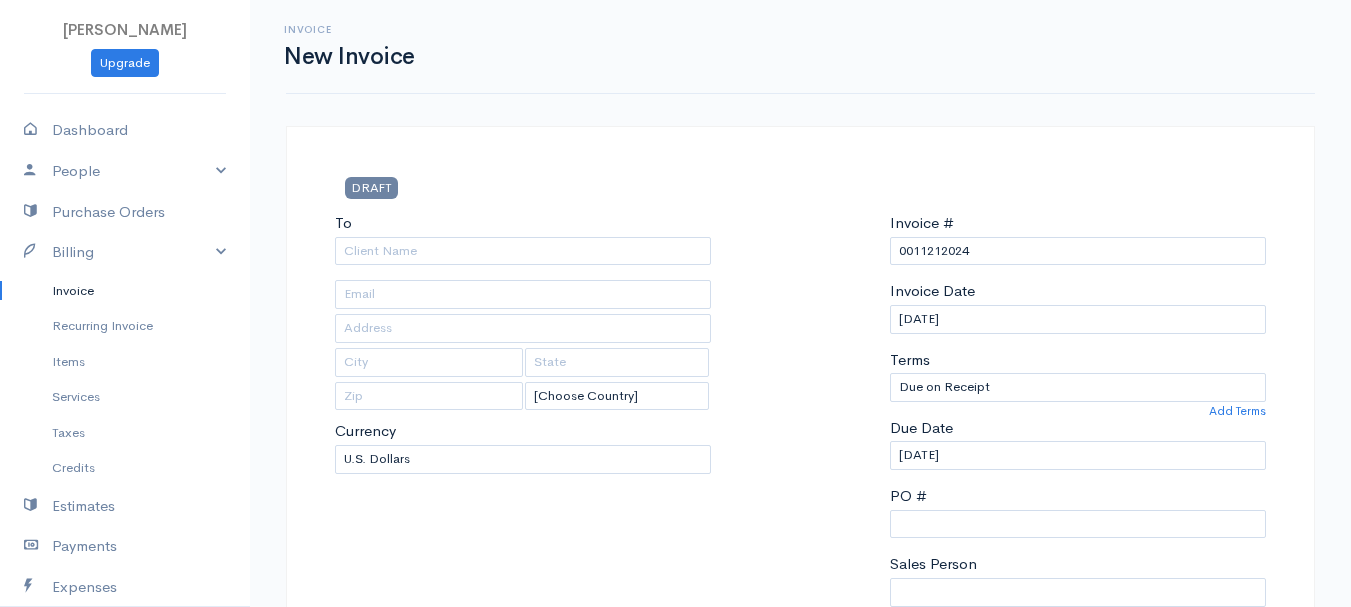 click on "DRAFT" at bounding box center (483, 187) 